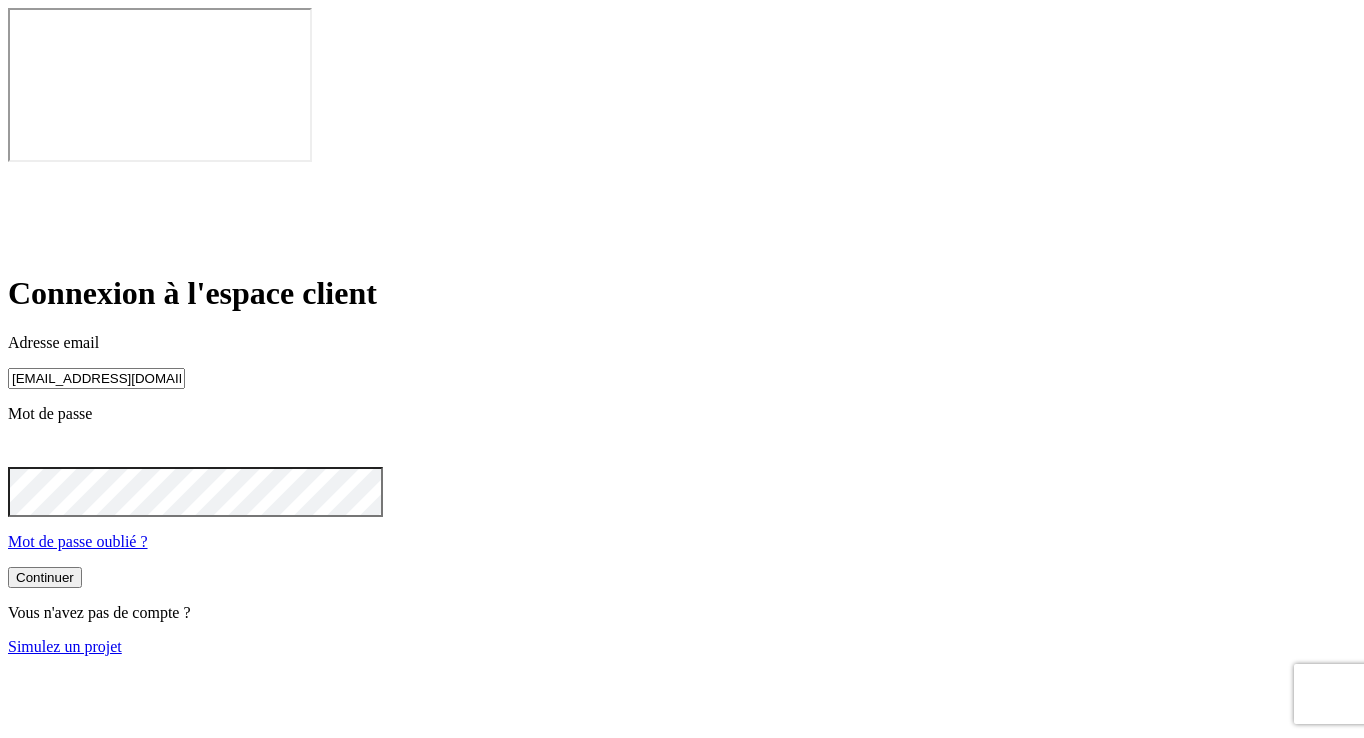 scroll, scrollTop: 0, scrollLeft: 0, axis: both 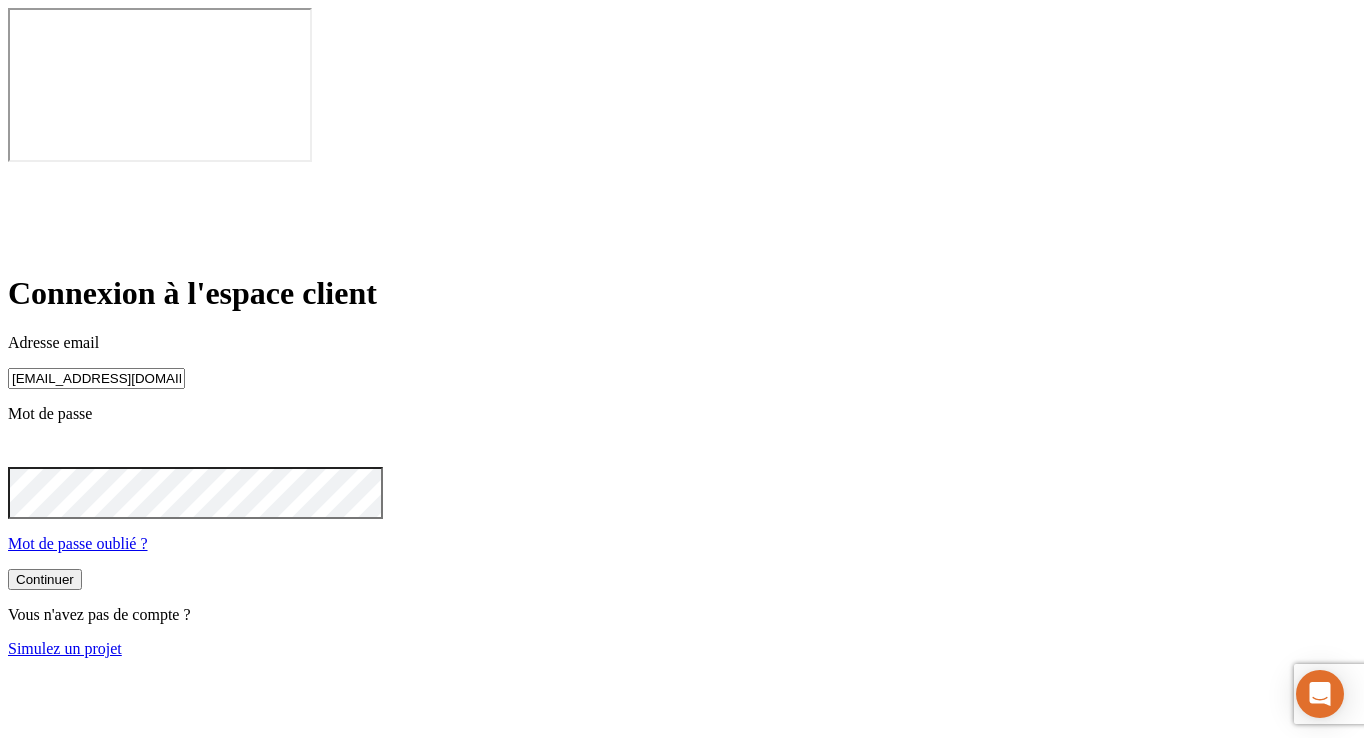click on "Continuer" at bounding box center [45, 579] 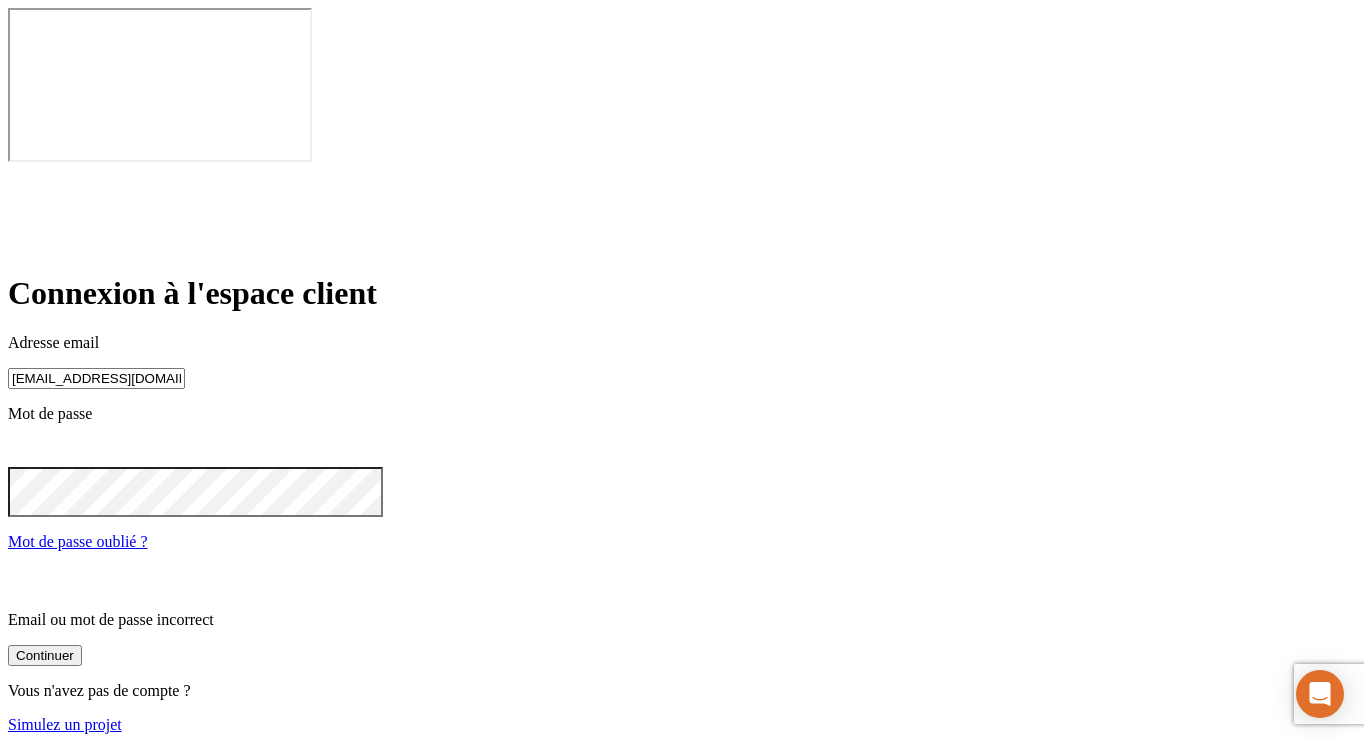 click 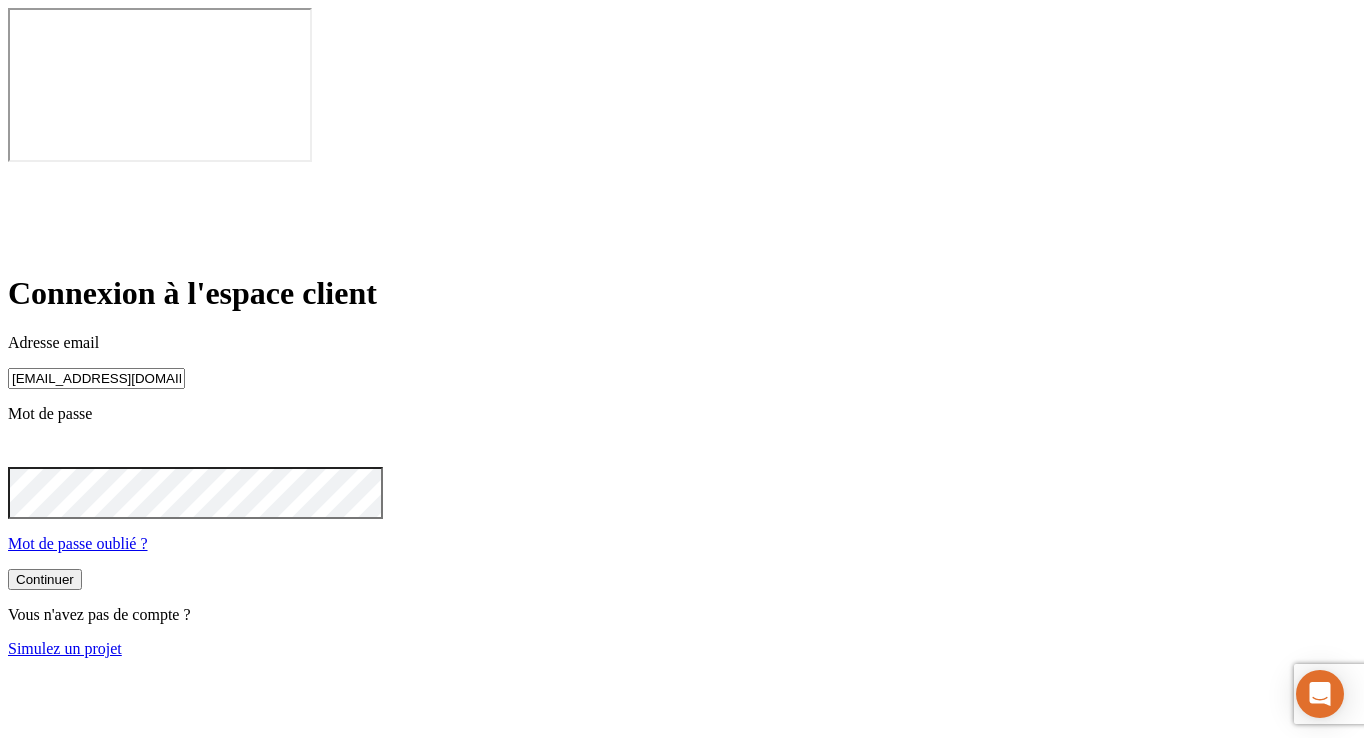 click on "Continuer" at bounding box center [45, 579] 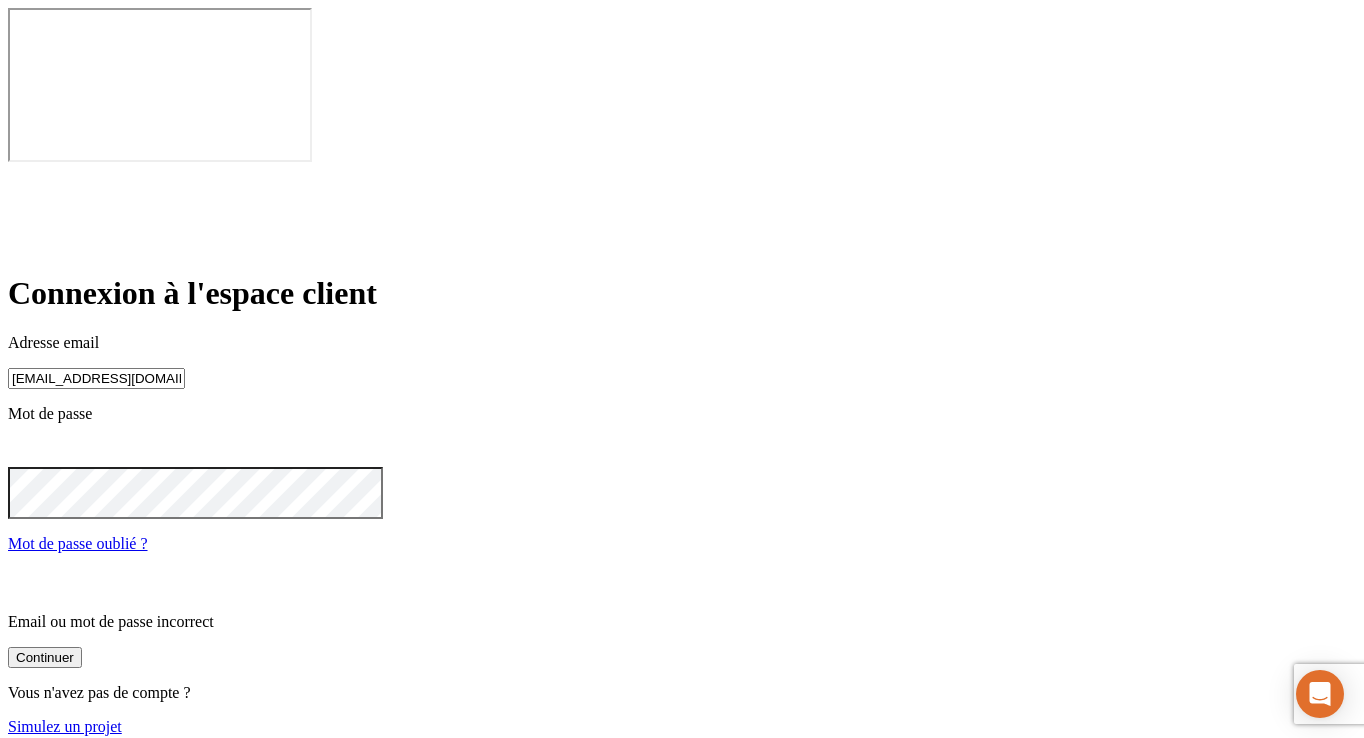click on "Connexion à l'espace client Adresse email [EMAIL_ADDRESS][DOMAIN_NAME] Mot de passe Mot de passe oublié ? Email ou mot de passe incorrect Continuer Vous n'avez pas de compte ? Simulez un projet" at bounding box center (682, 505) 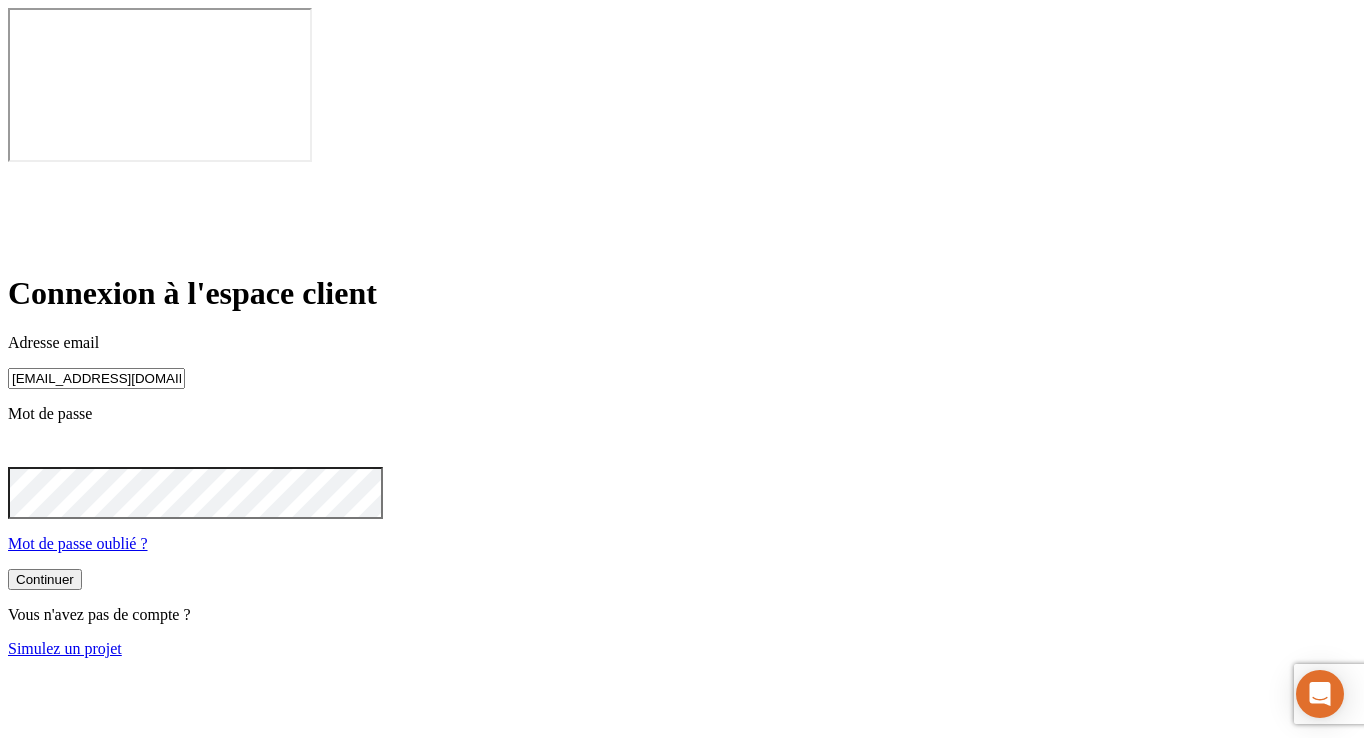 click on "Continuer" at bounding box center (45, 579) 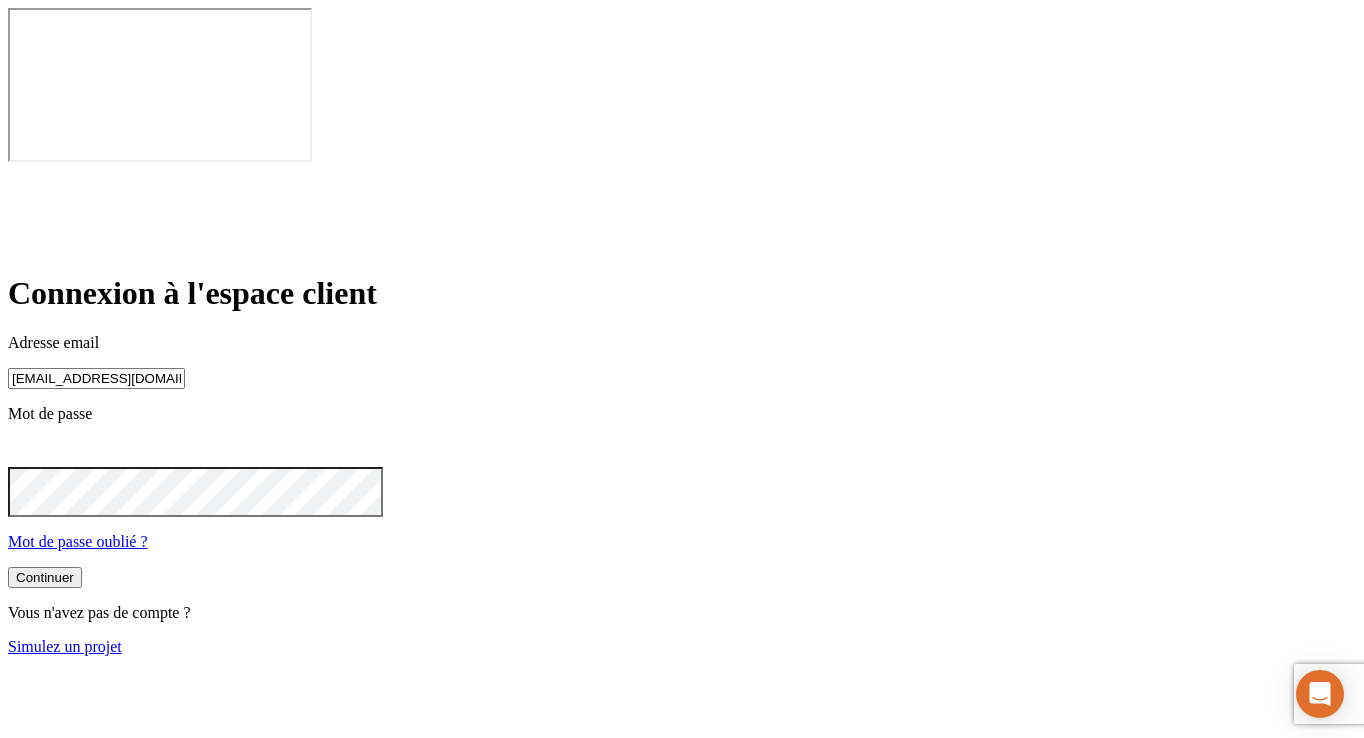 click on "Continuer" at bounding box center [45, 577] 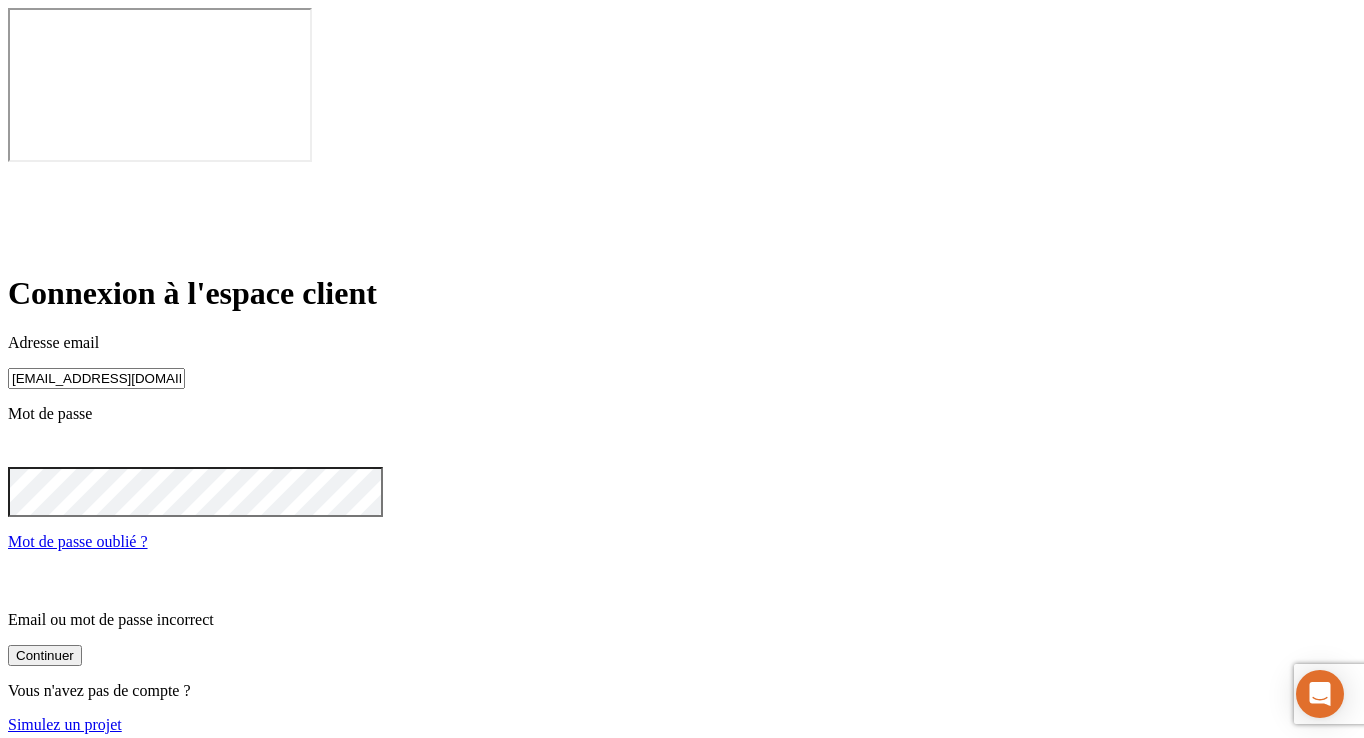 click on "[EMAIL_ADDRESS][DOMAIN_NAME]" at bounding box center [96, 378] 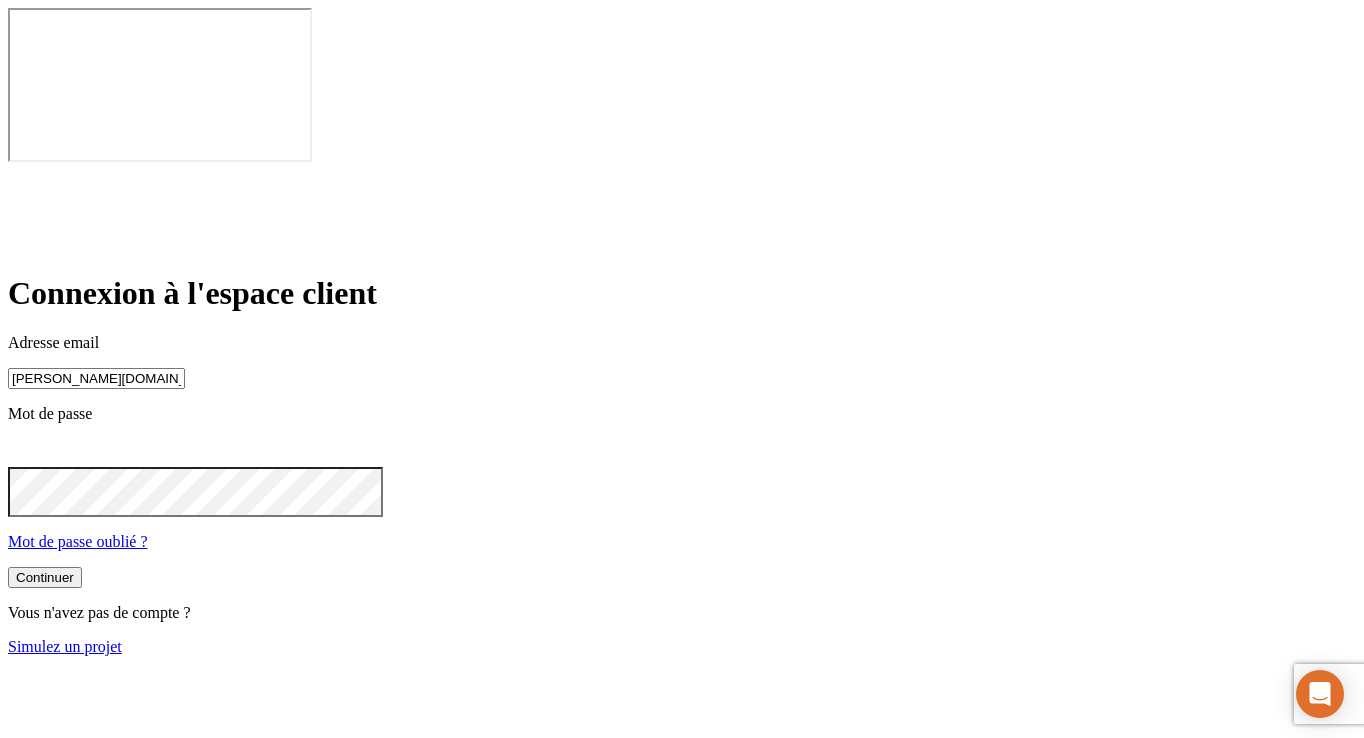 type on "[PERSON_NAME][DOMAIN_NAME][EMAIL_ADDRESS][DOMAIN_NAME]" 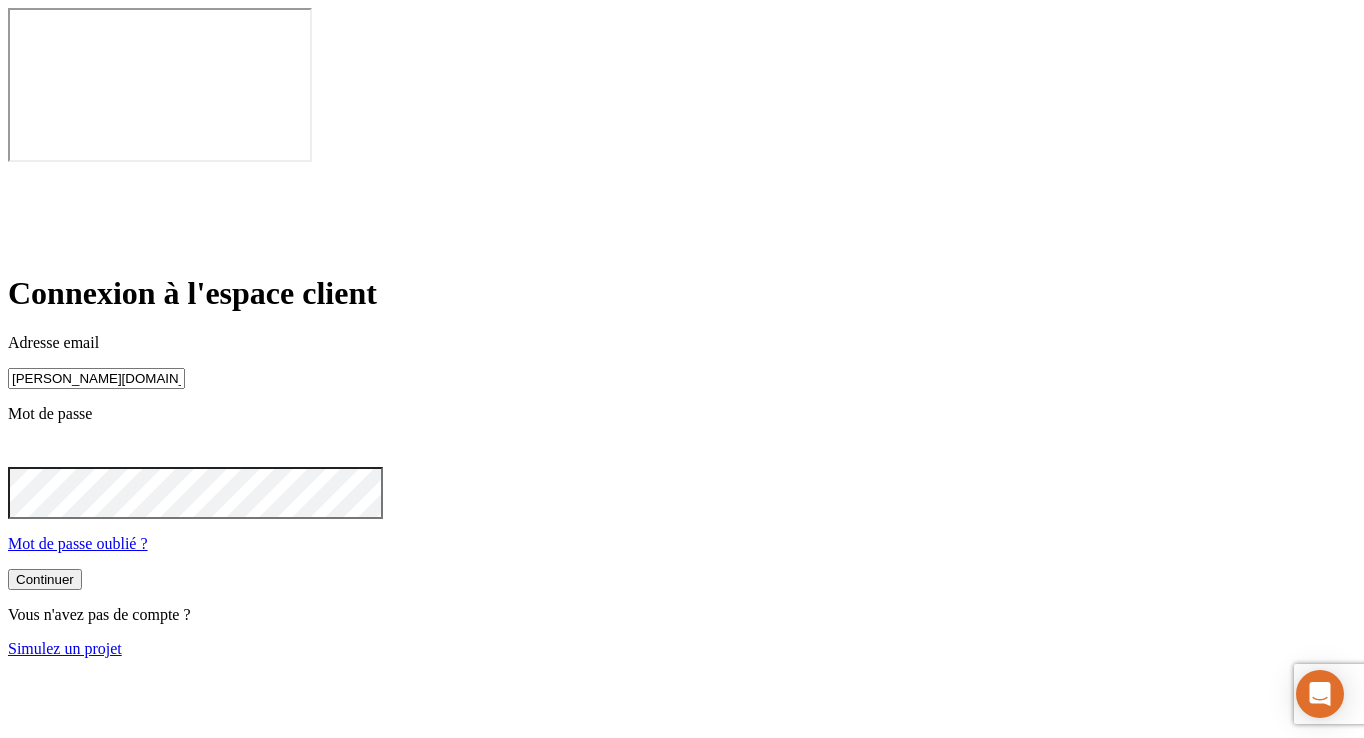 click on "Continuer" at bounding box center [45, 579] 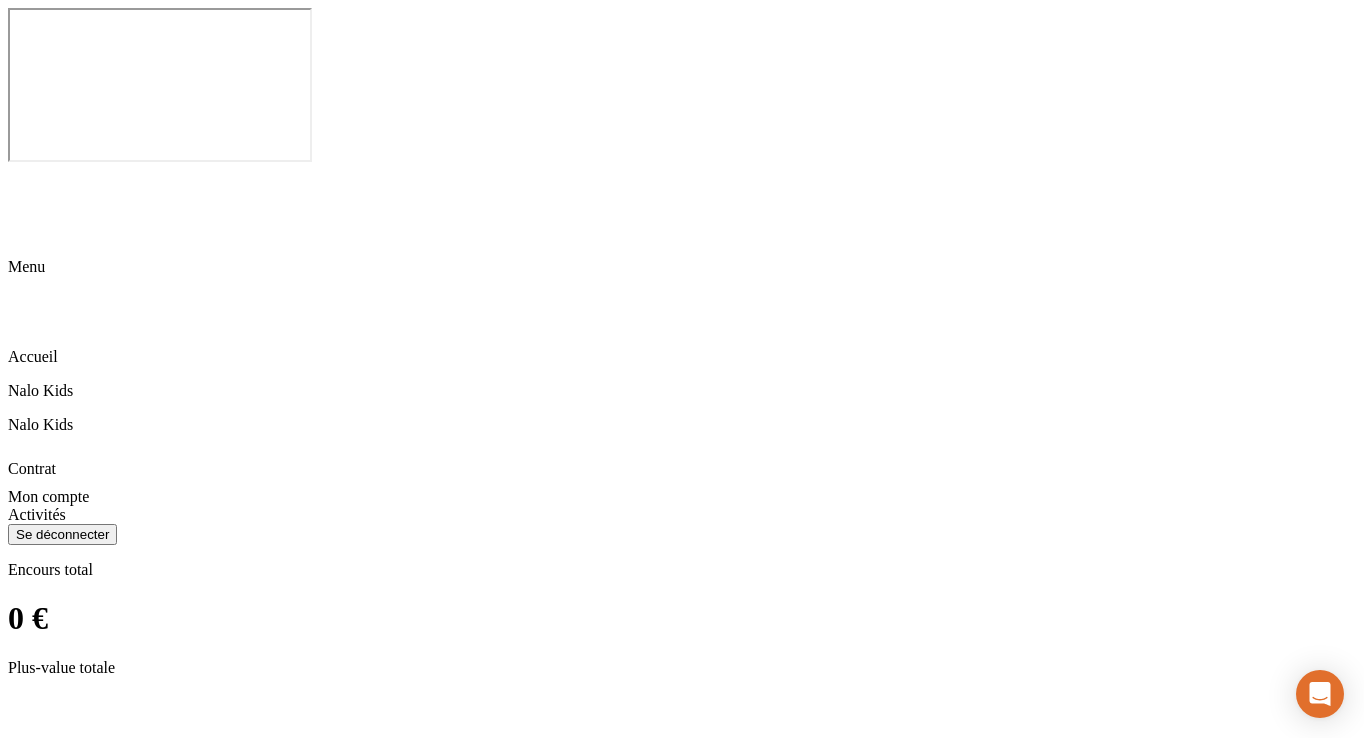 click on "Se déconnecter" at bounding box center [62, 1923] 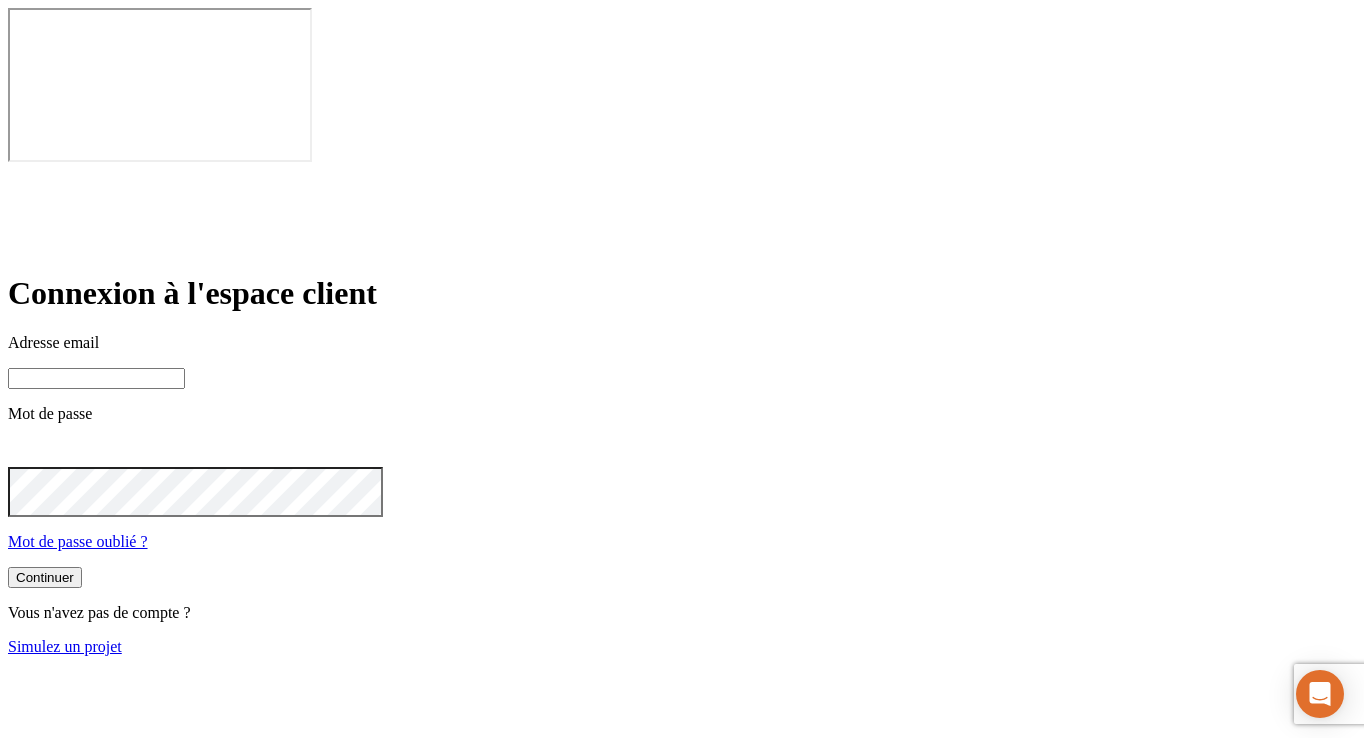click at bounding box center [96, 378] 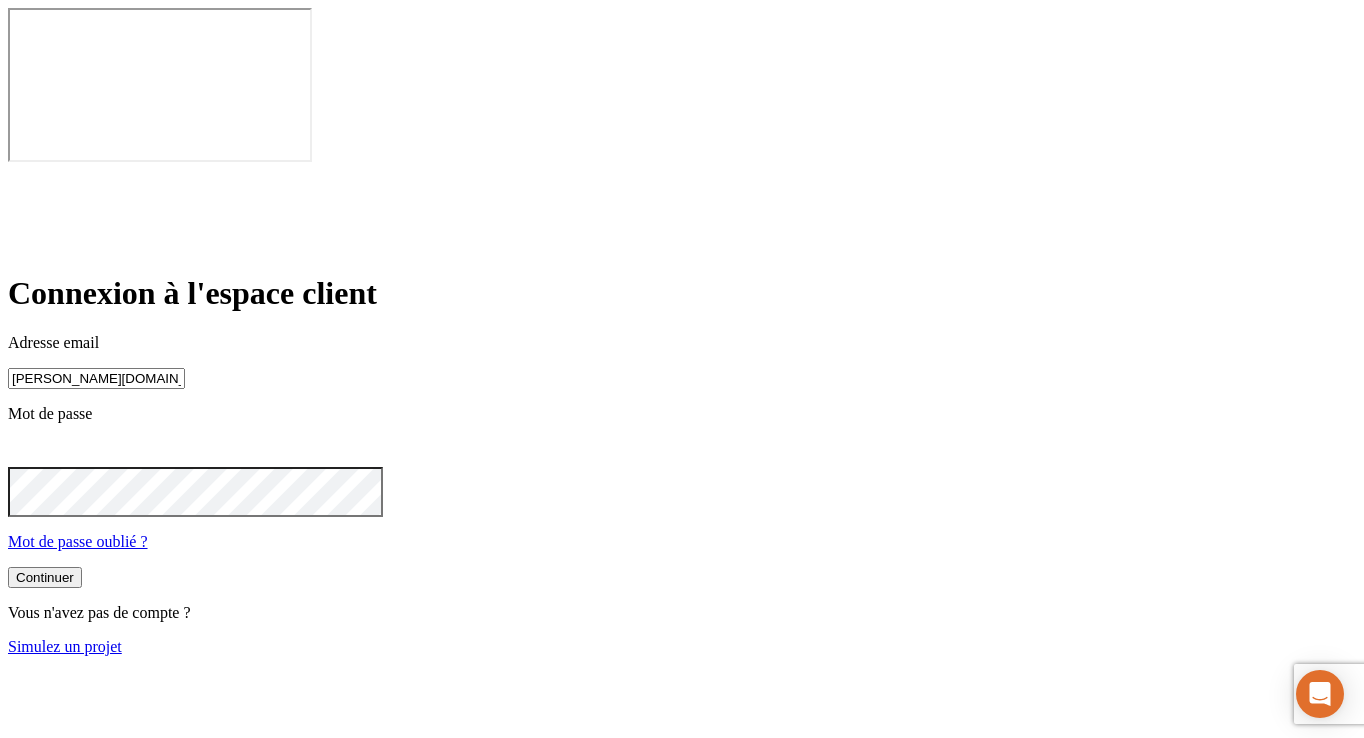 type on "[PERSON_NAME][DOMAIN_NAME][EMAIL_ADDRESS][DOMAIN_NAME]" 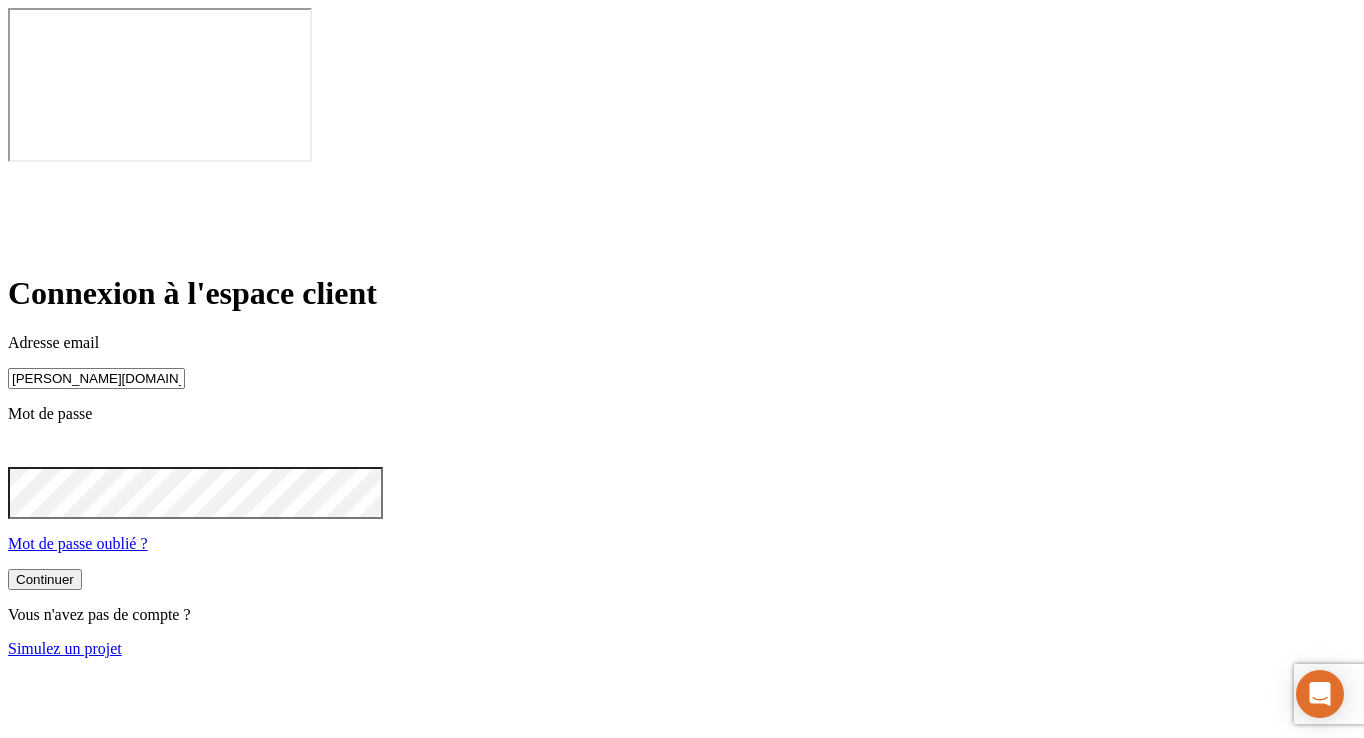 click on "Continuer" at bounding box center [45, 579] 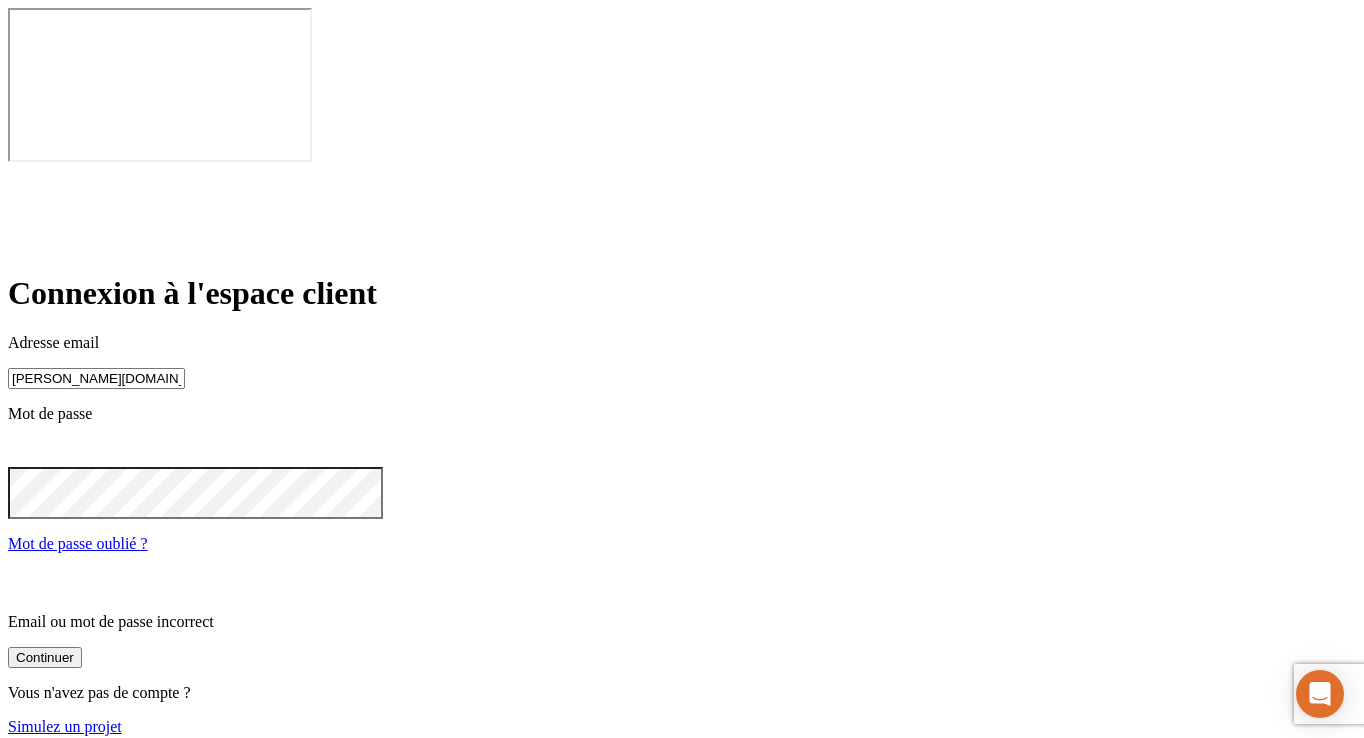 click 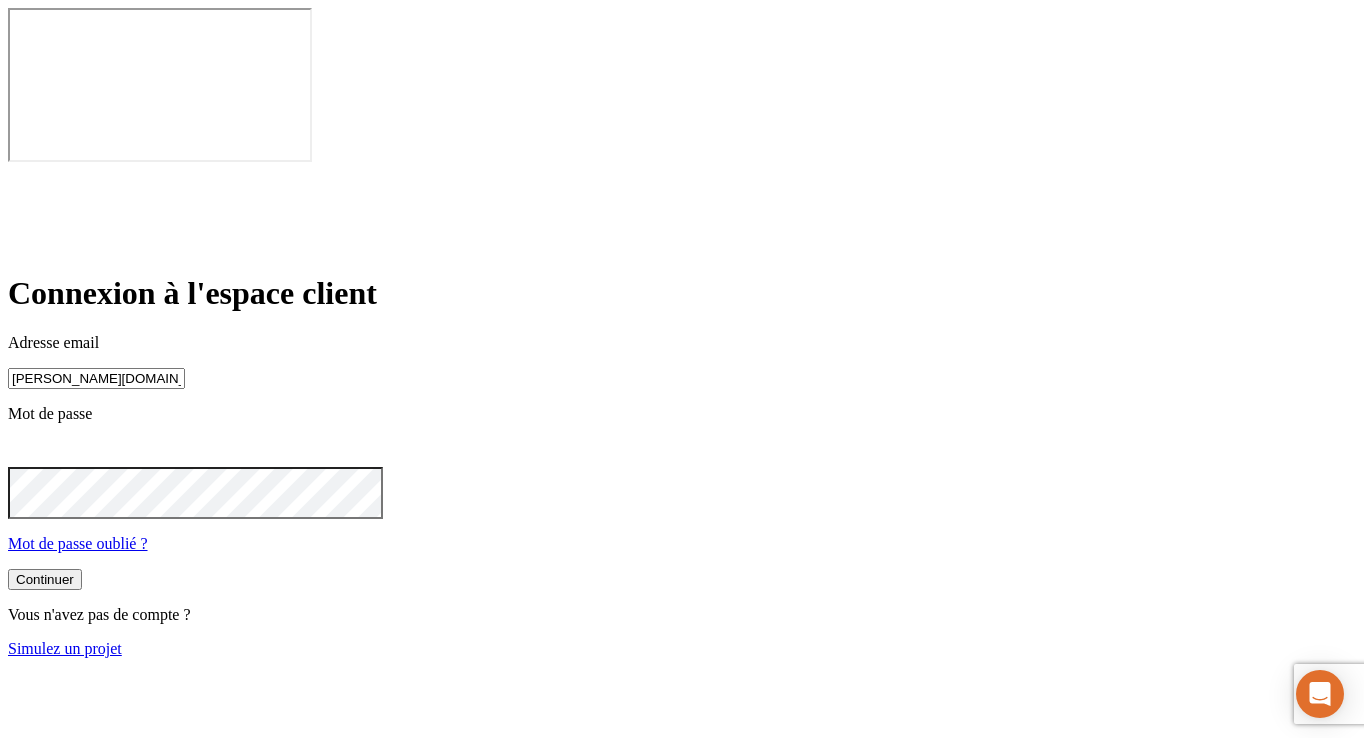 click on "Continuer" at bounding box center (45, 579) 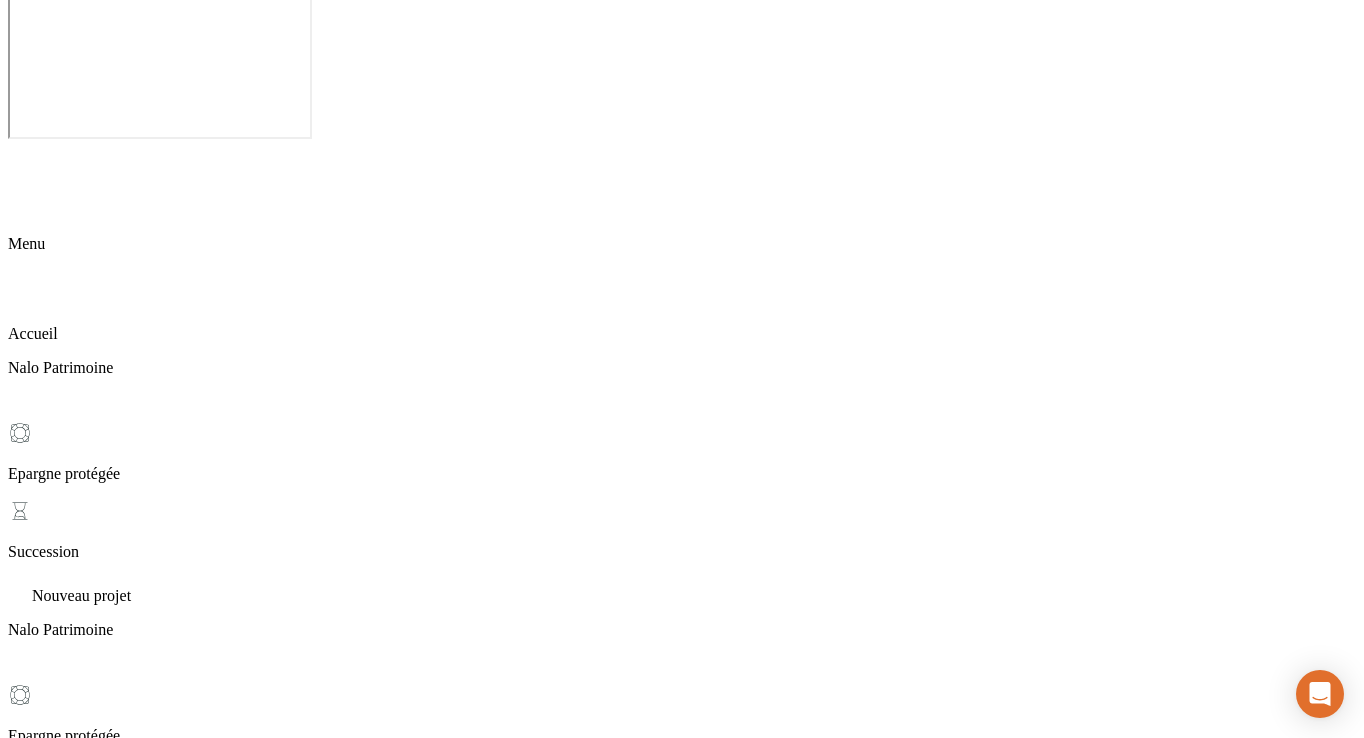 scroll, scrollTop: 62, scrollLeft: 0, axis: vertical 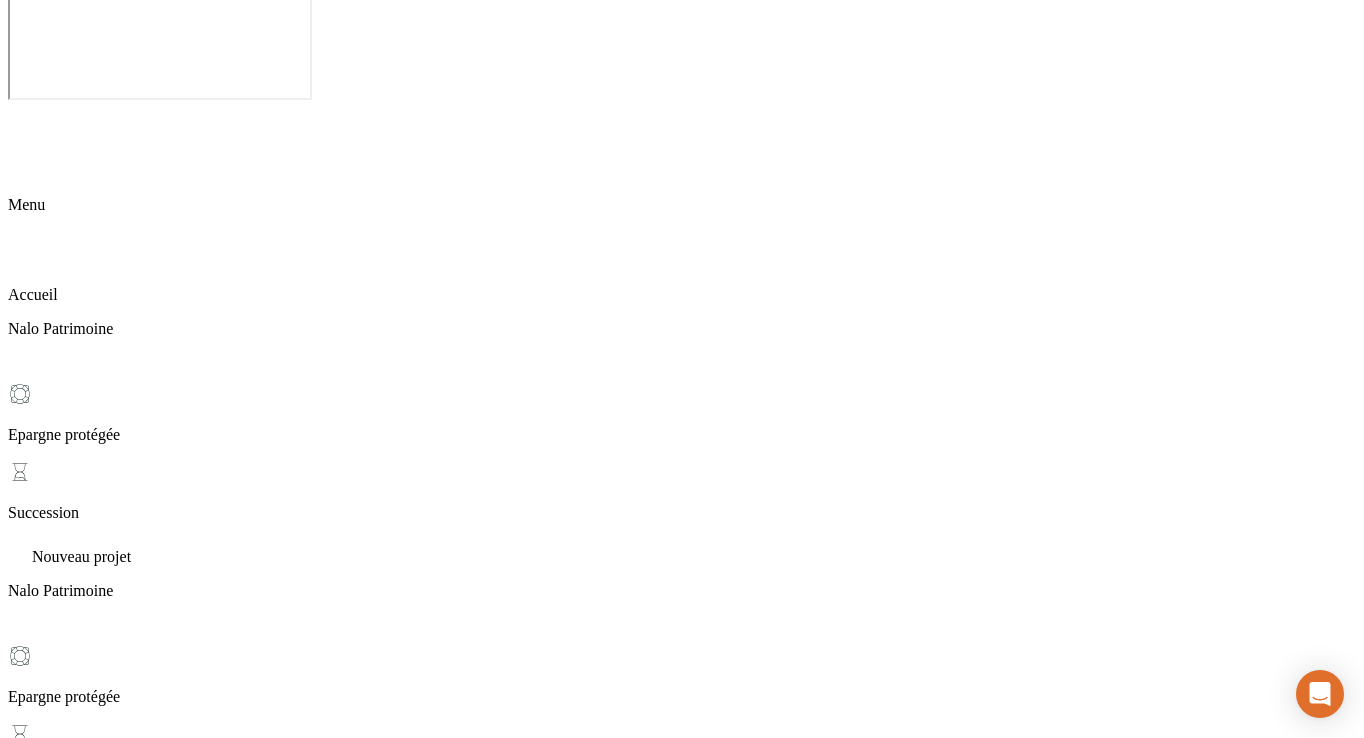 click on "Se déconnecter" at bounding box center (62, 4049) 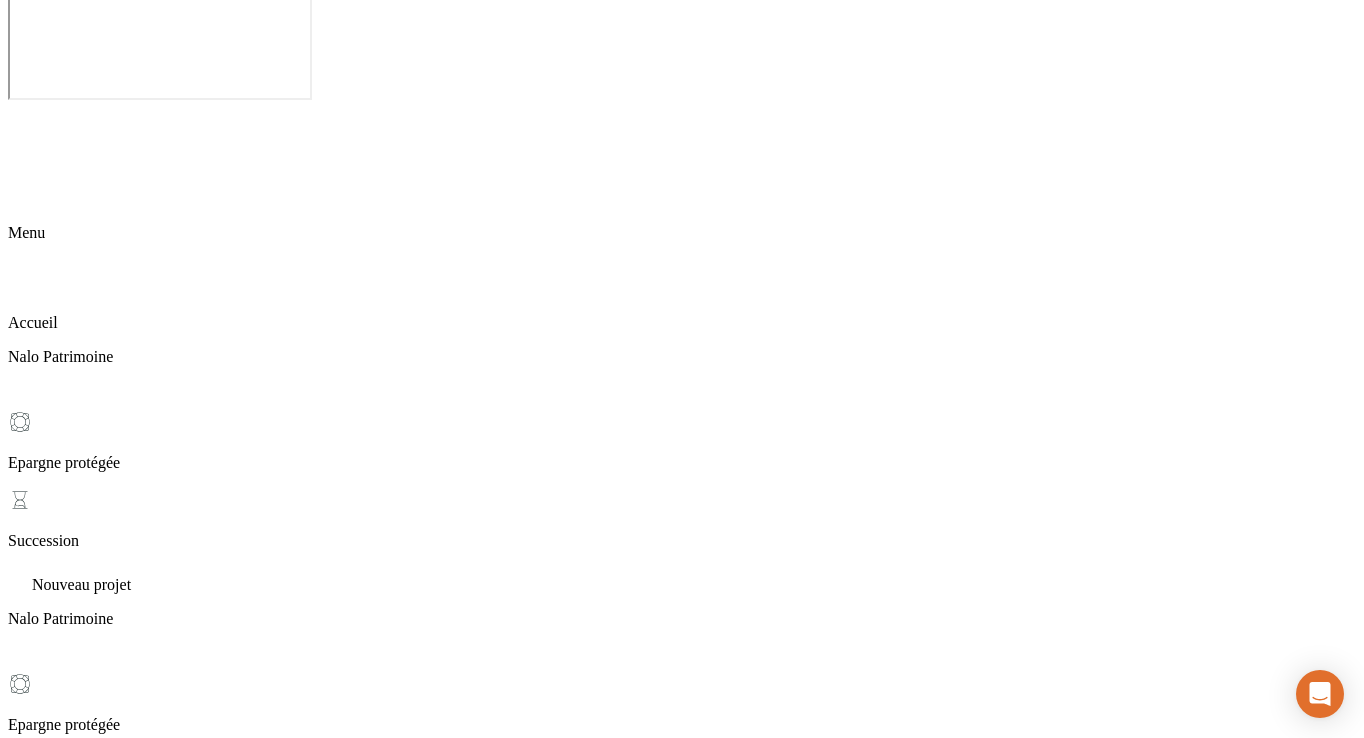 scroll, scrollTop: 0, scrollLeft: 0, axis: both 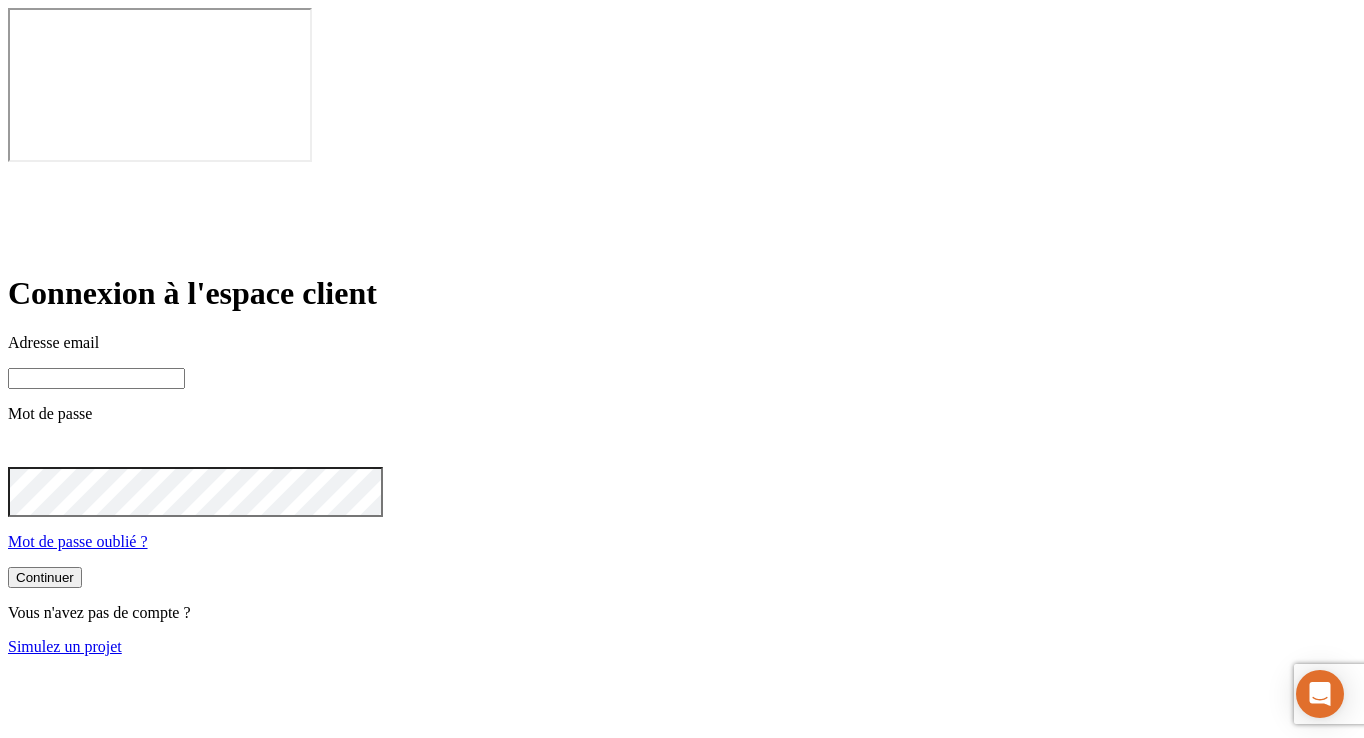 click at bounding box center (96, 378) 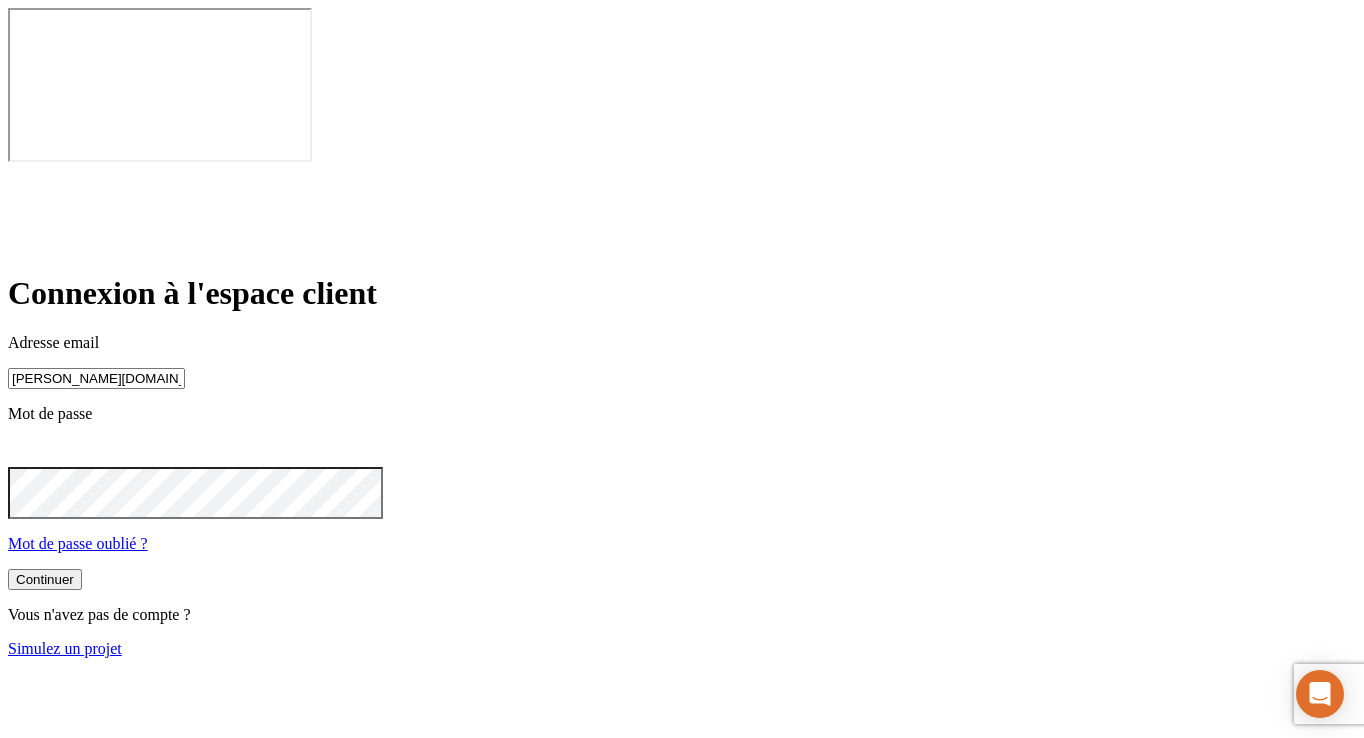 click on "Continuer" at bounding box center (45, 579) 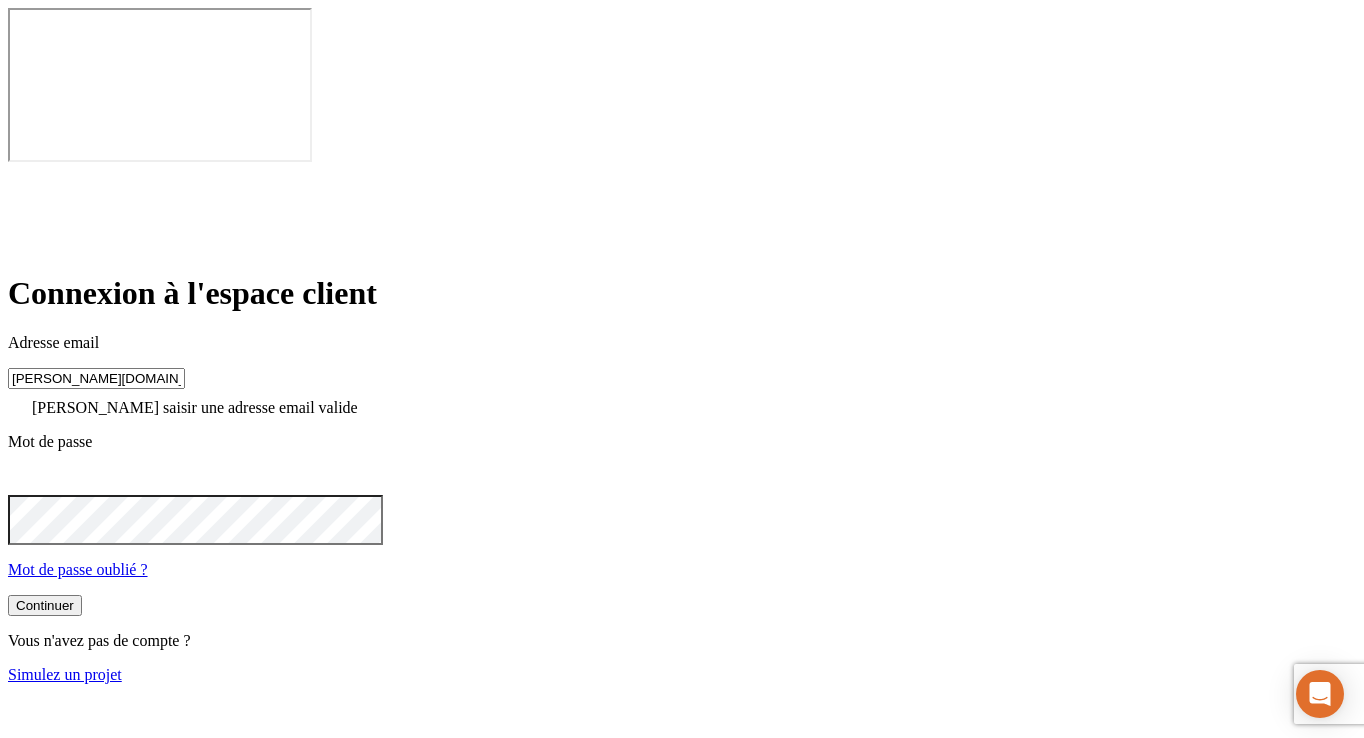 click 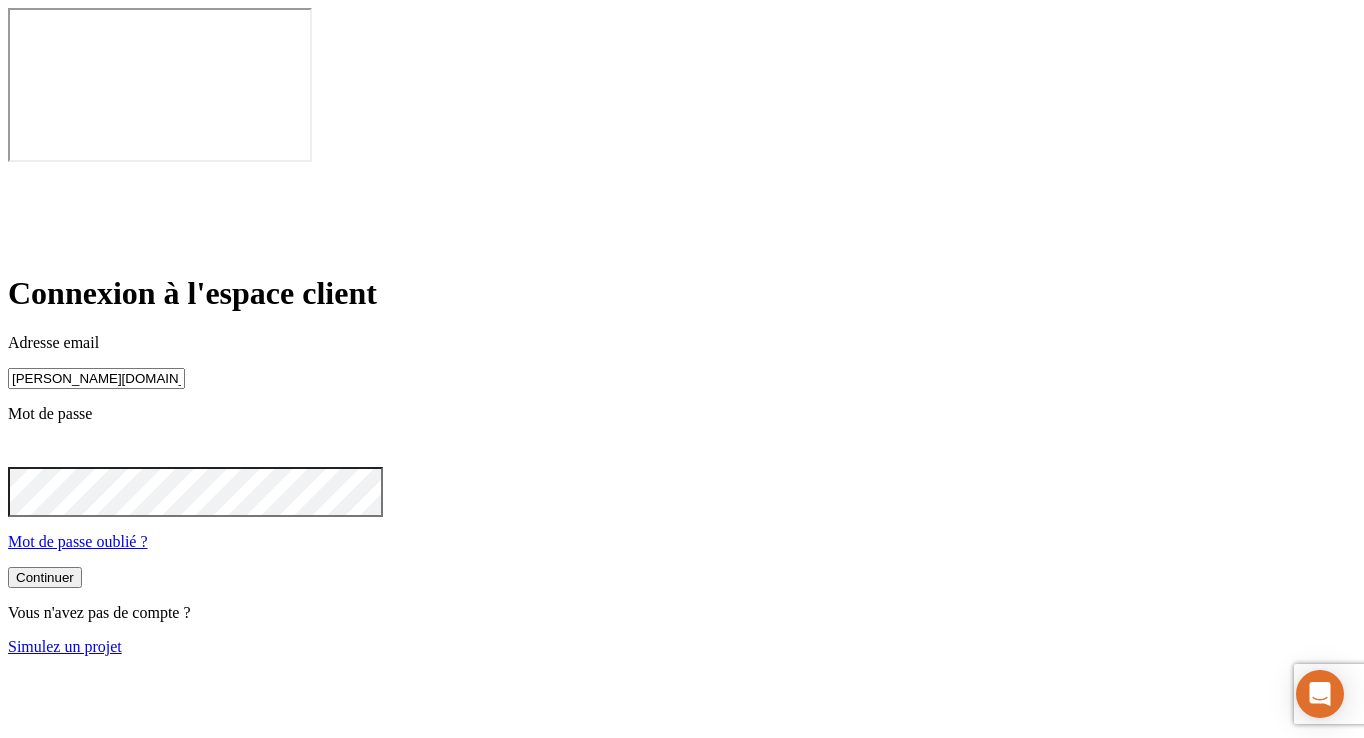 type on "[PERSON_NAME][DOMAIN_NAME][EMAIL_ADDRESS][DOMAIN_NAME]" 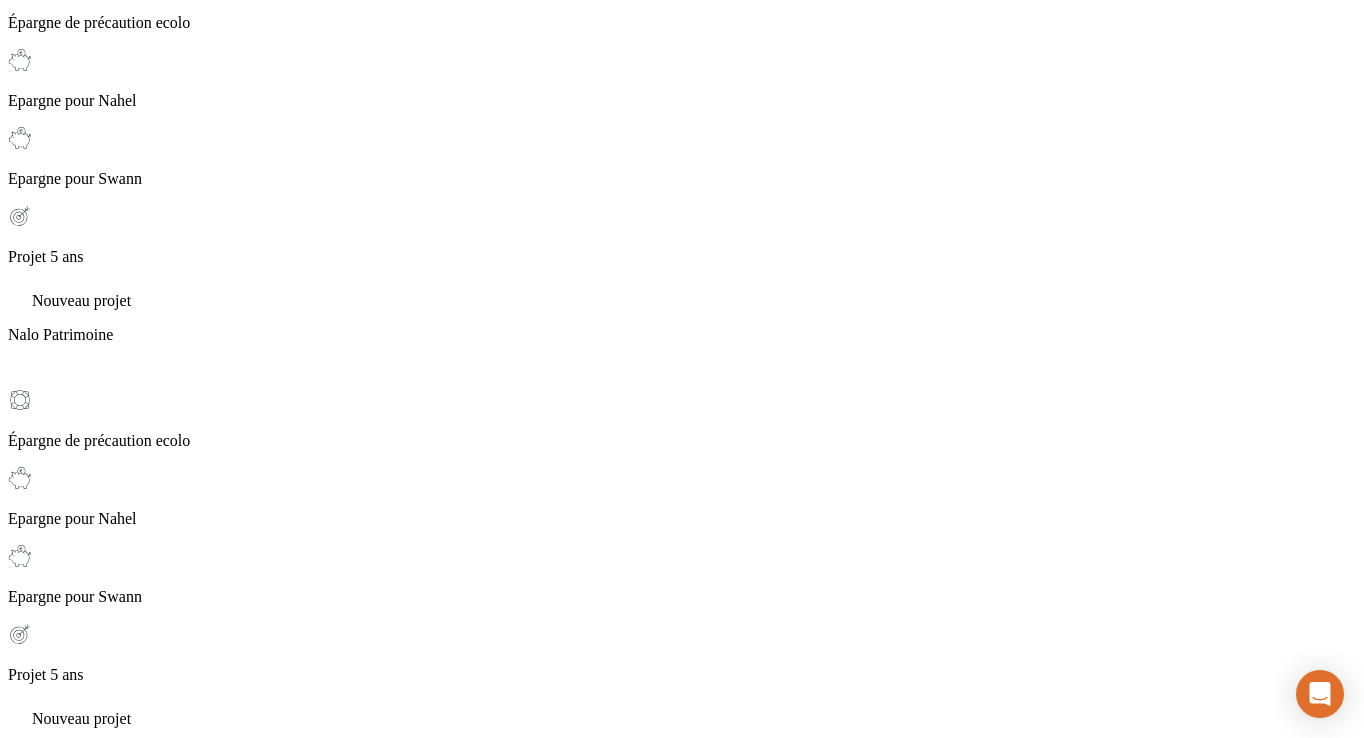 scroll, scrollTop: 620, scrollLeft: 0, axis: vertical 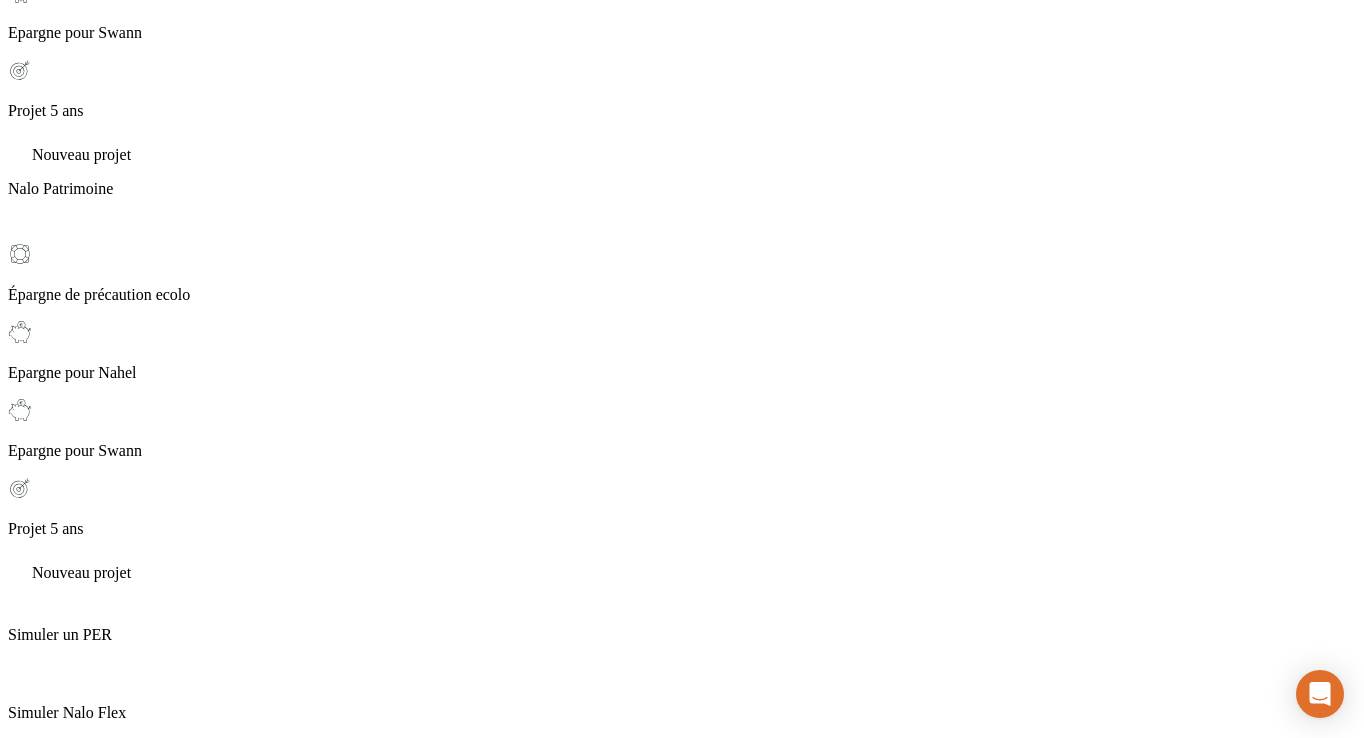 click on "Se déconnecter" at bounding box center (62, 5137) 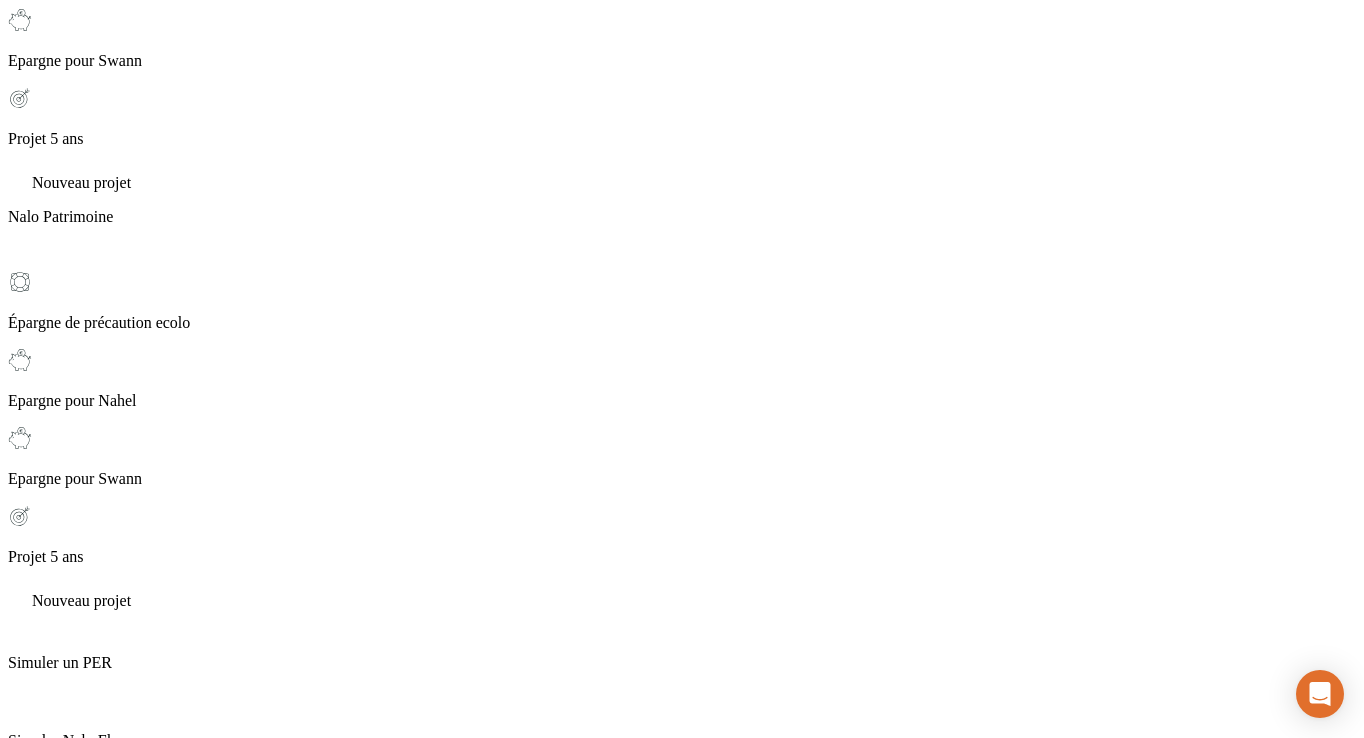 scroll, scrollTop: 0, scrollLeft: 0, axis: both 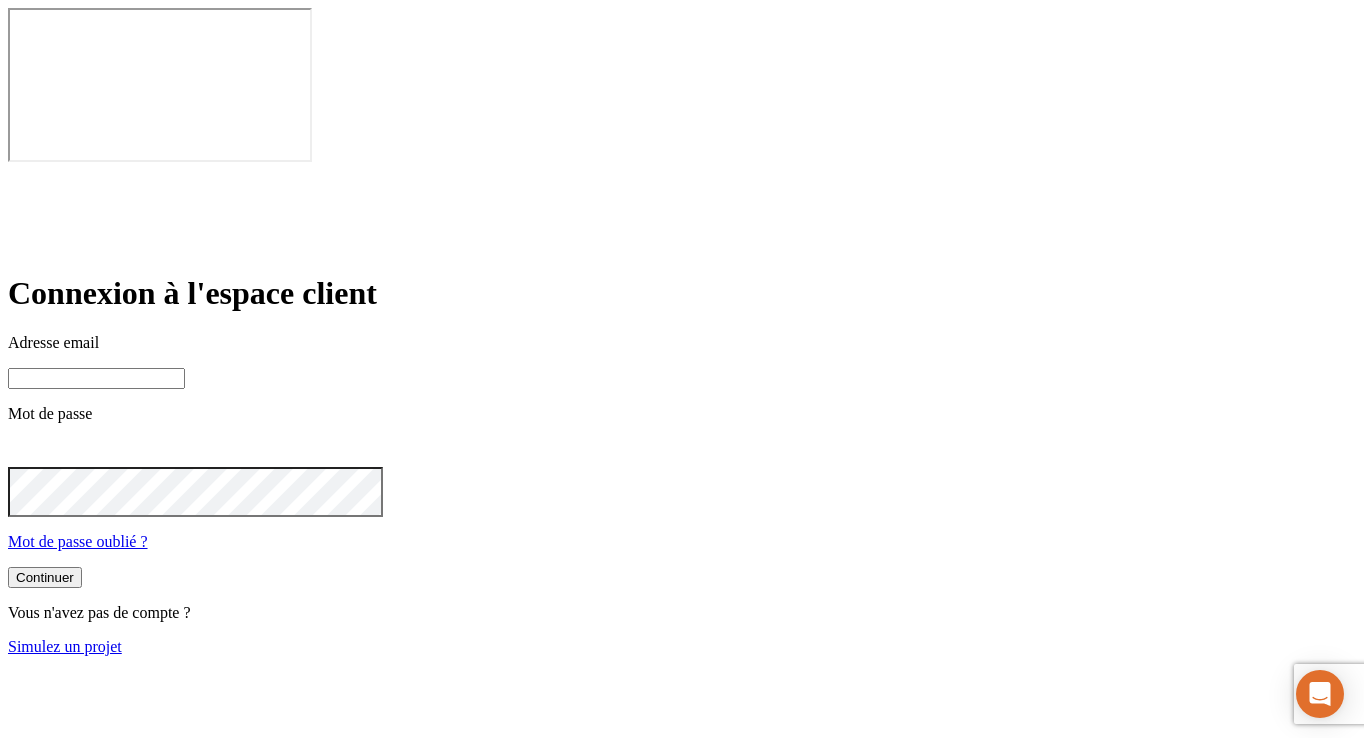 click at bounding box center [96, 378] 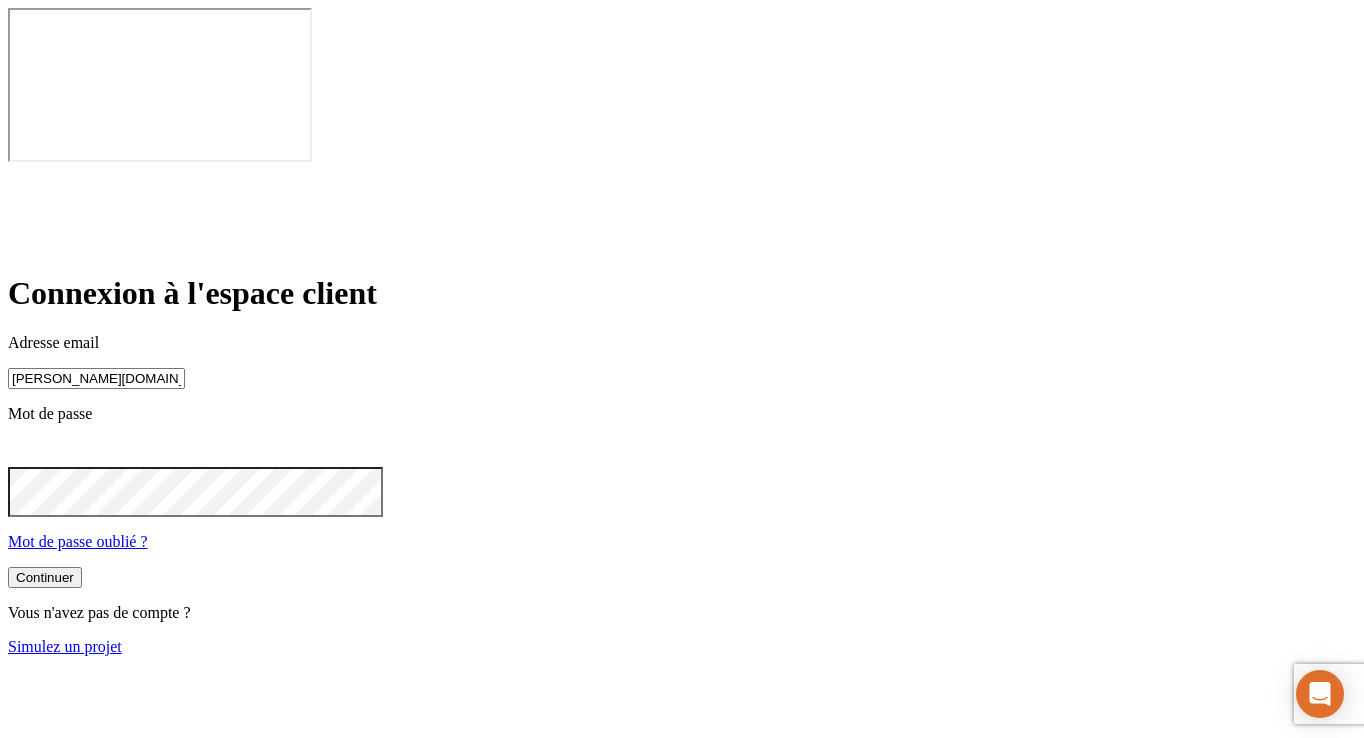 type on "[PERSON_NAME][DOMAIN_NAME][EMAIL_ADDRESS][DOMAIN_NAME]" 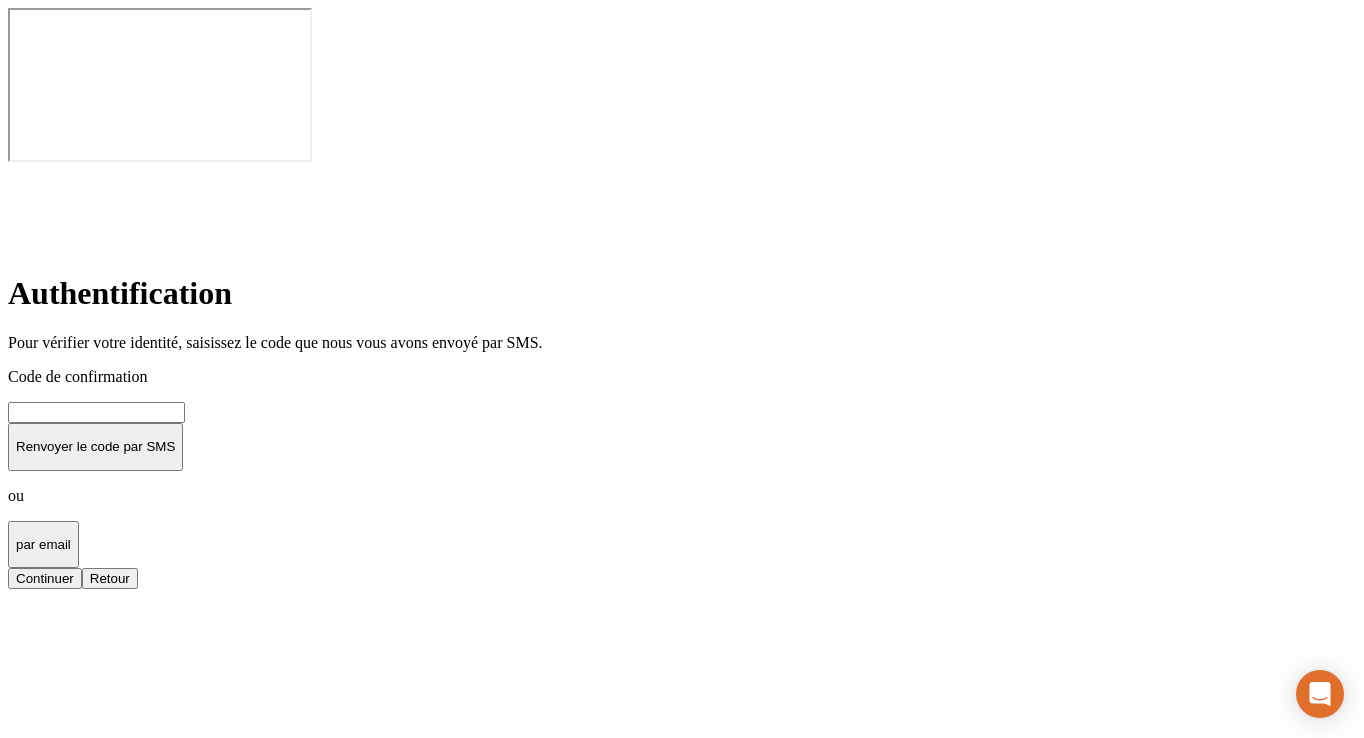 click at bounding box center [96, 412] 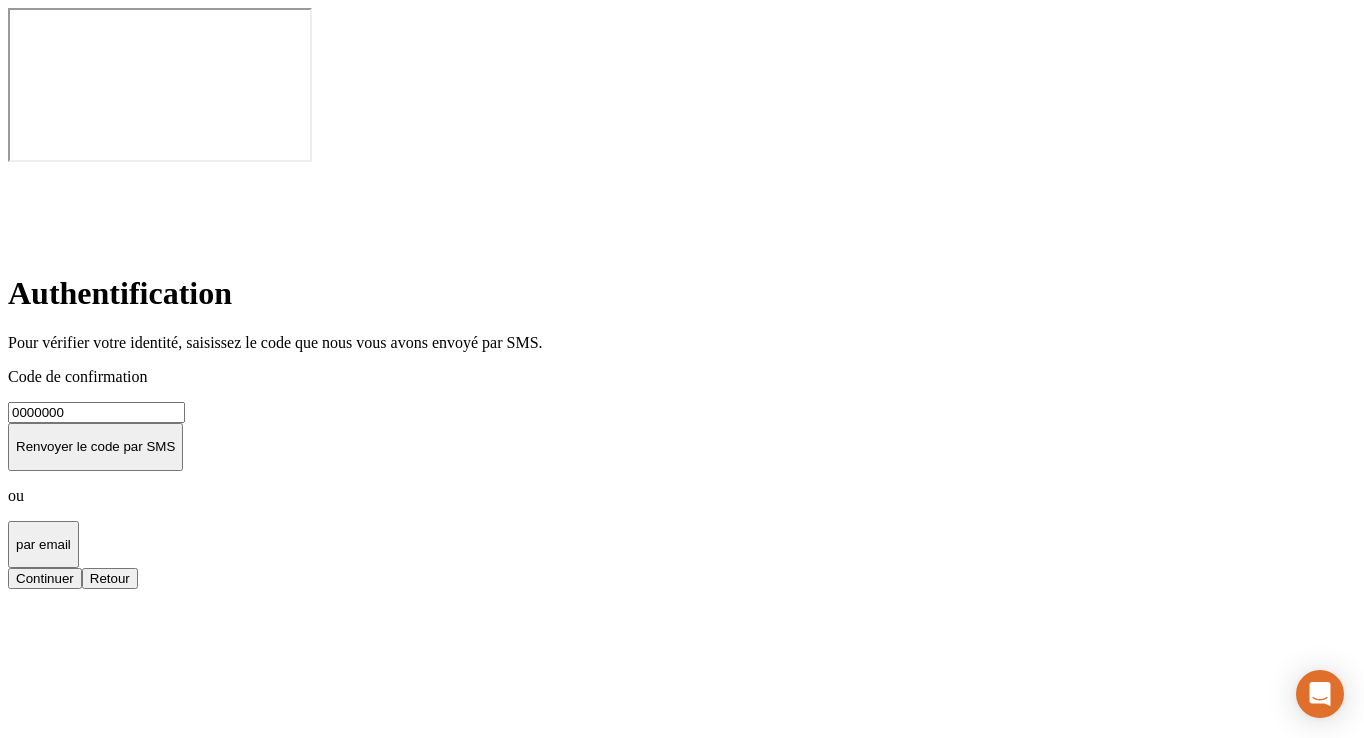 click on "Continuer" at bounding box center (45, 578) 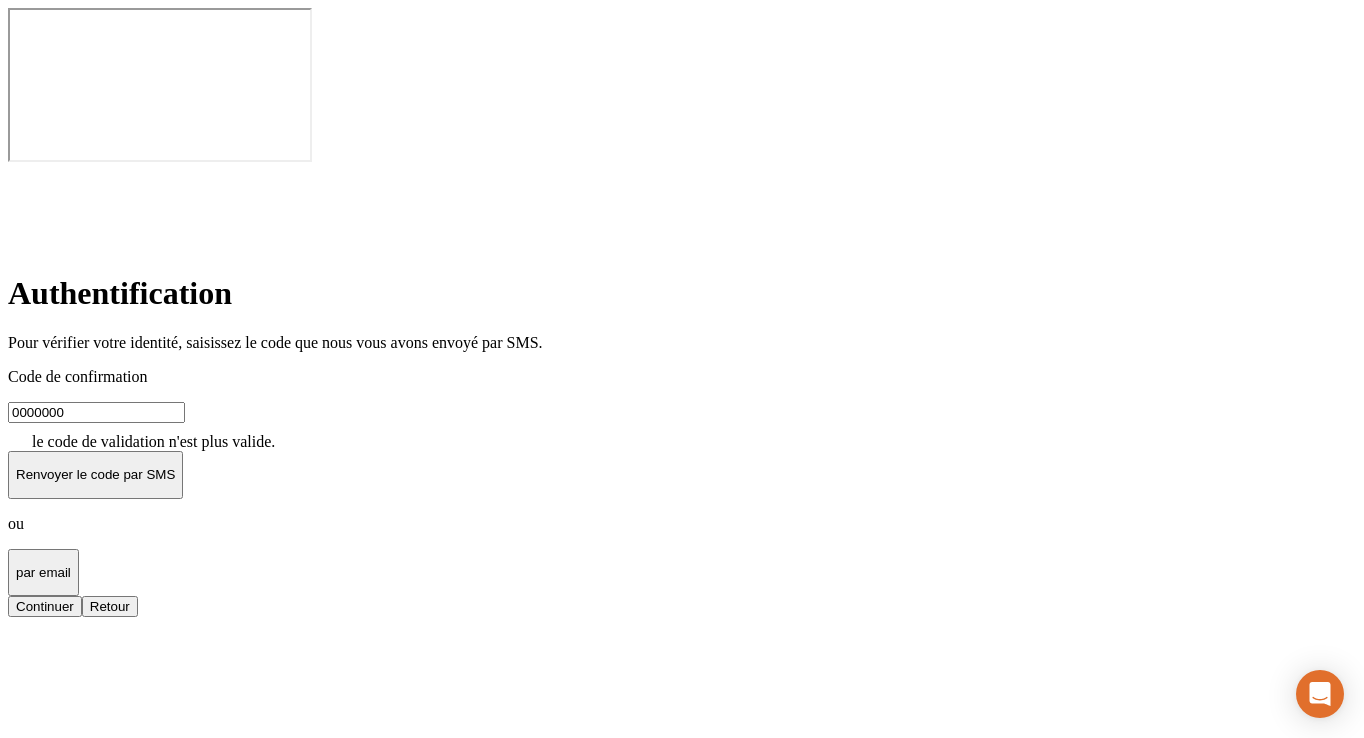 click on "0000000" at bounding box center (96, 412) 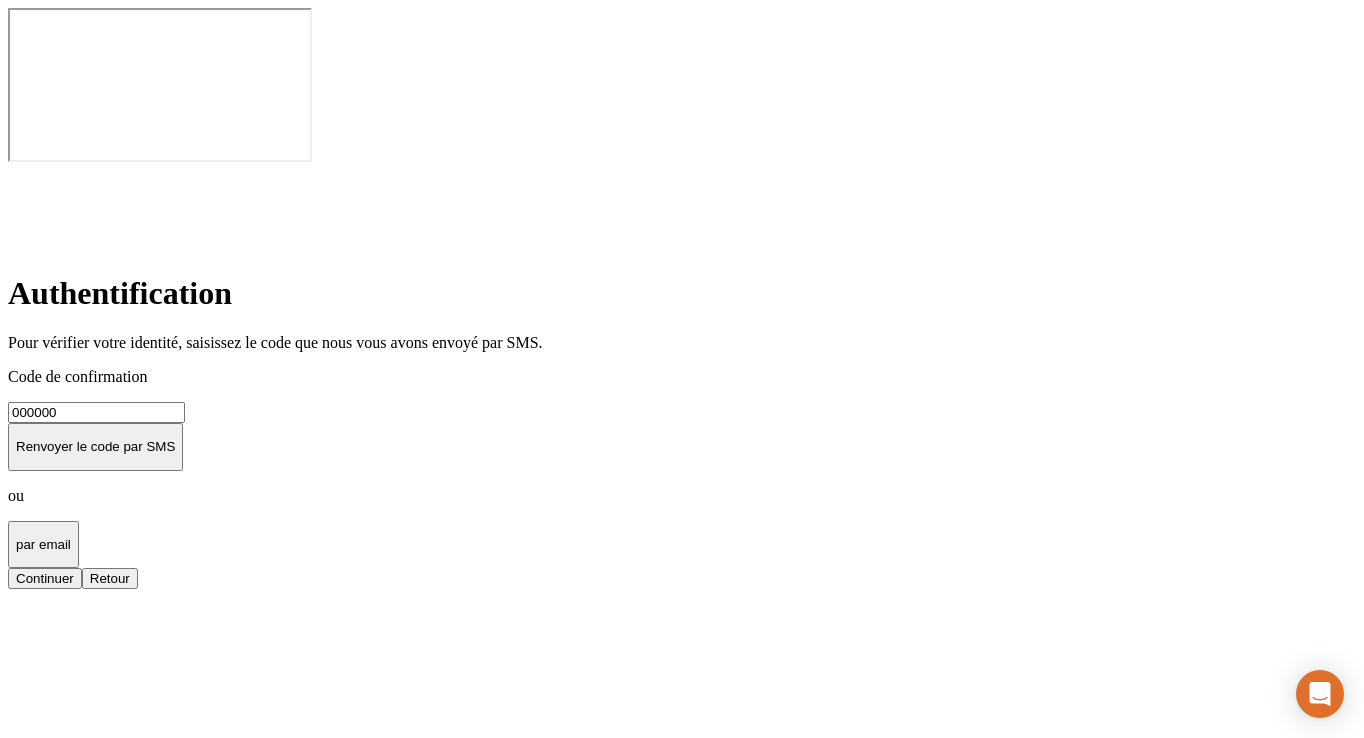 type on "000000" 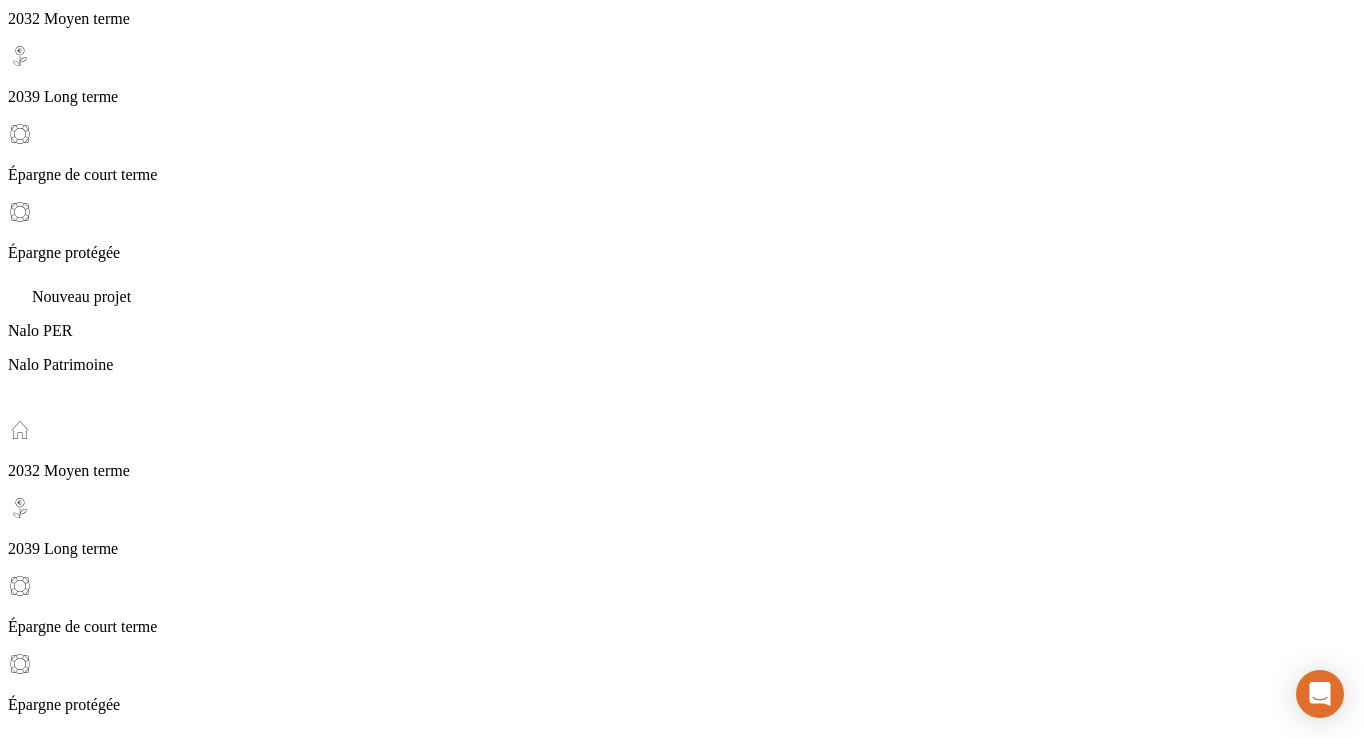 scroll, scrollTop: 503, scrollLeft: 0, axis: vertical 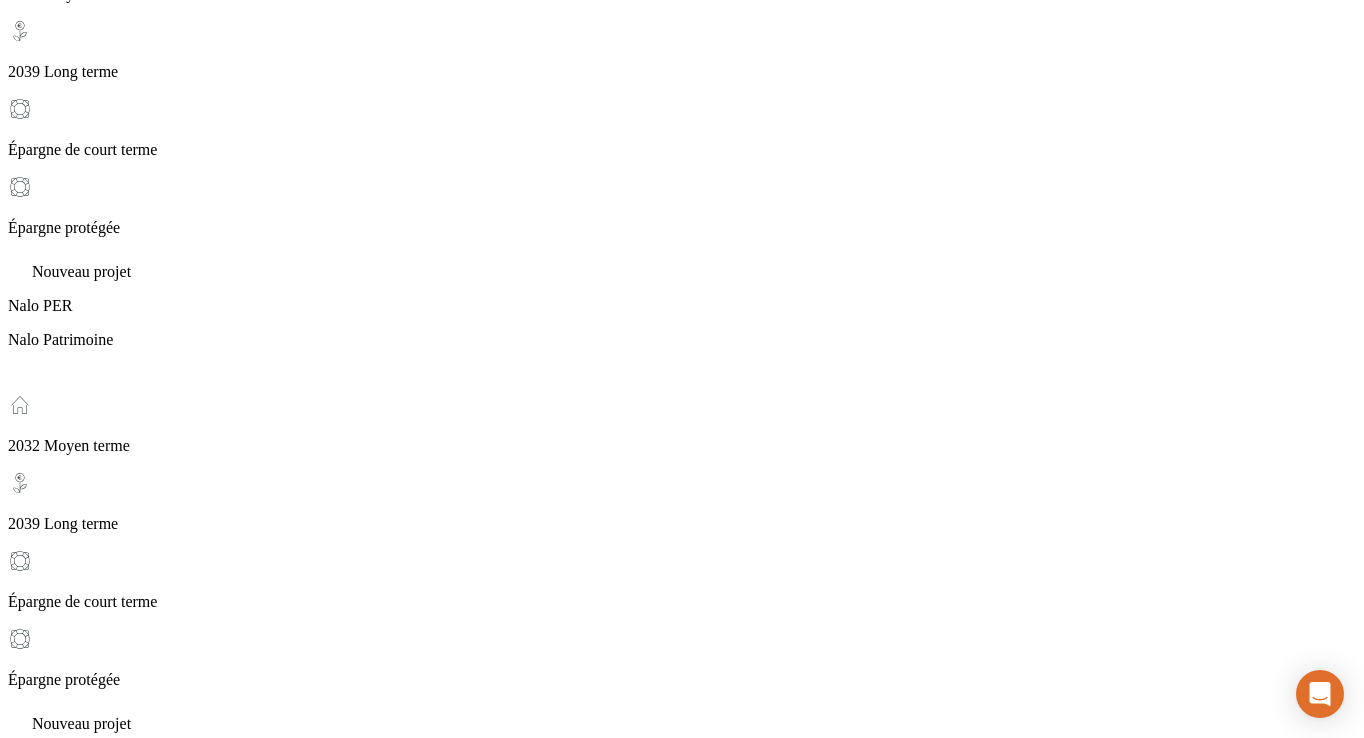 click on "Se déconnecter" at bounding box center (62, 5277) 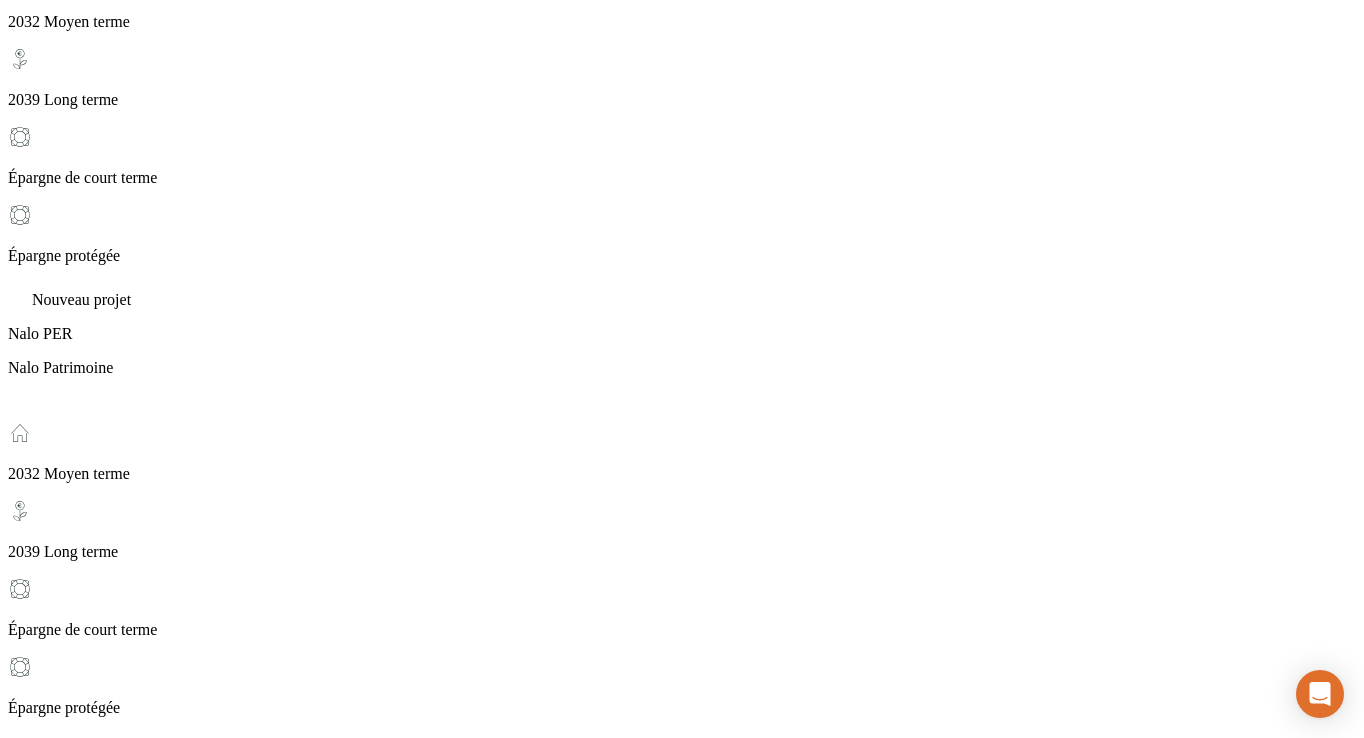 scroll, scrollTop: 0, scrollLeft: 0, axis: both 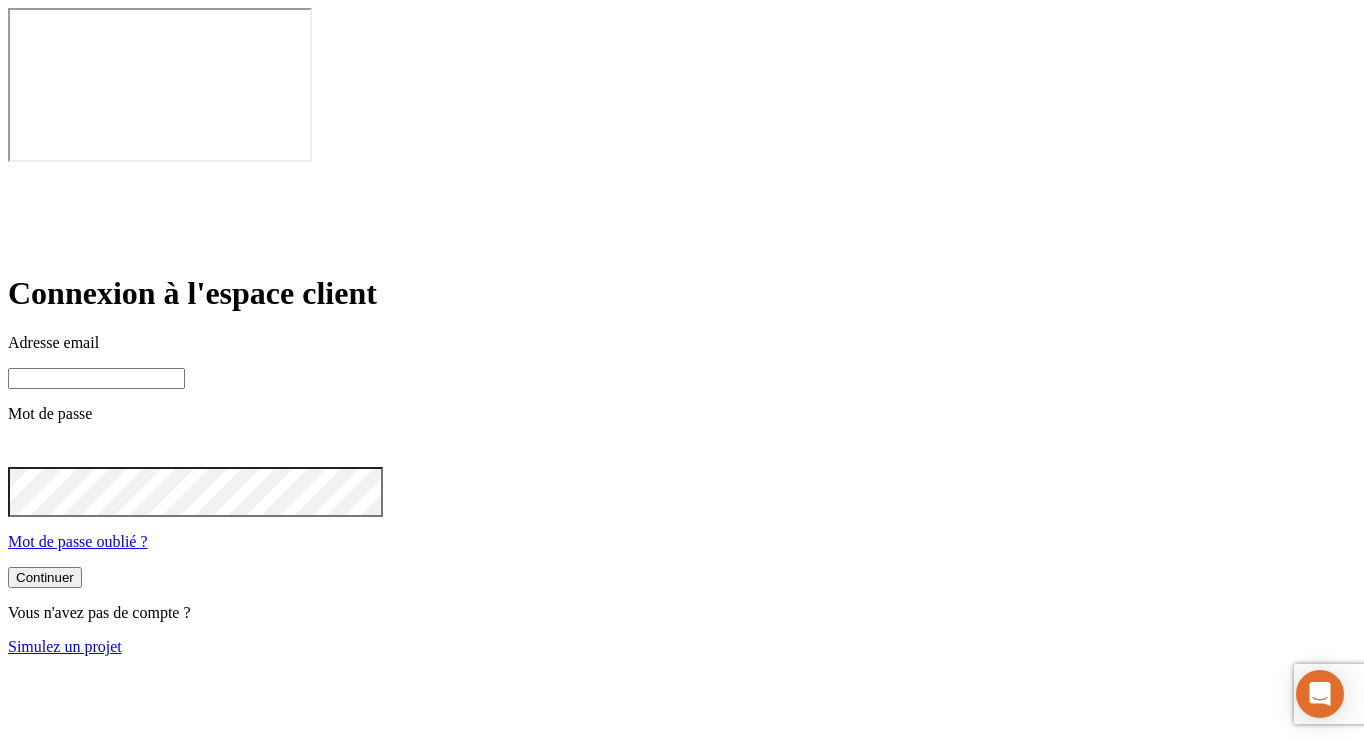 click at bounding box center [96, 378] 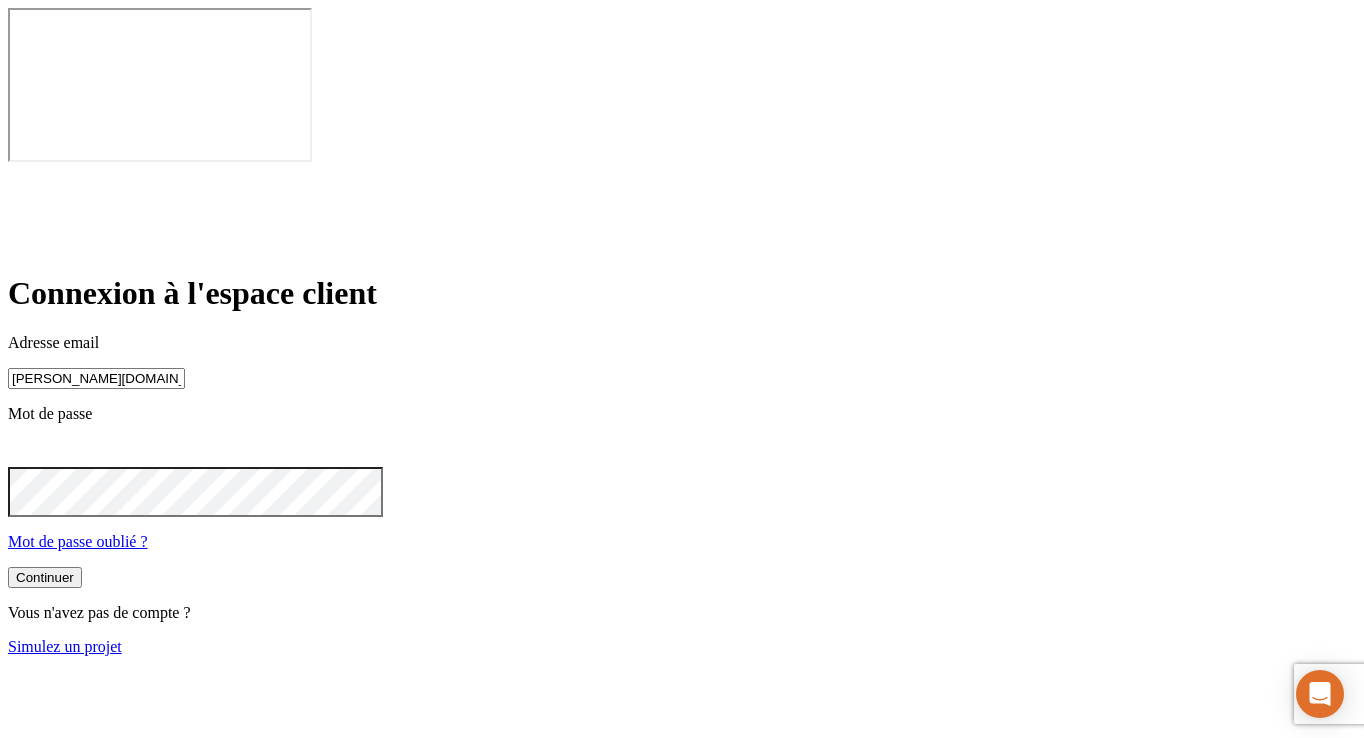 type on "[PERSON_NAME][DOMAIN_NAME][EMAIL_ADDRESS][DOMAIN_NAME]" 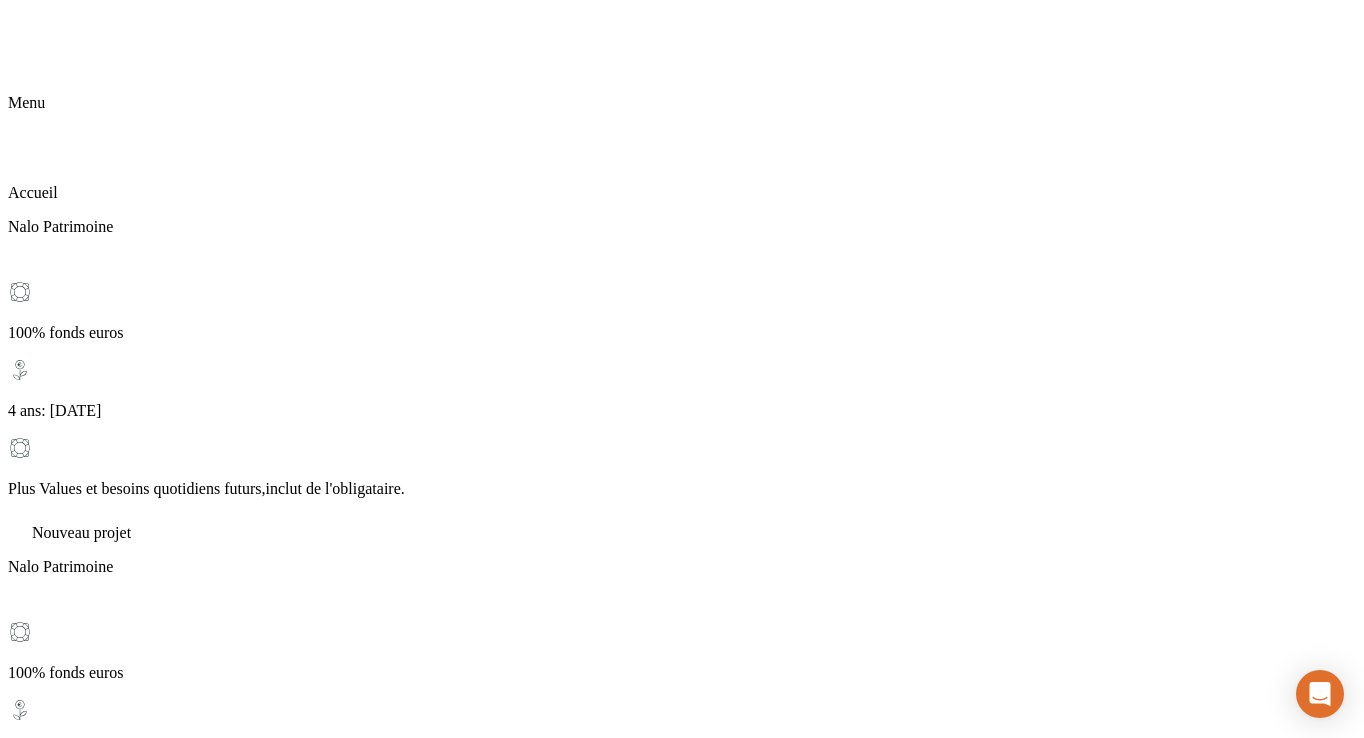 scroll, scrollTop: 175, scrollLeft: 0, axis: vertical 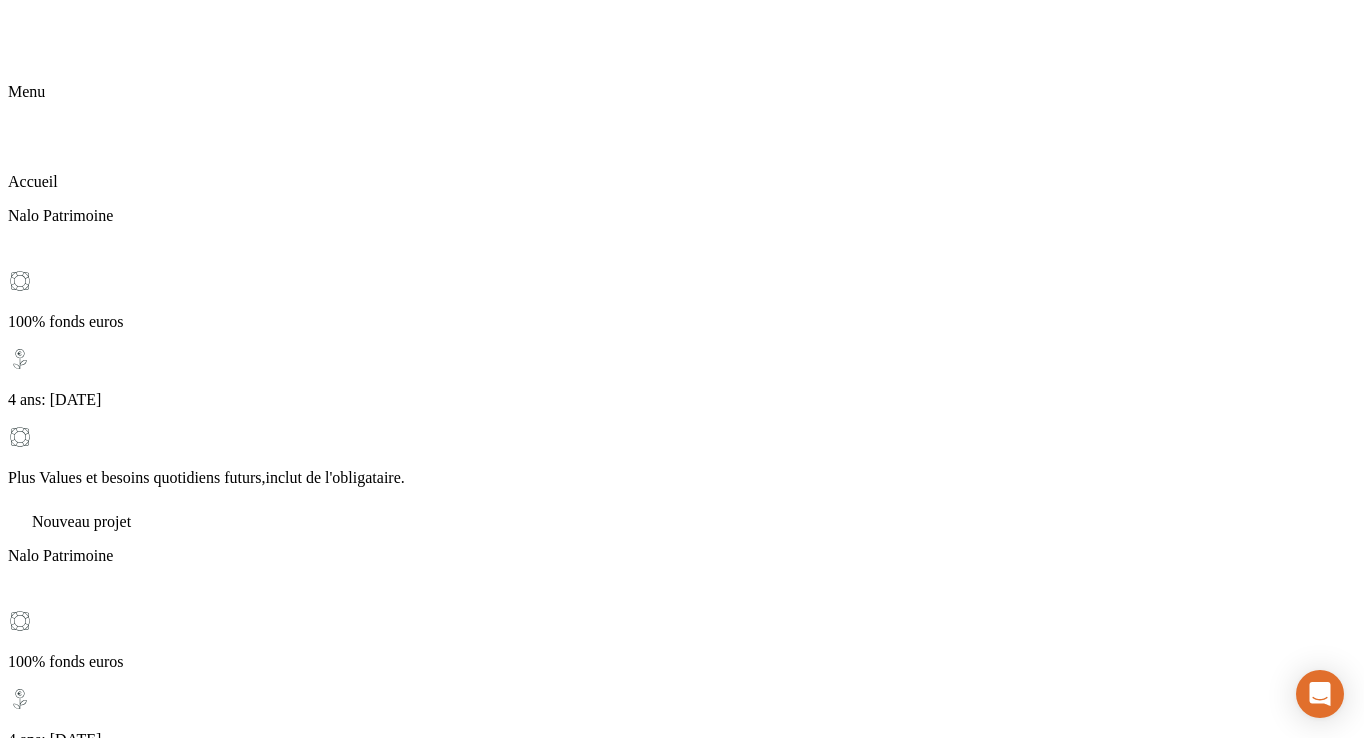 click on "Se déconnecter" at bounding box center (62, 4544) 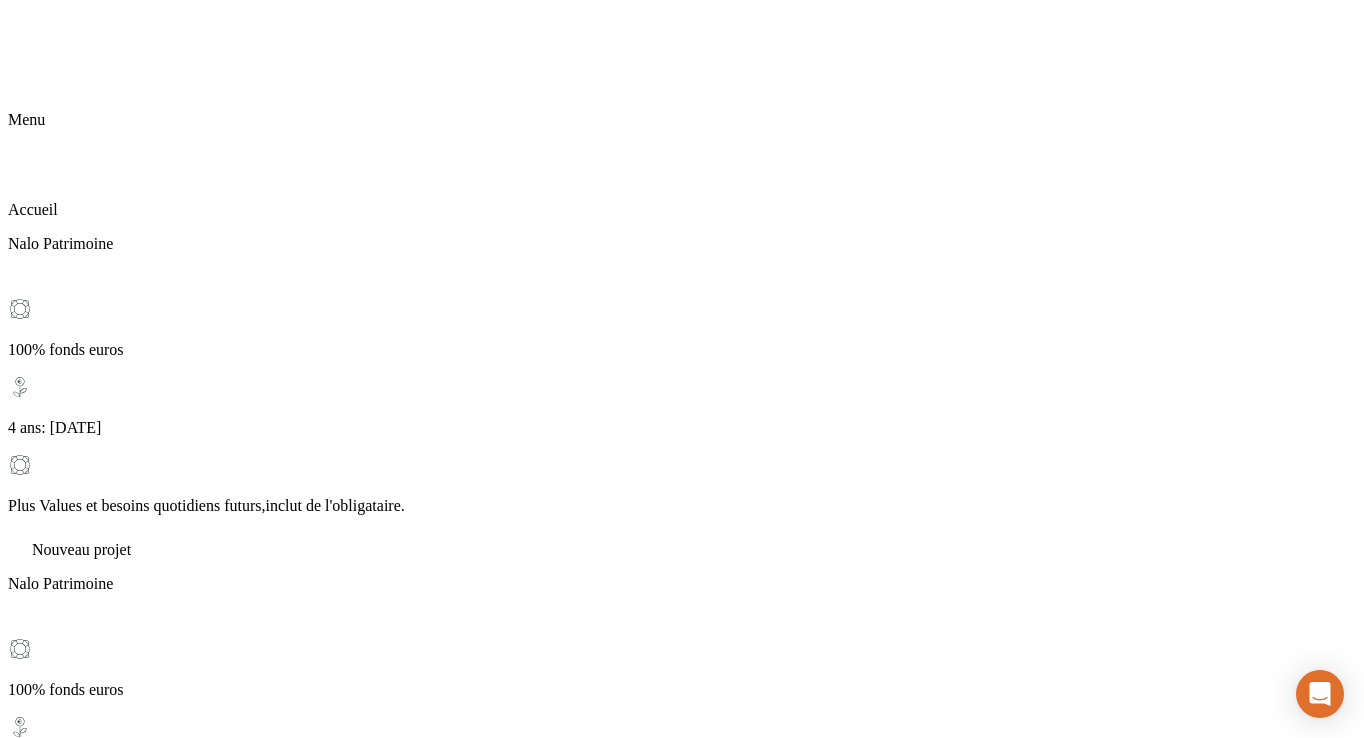 scroll, scrollTop: 0, scrollLeft: 0, axis: both 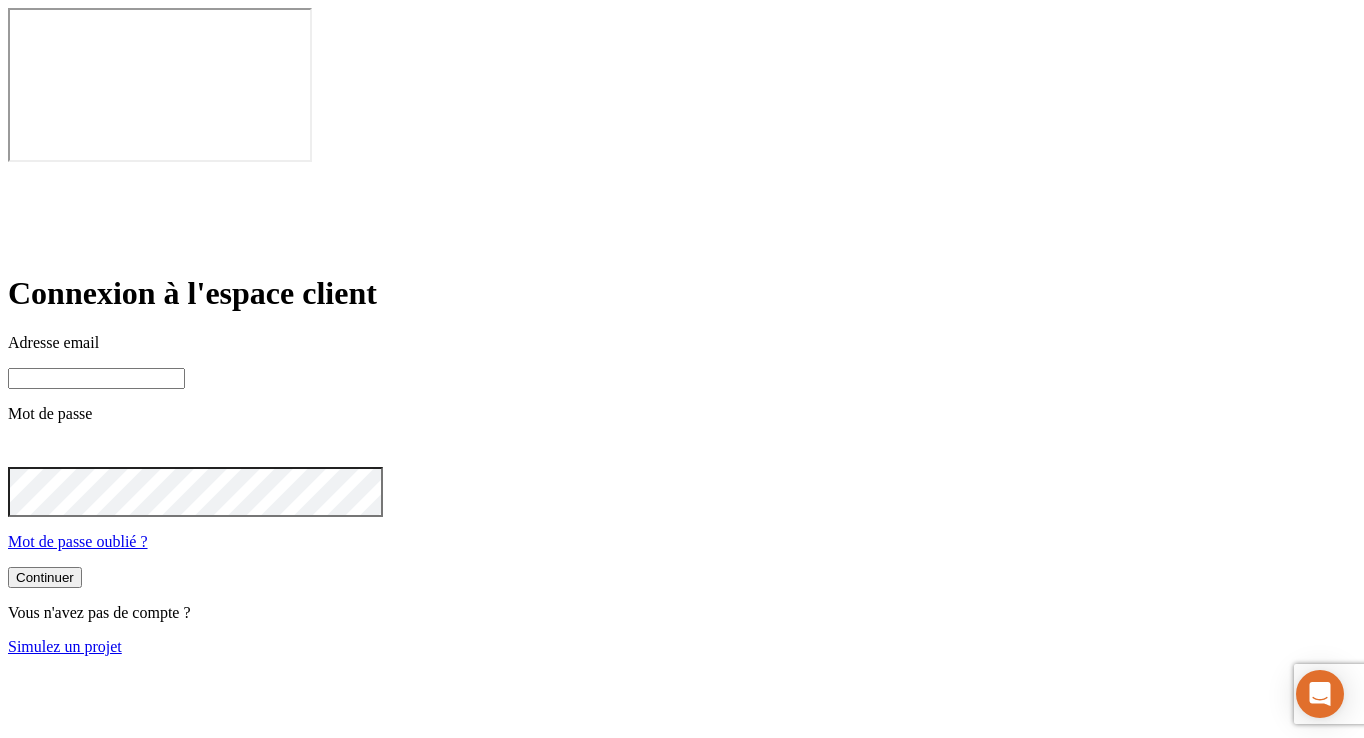 click at bounding box center [96, 378] 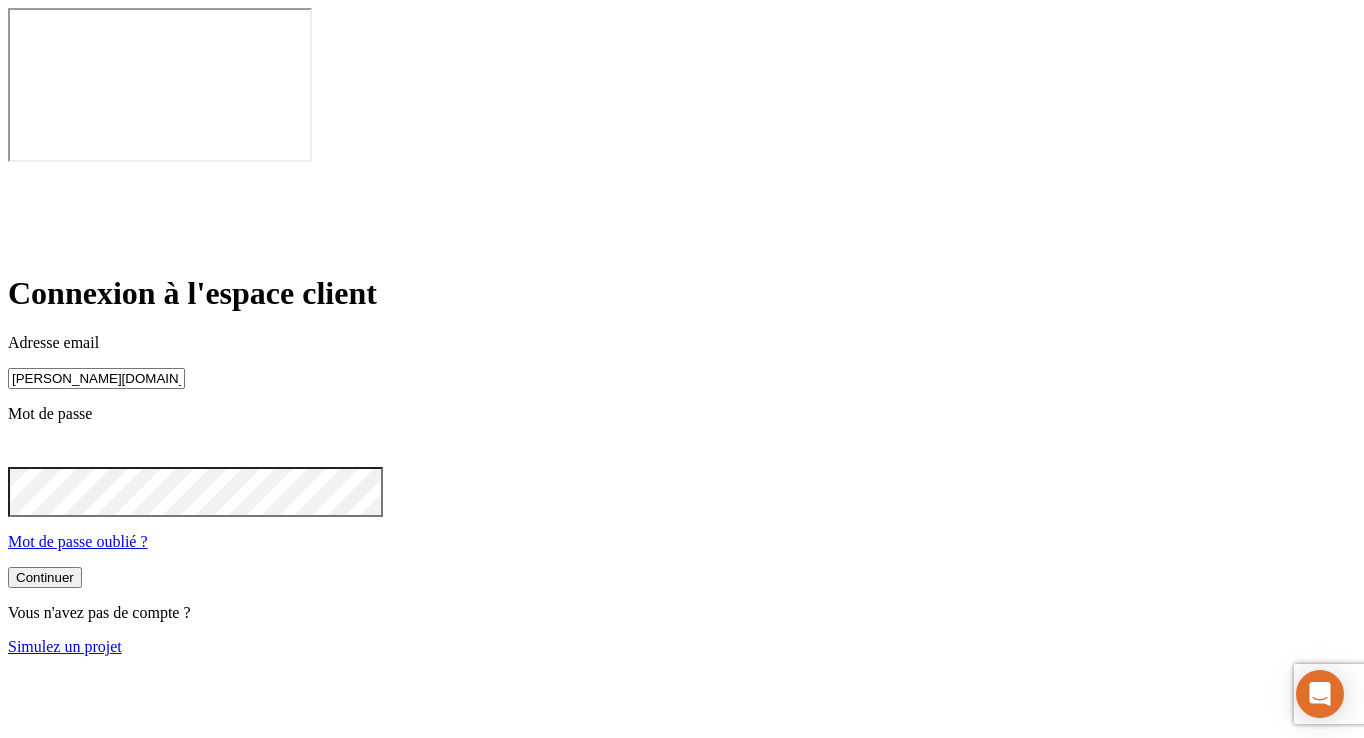 type on "[PERSON_NAME][DOMAIN_NAME][EMAIL_ADDRESS][DOMAIN_NAME]" 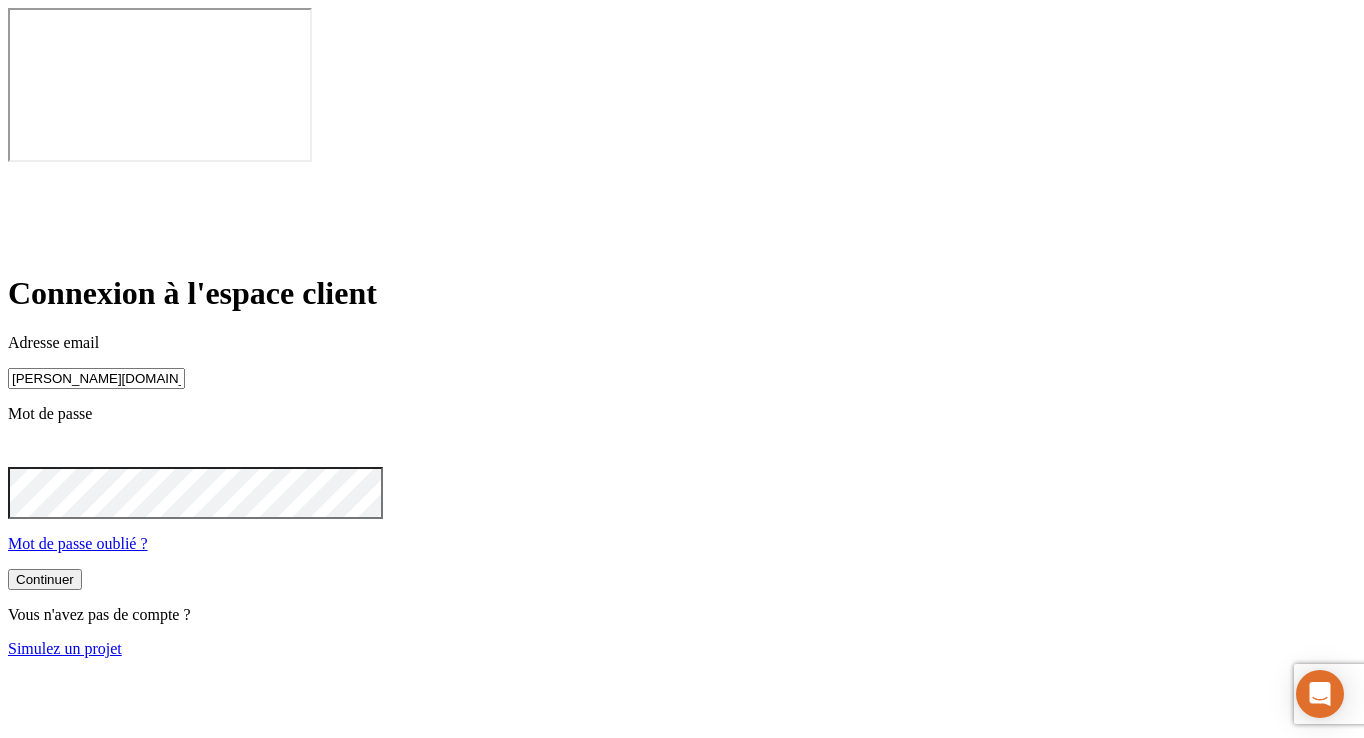 click on "Continuer" at bounding box center (45, 579) 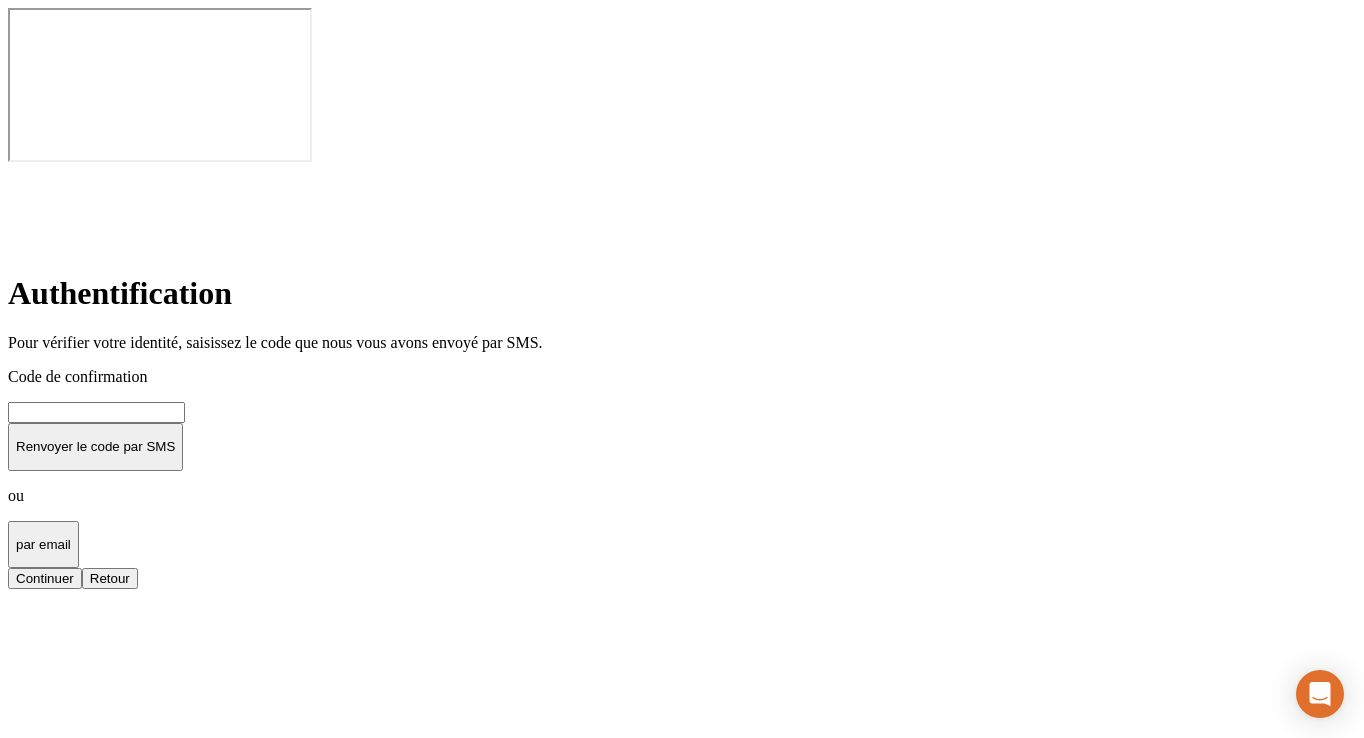 click at bounding box center (96, 412) 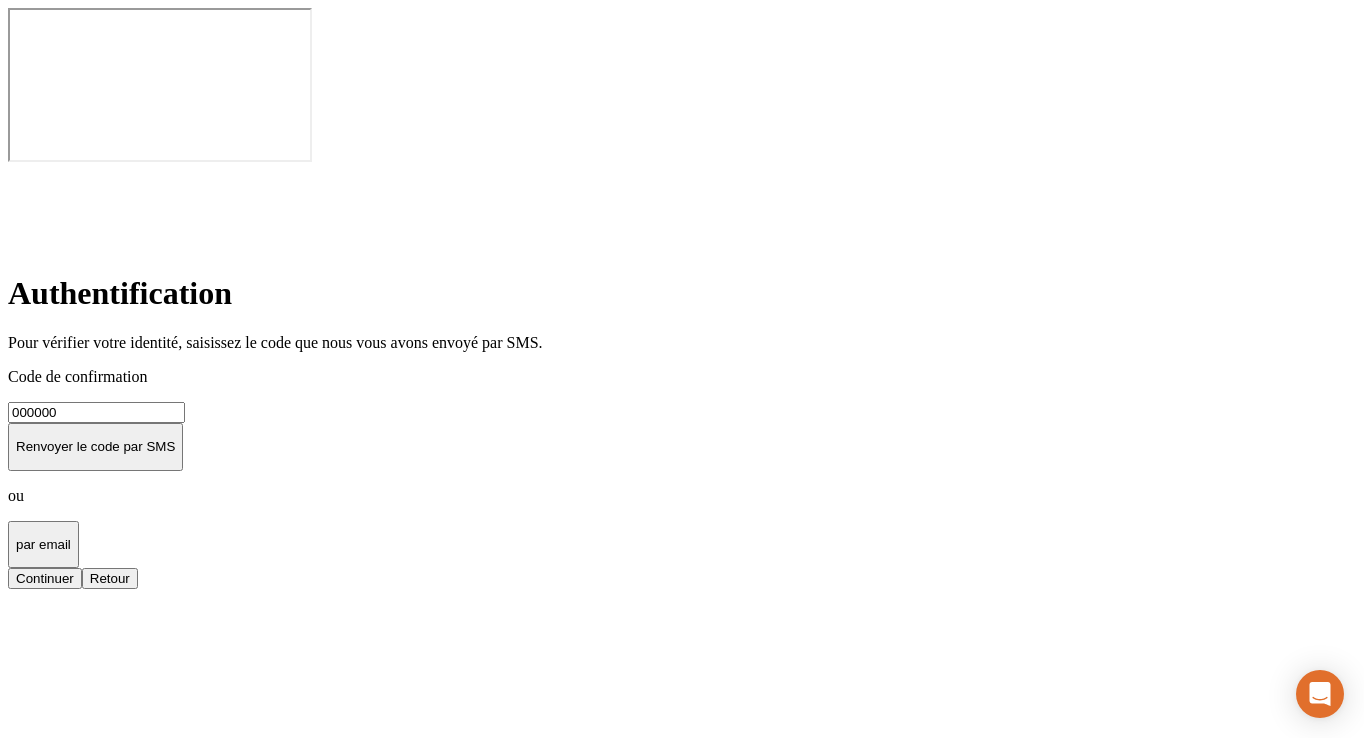 type on "000000" 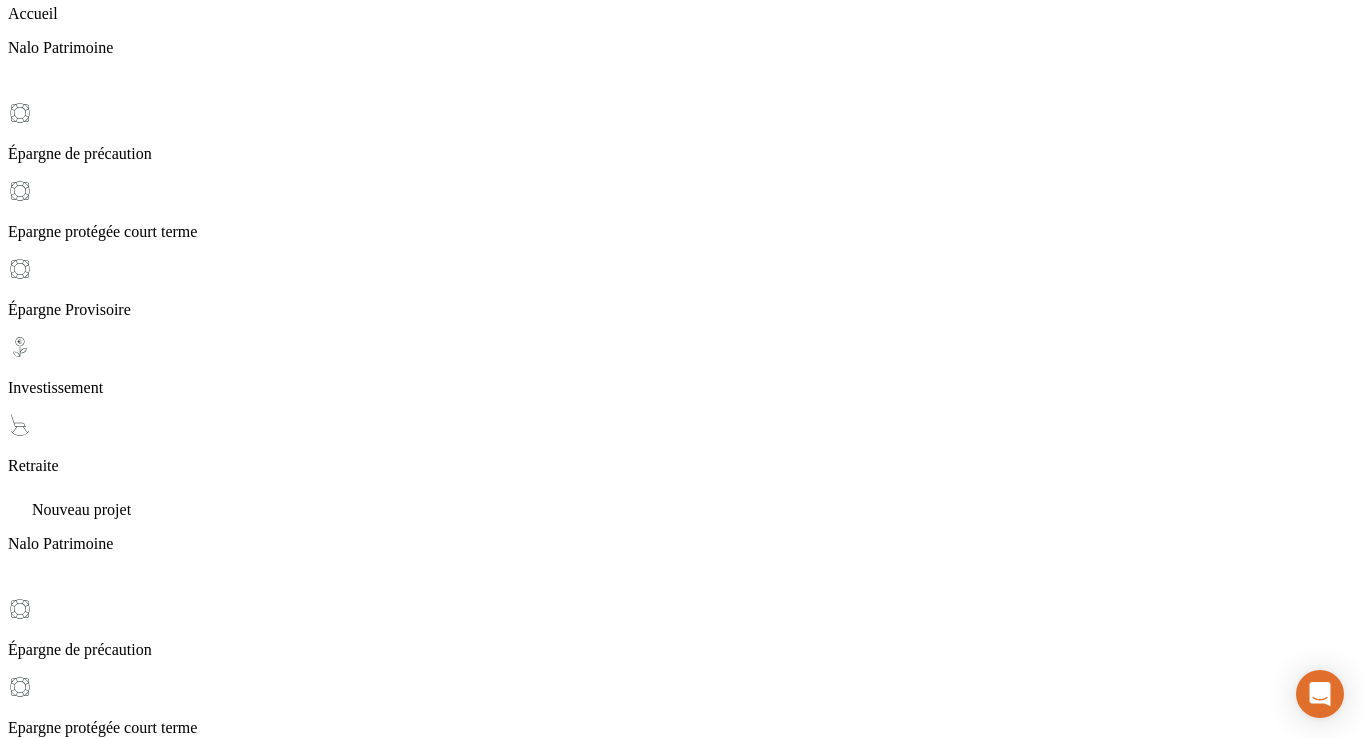 scroll, scrollTop: 401, scrollLeft: 0, axis: vertical 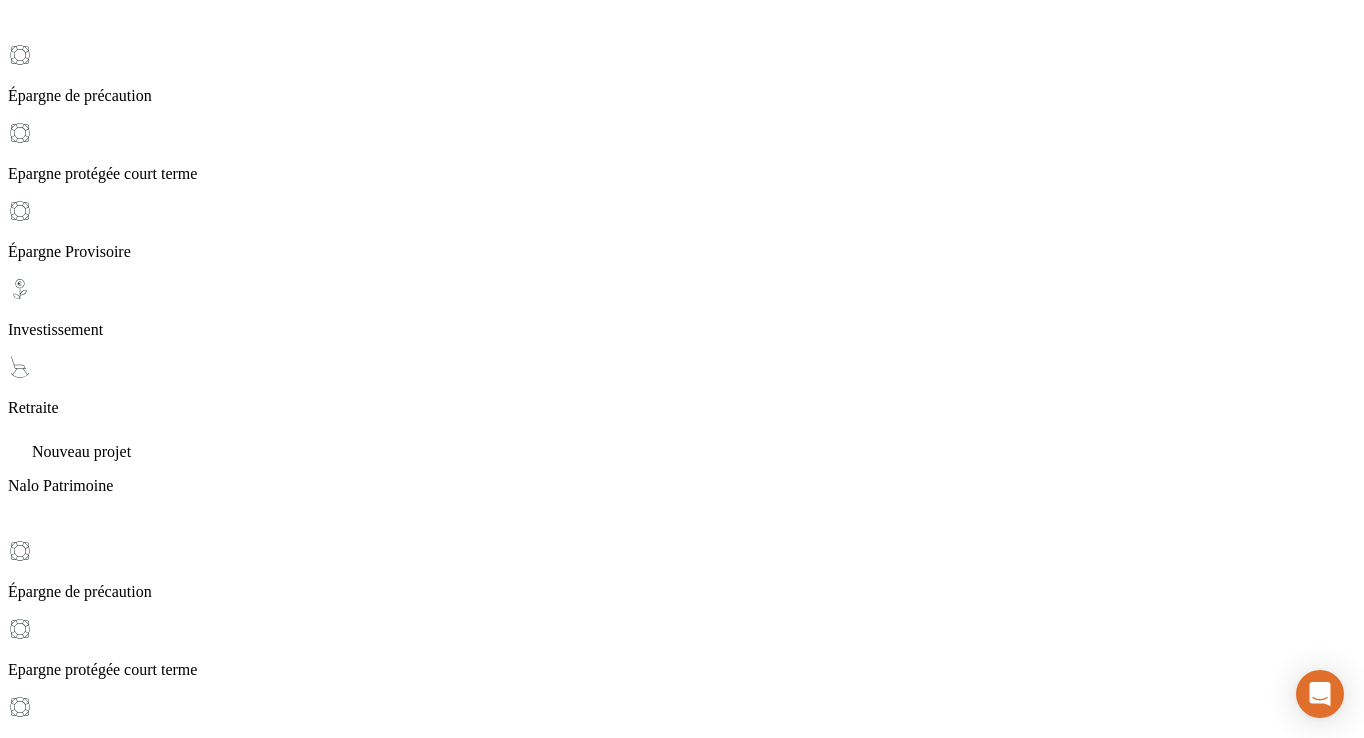 click on "Se déconnecter" at bounding box center (62, 5534) 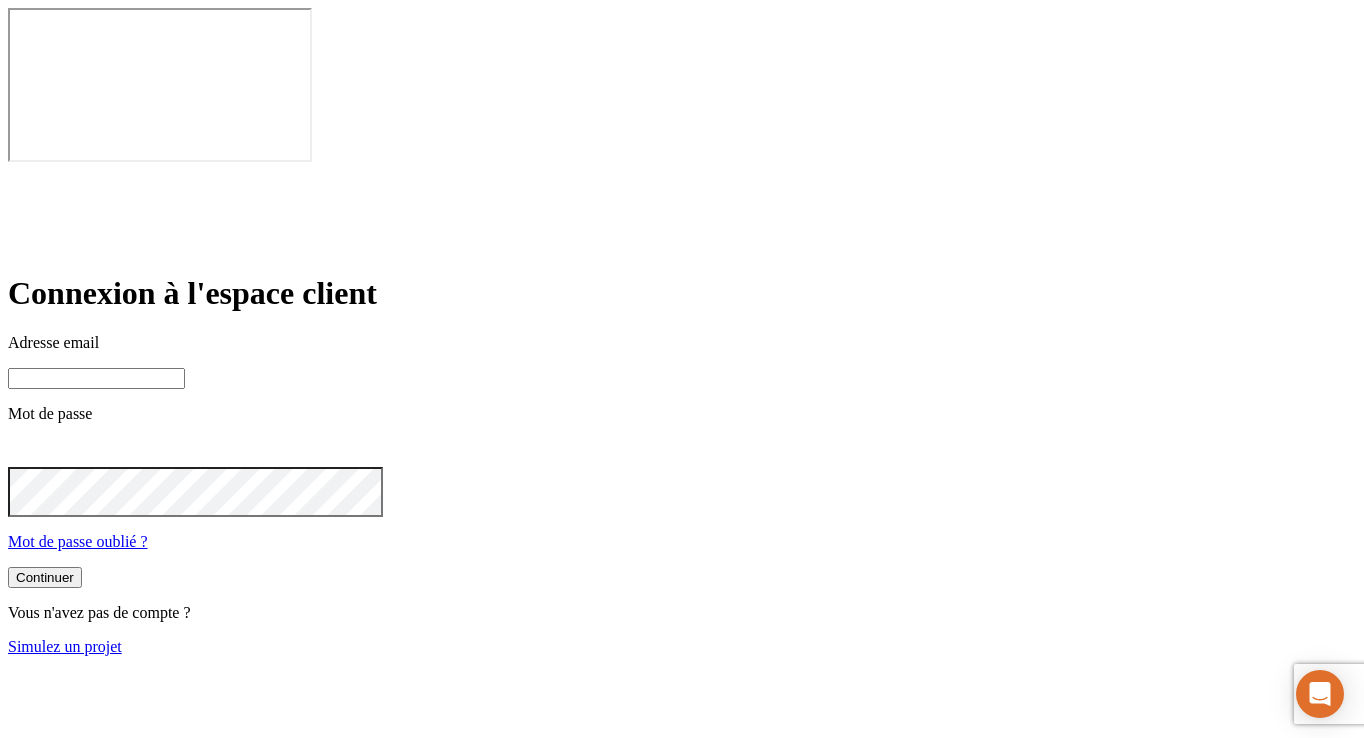 scroll, scrollTop: 0, scrollLeft: 0, axis: both 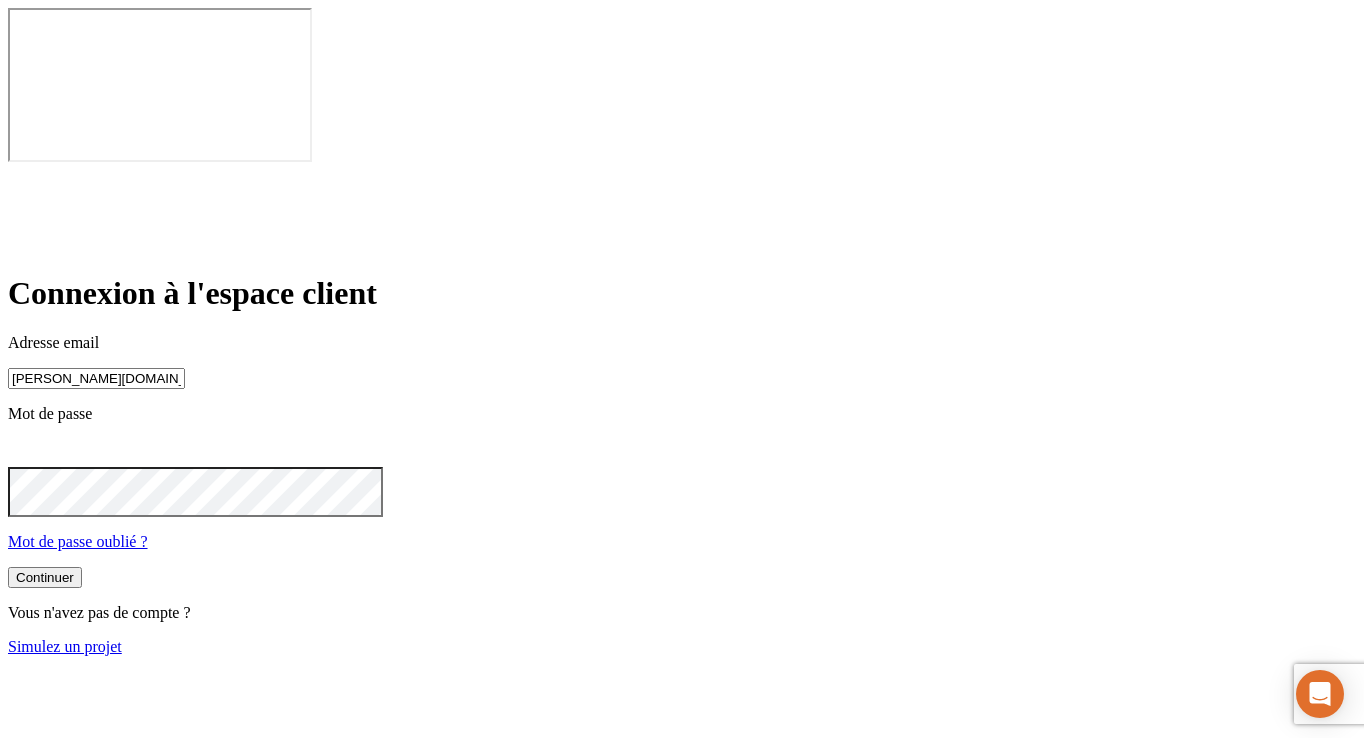 type on "[PERSON_NAME][DOMAIN_NAME][EMAIL_ADDRESS][DOMAIN_NAME]" 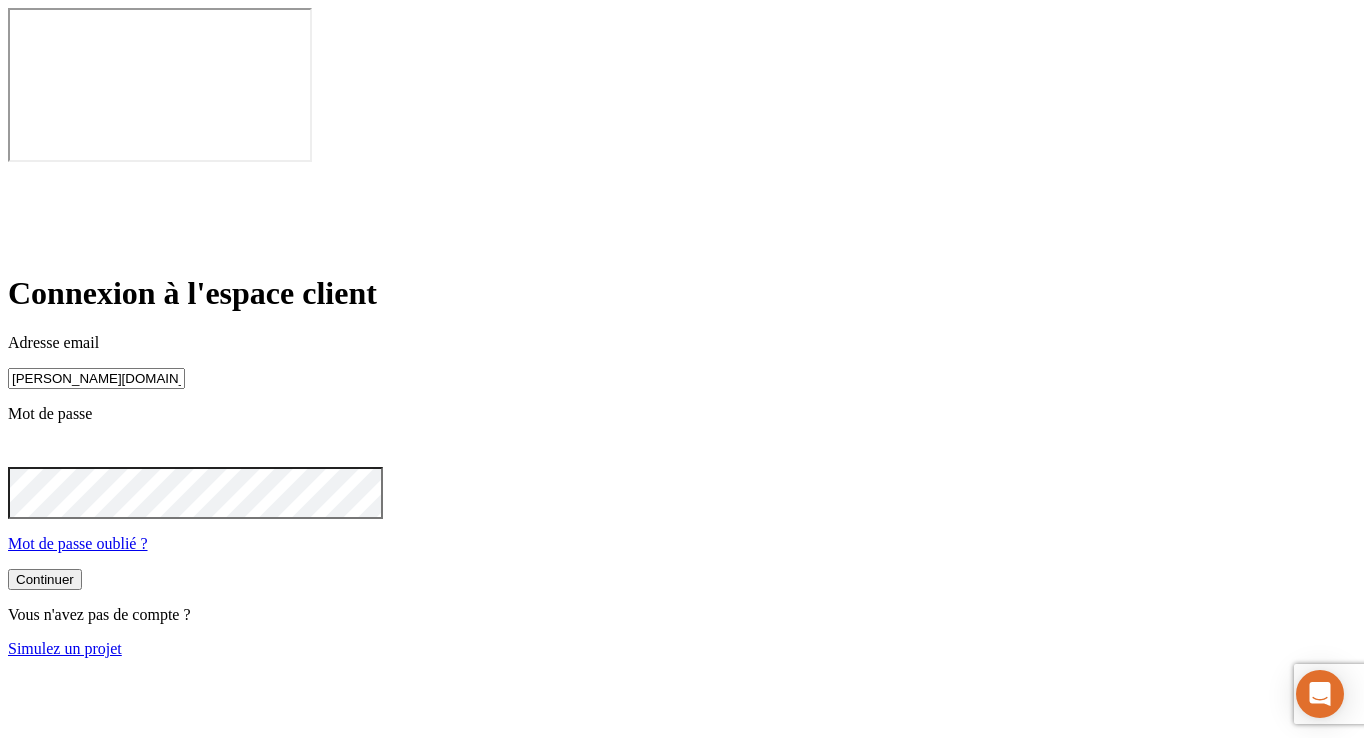 click on "Continuer" at bounding box center (45, 579) 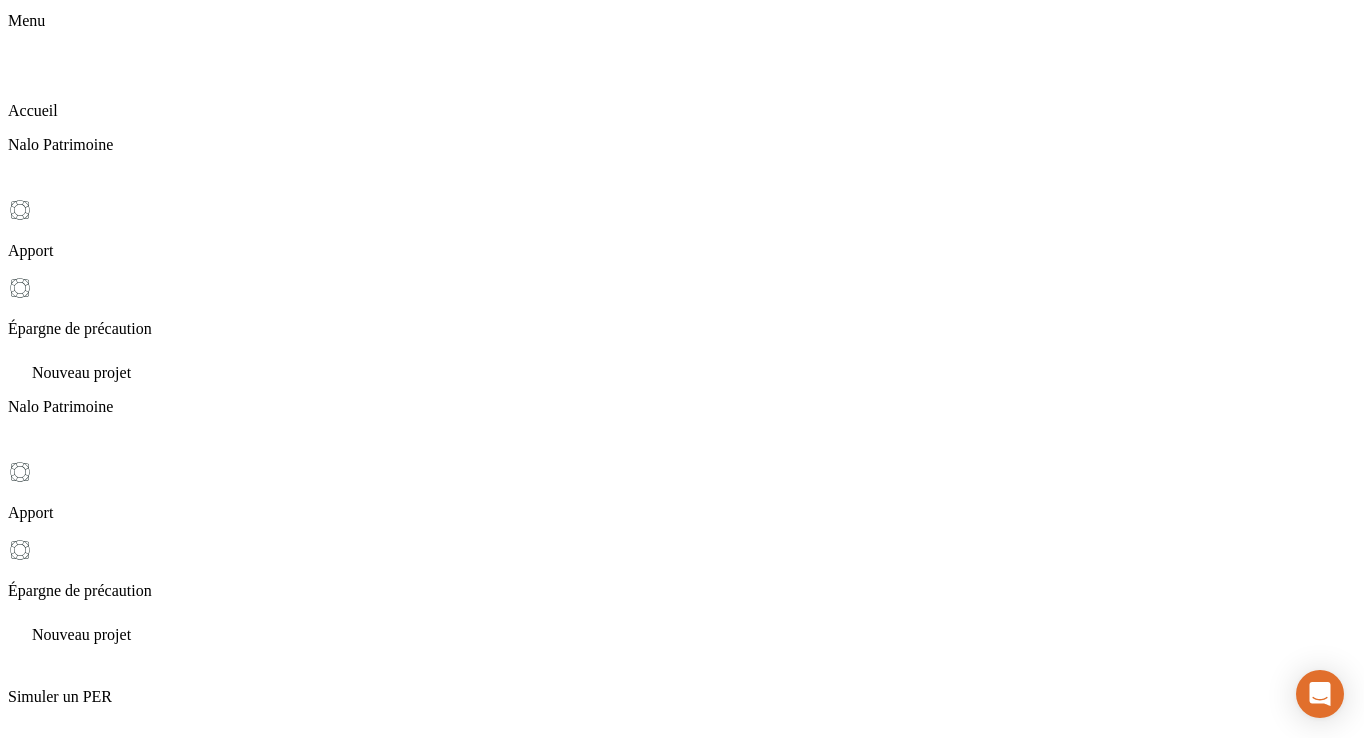 scroll, scrollTop: 249, scrollLeft: 0, axis: vertical 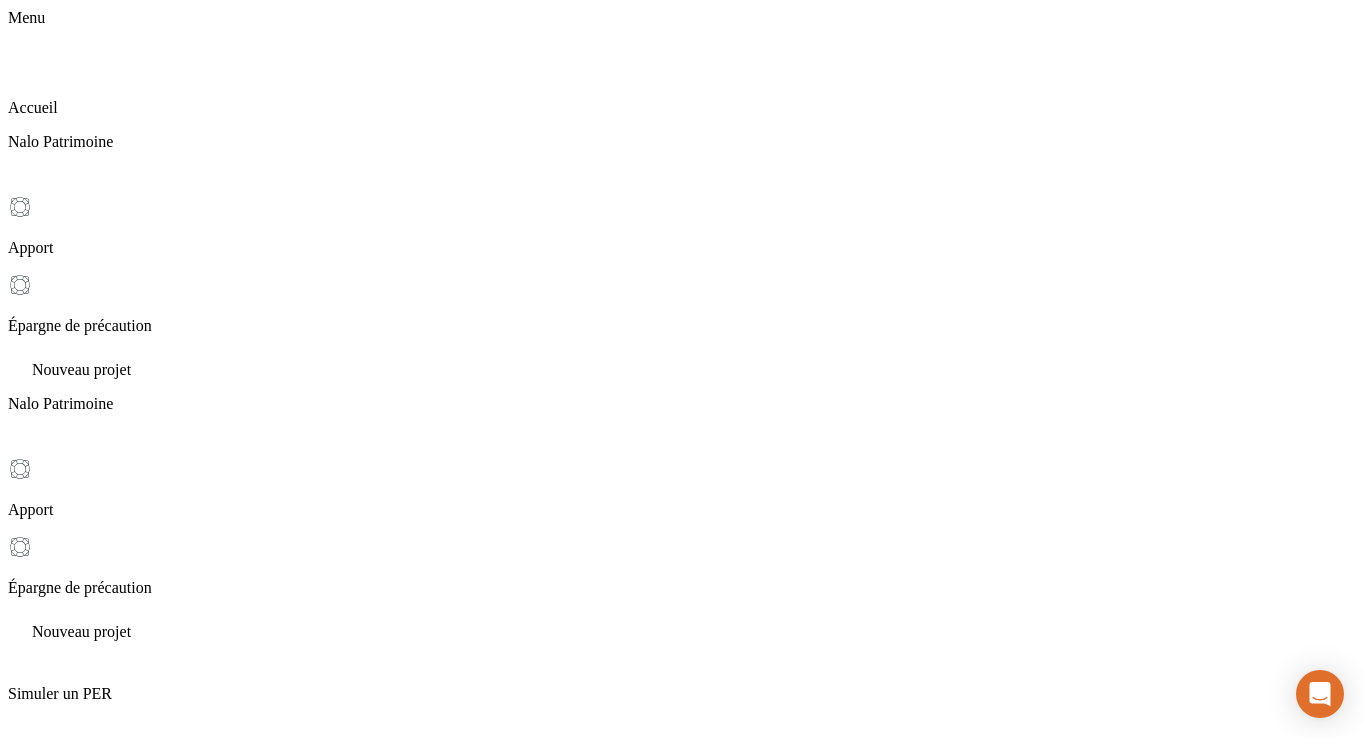 click on "Aide & contact Se déconnecter" at bounding box center [682, 4134] 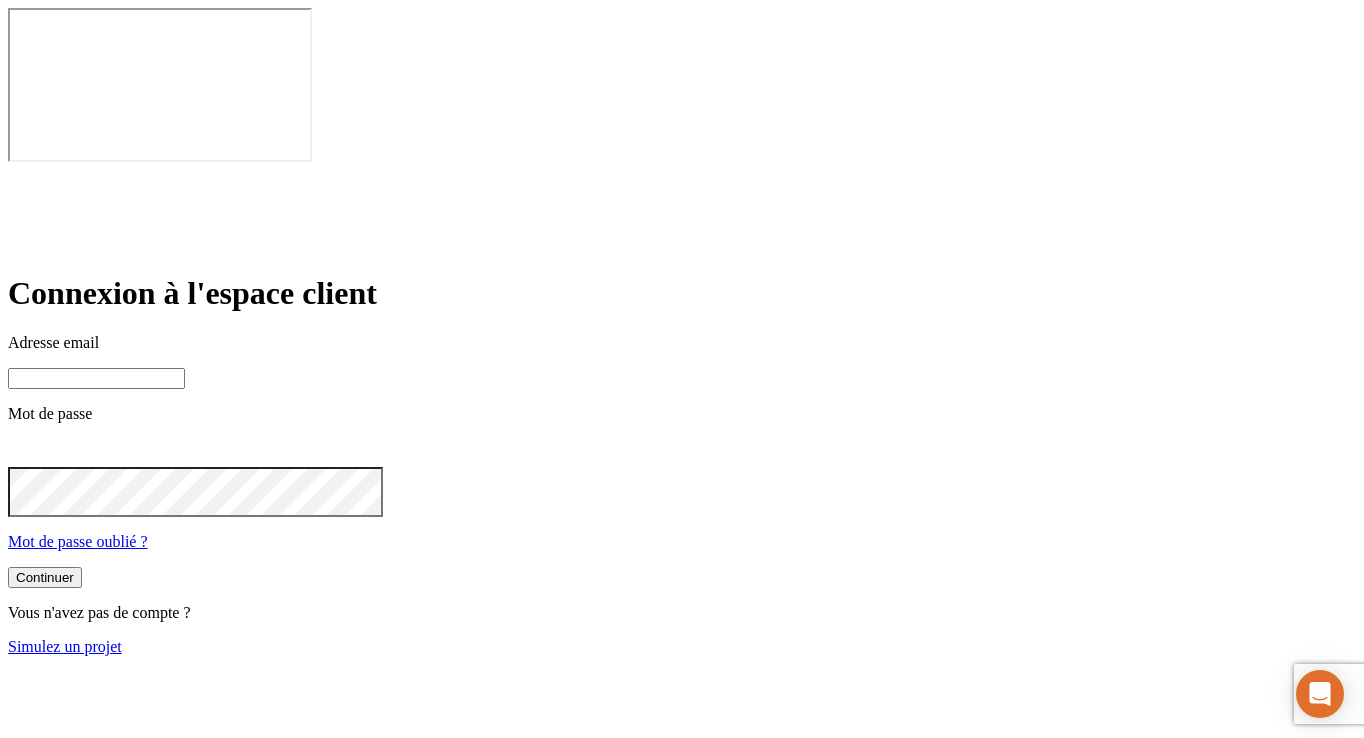 click at bounding box center [96, 378] 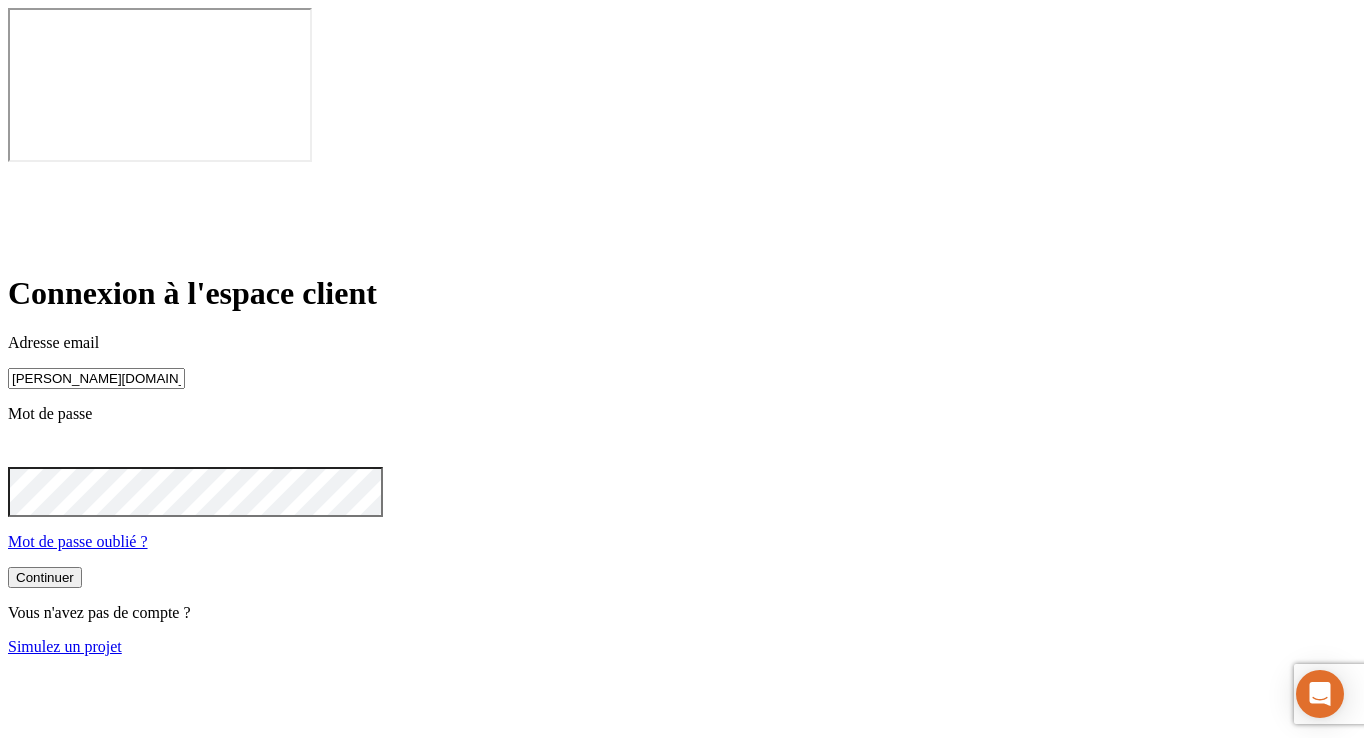 type on "[PERSON_NAME][DOMAIN_NAME][EMAIL_ADDRESS][DOMAIN_NAME]" 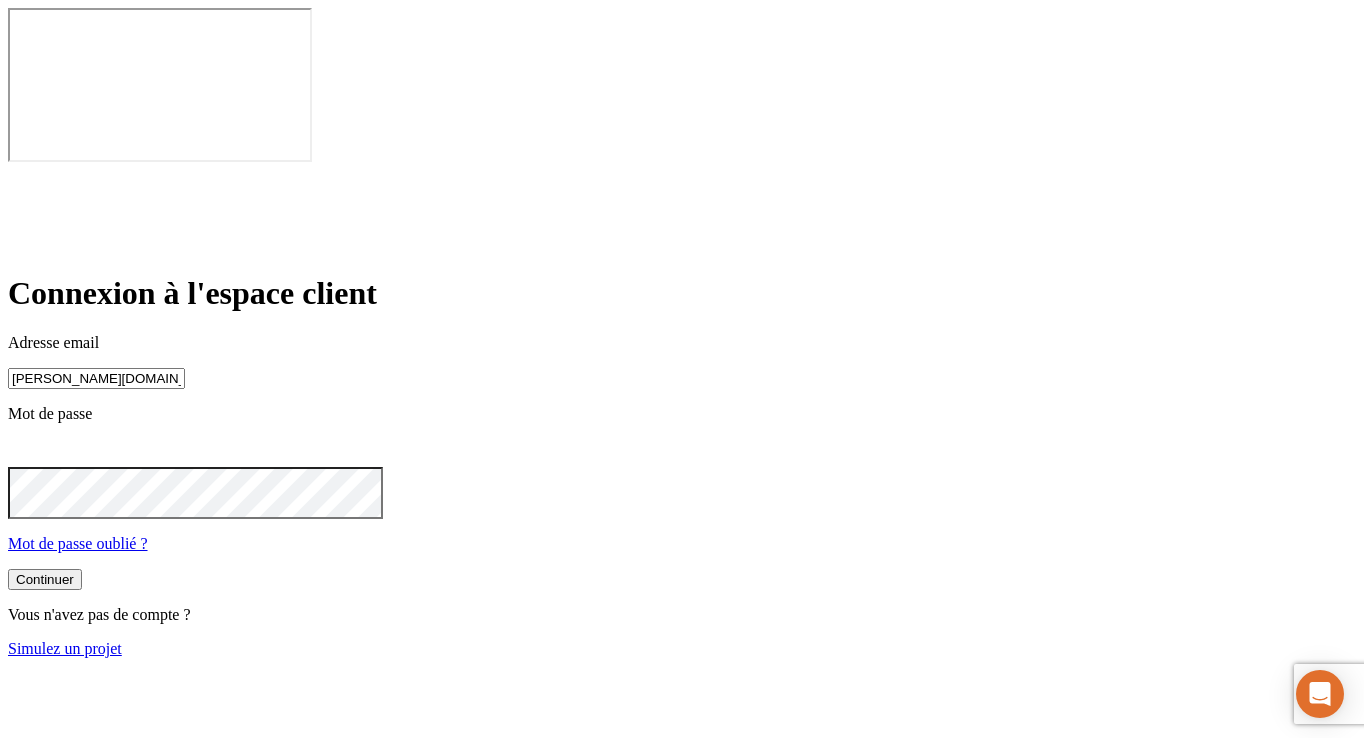click on "Continuer" at bounding box center (45, 579) 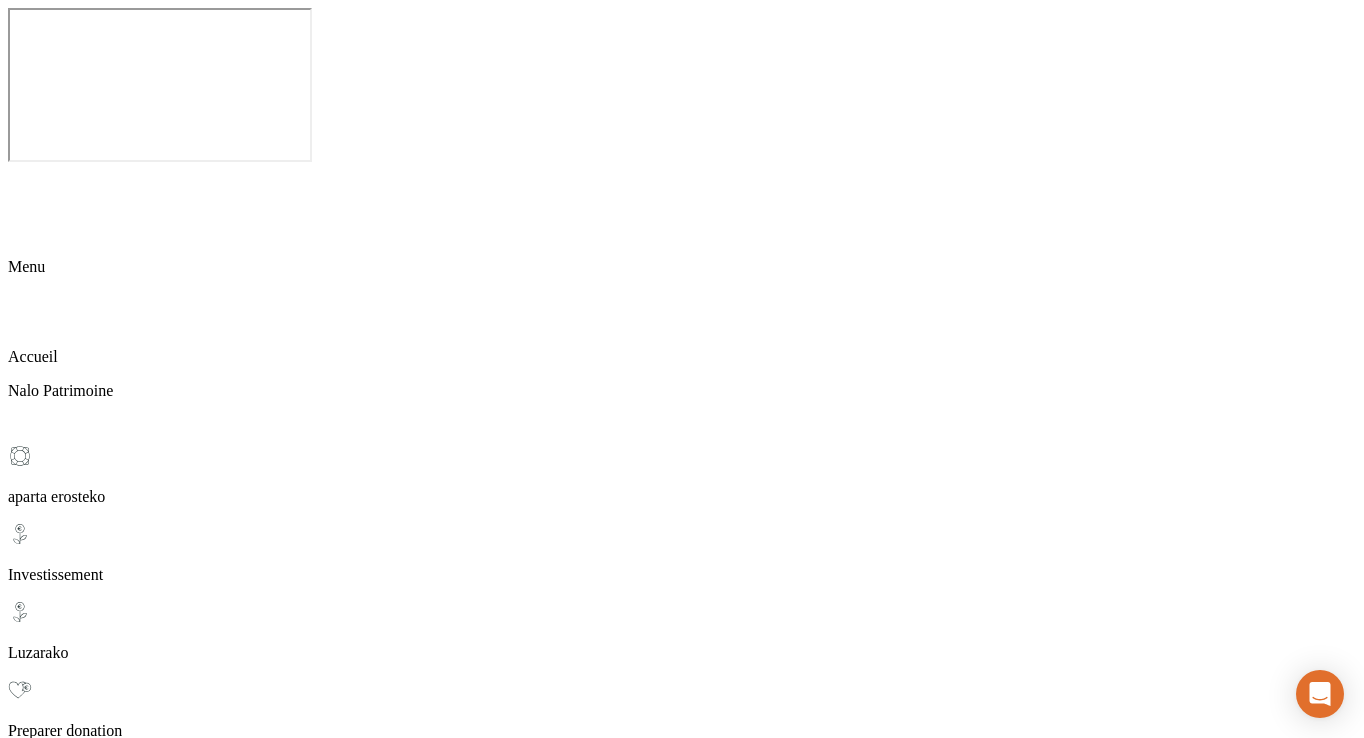 scroll, scrollTop: 71, scrollLeft: 0, axis: vertical 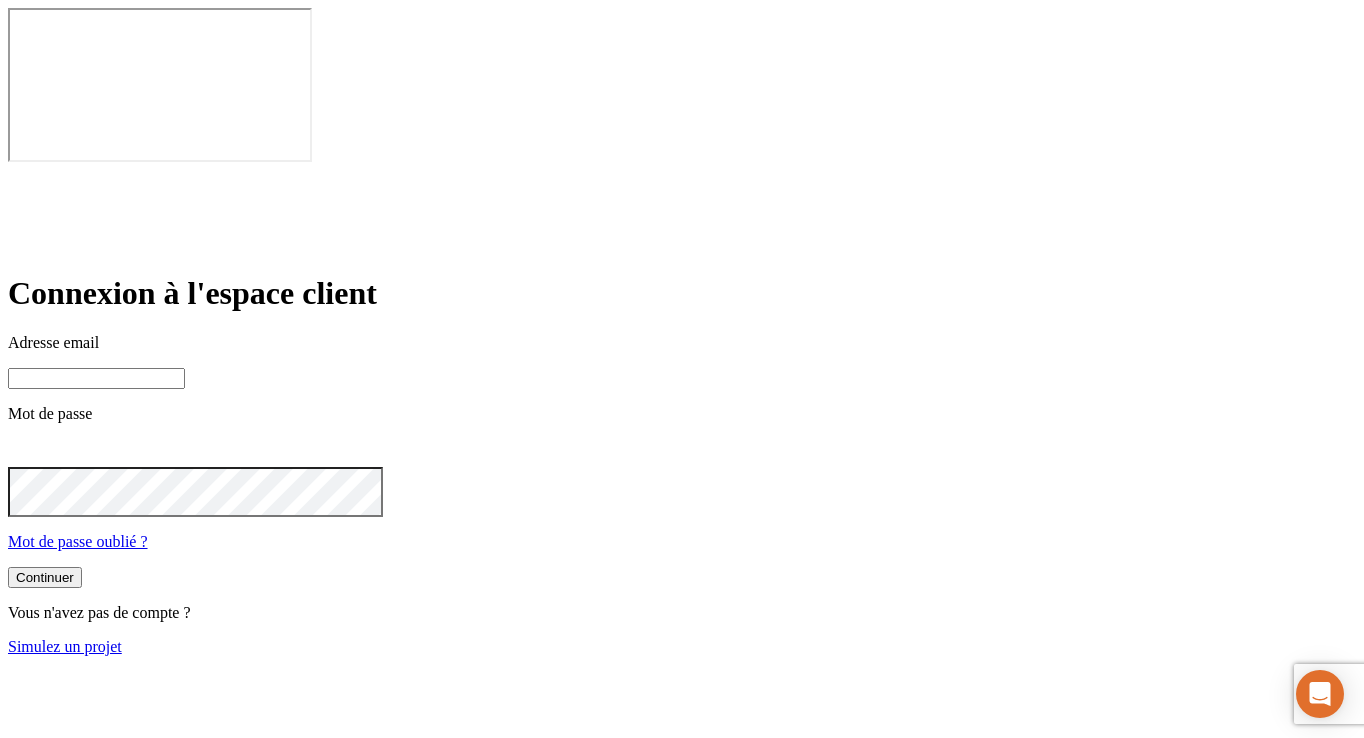 click at bounding box center (96, 378) 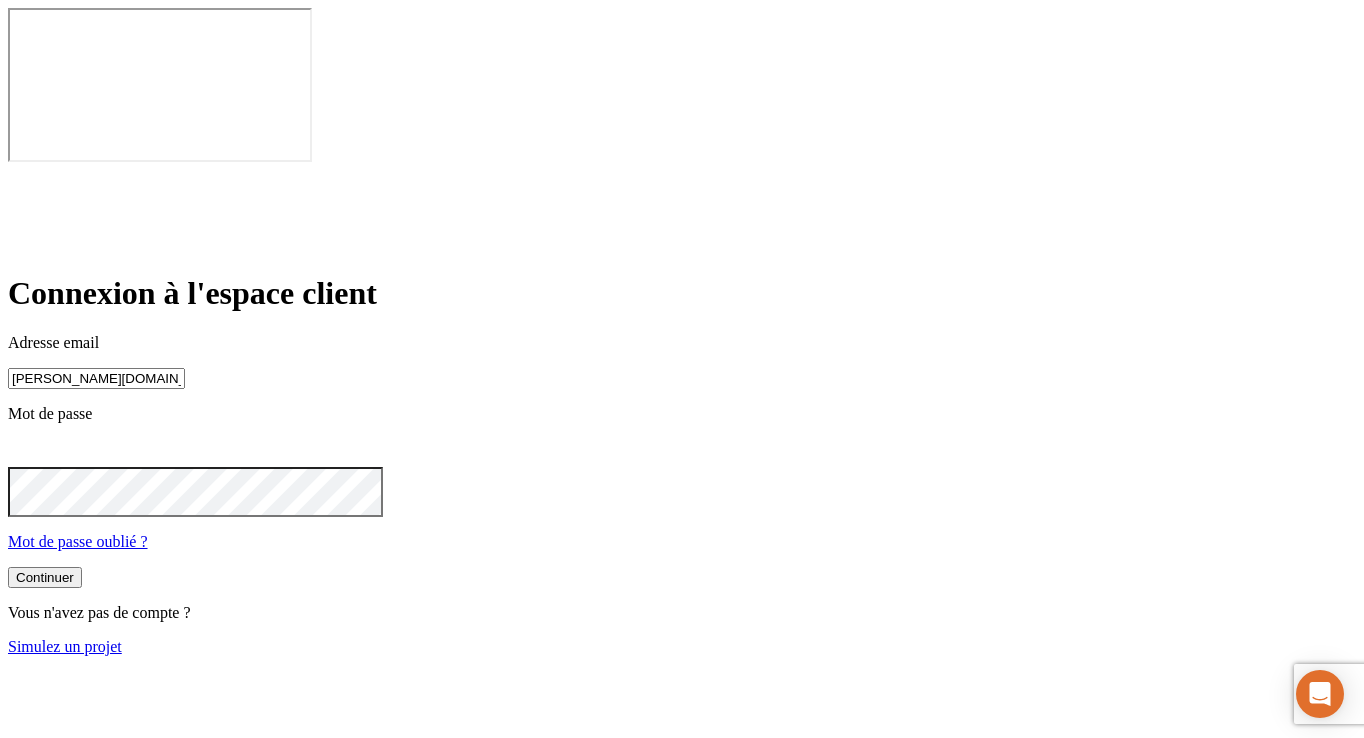 type on "[PERSON_NAME][DOMAIN_NAME][EMAIL_ADDRESS][DOMAIN_NAME]" 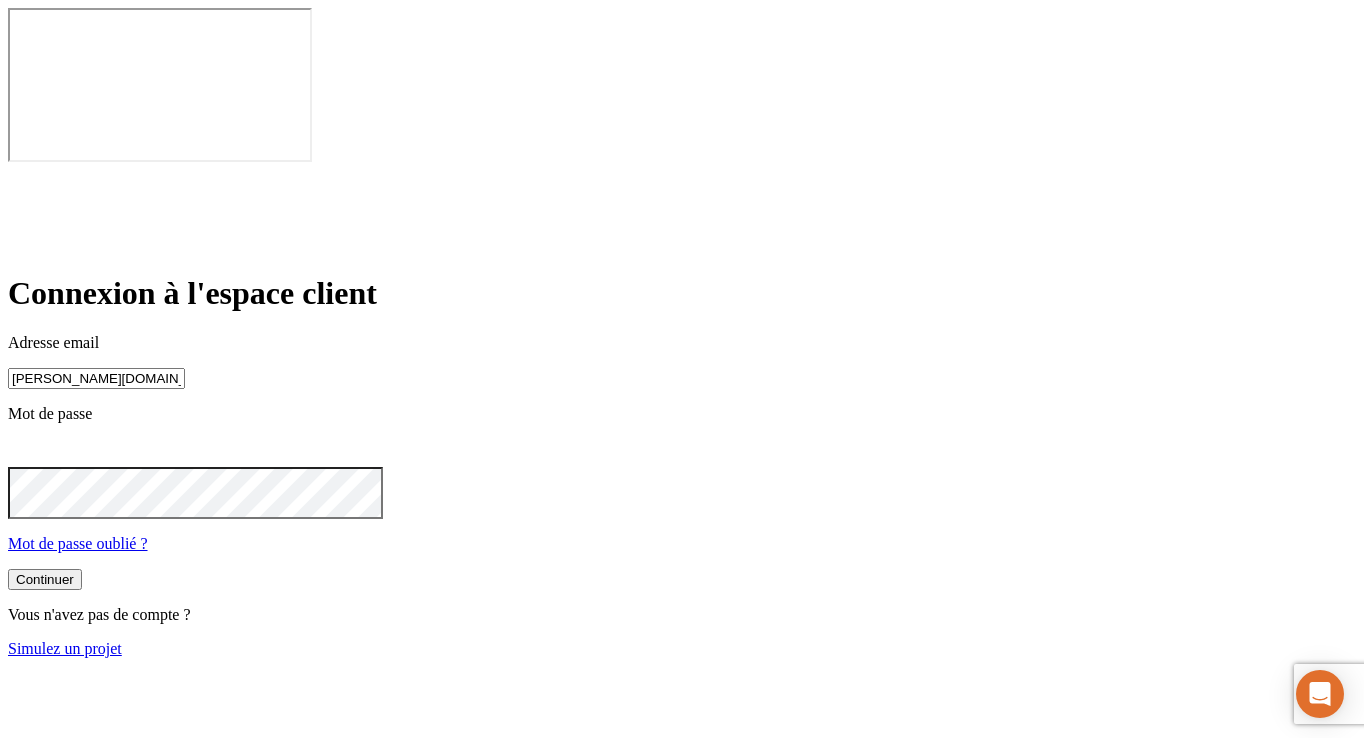 click on "Continuer" at bounding box center (45, 579) 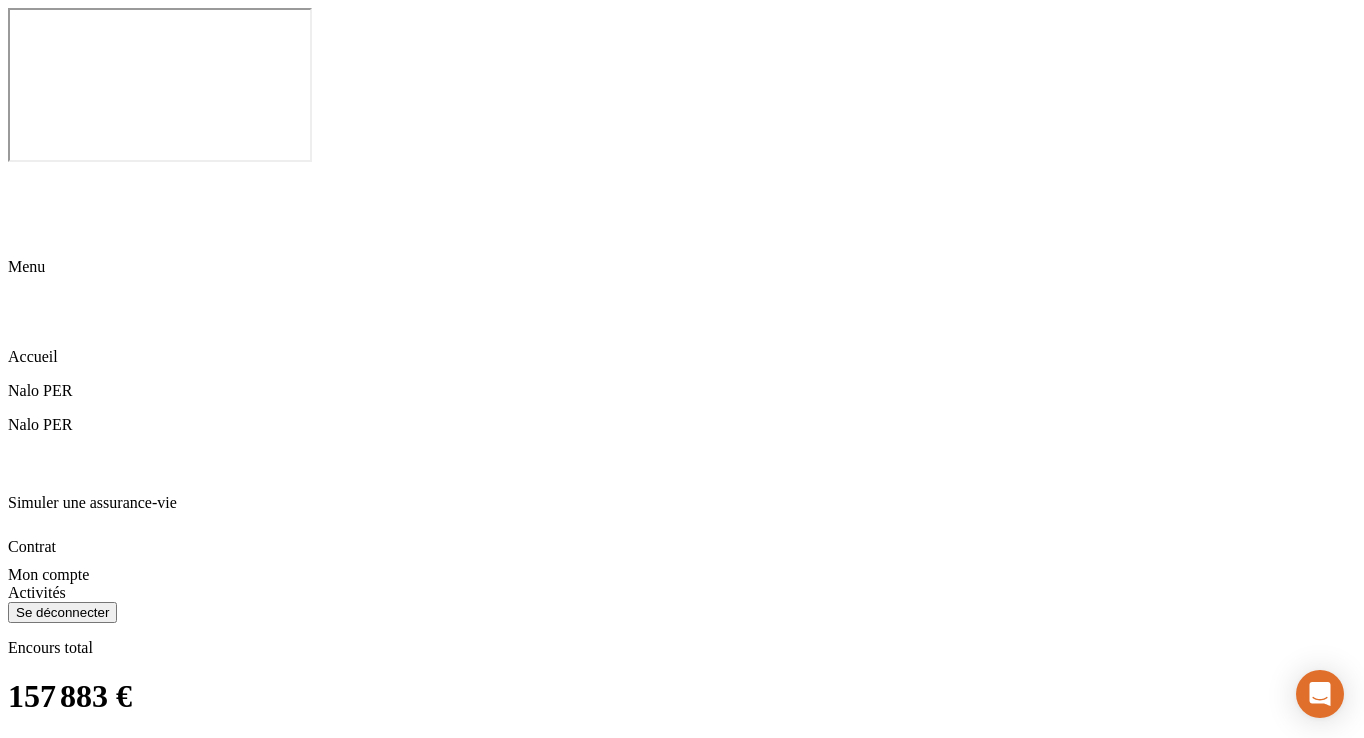 click on "Se déconnecter" at bounding box center [62, 2143] 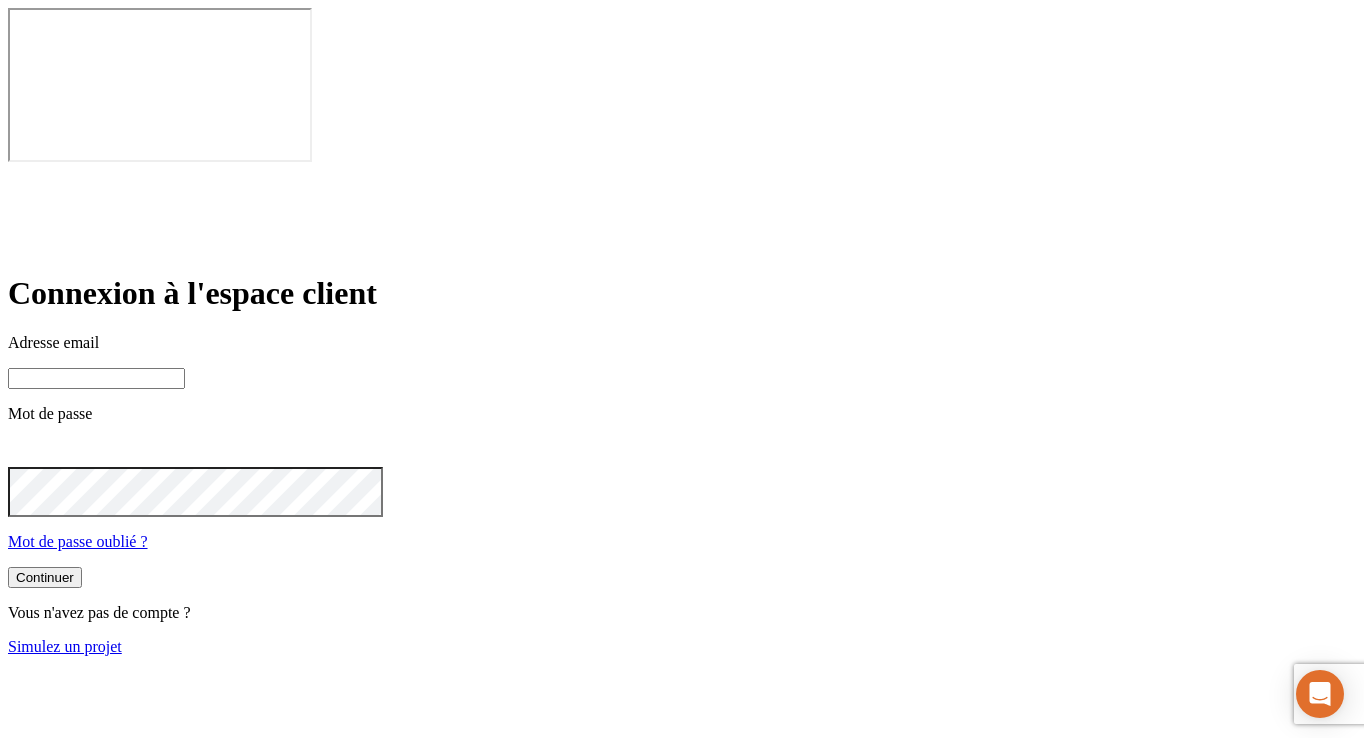 click at bounding box center (96, 378) 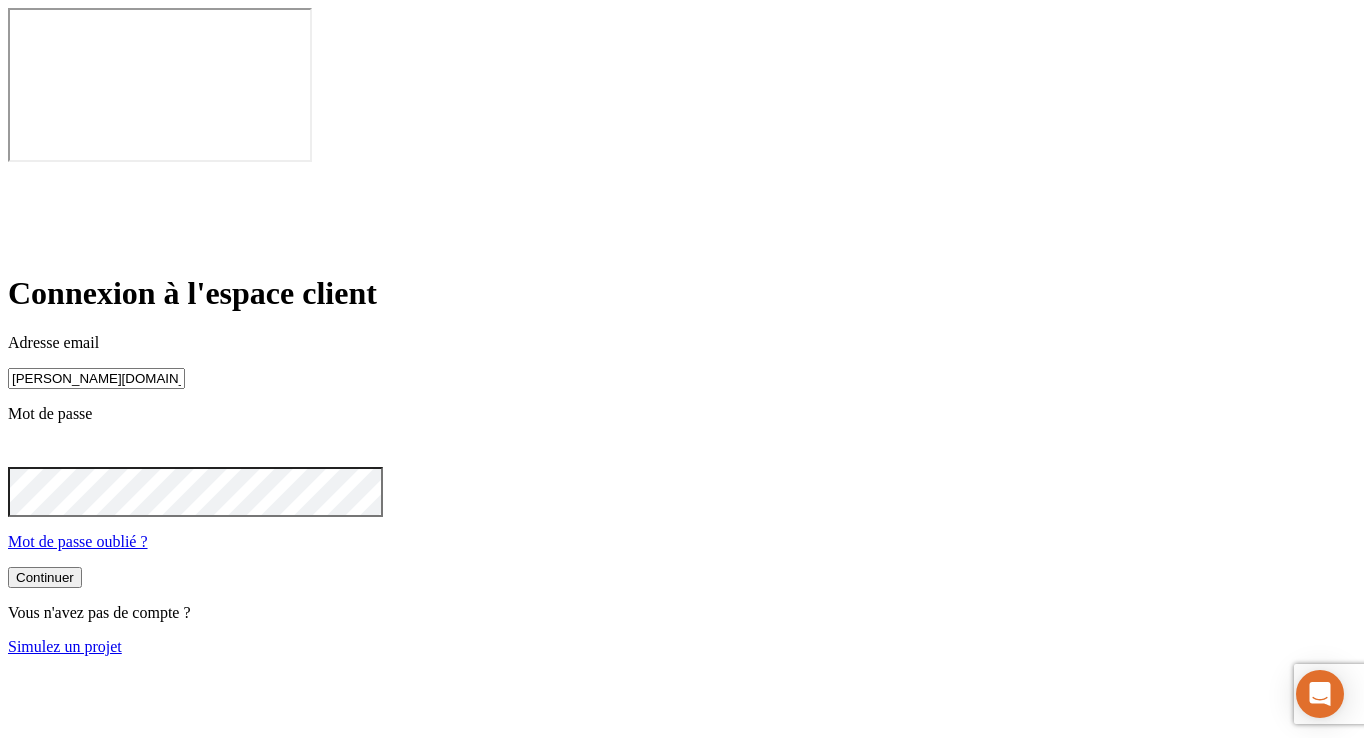 type on "[PERSON_NAME][DOMAIN_NAME][EMAIL_ADDRESS][DOMAIN_NAME]" 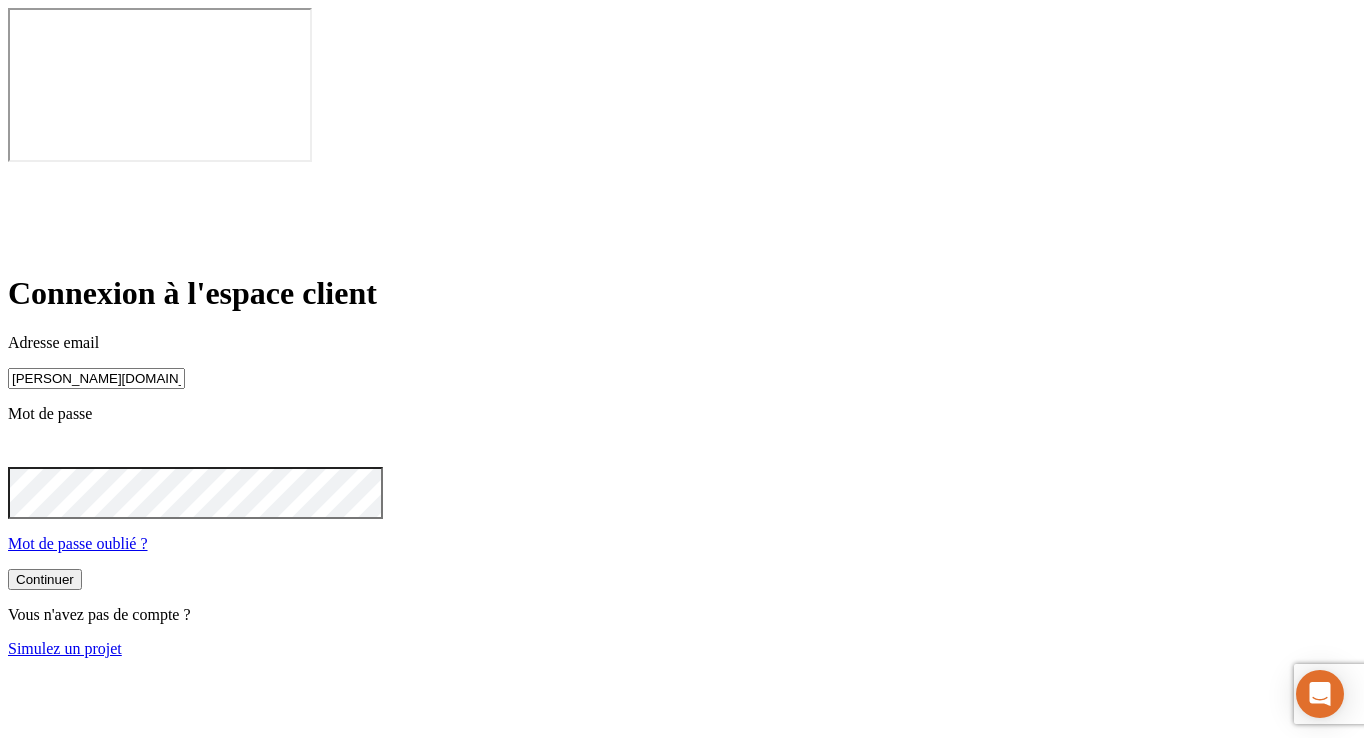 click on "Continuer" at bounding box center (45, 579) 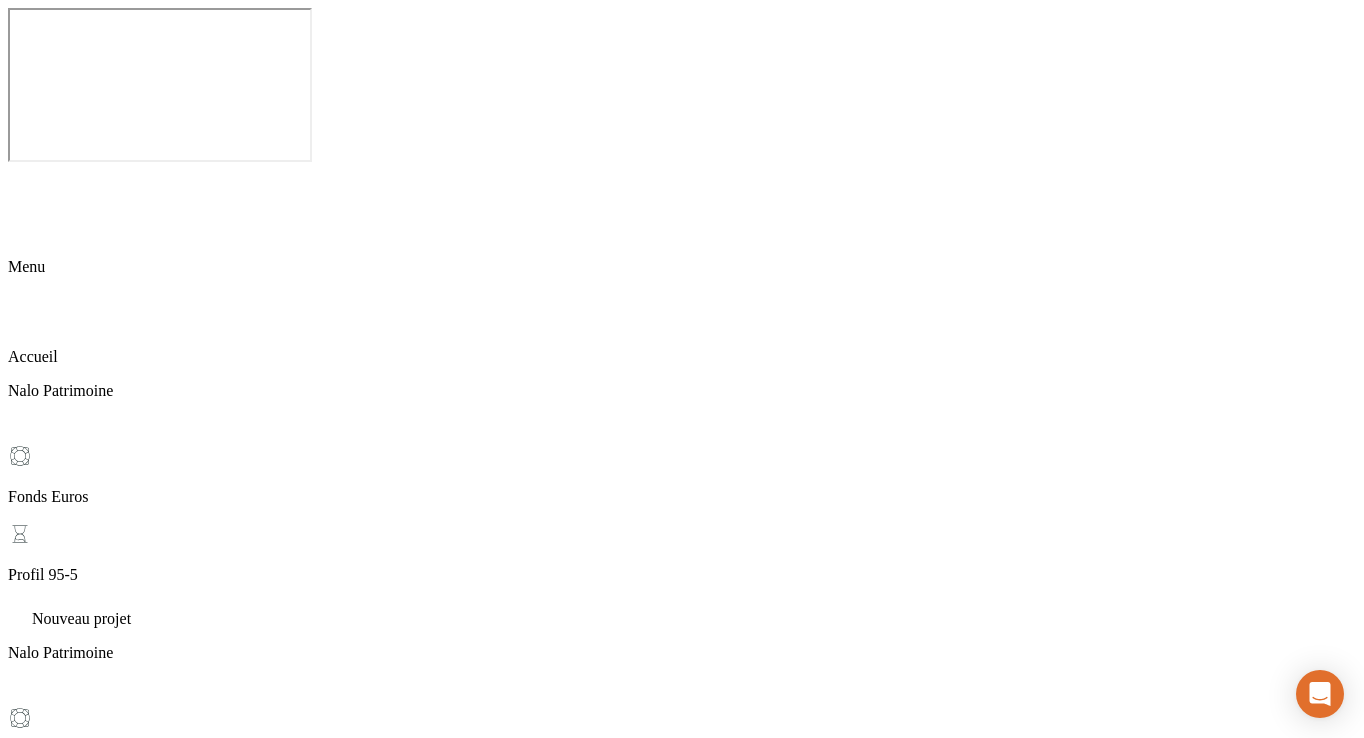 scroll, scrollTop: 5, scrollLeft: 0, axis: vertical 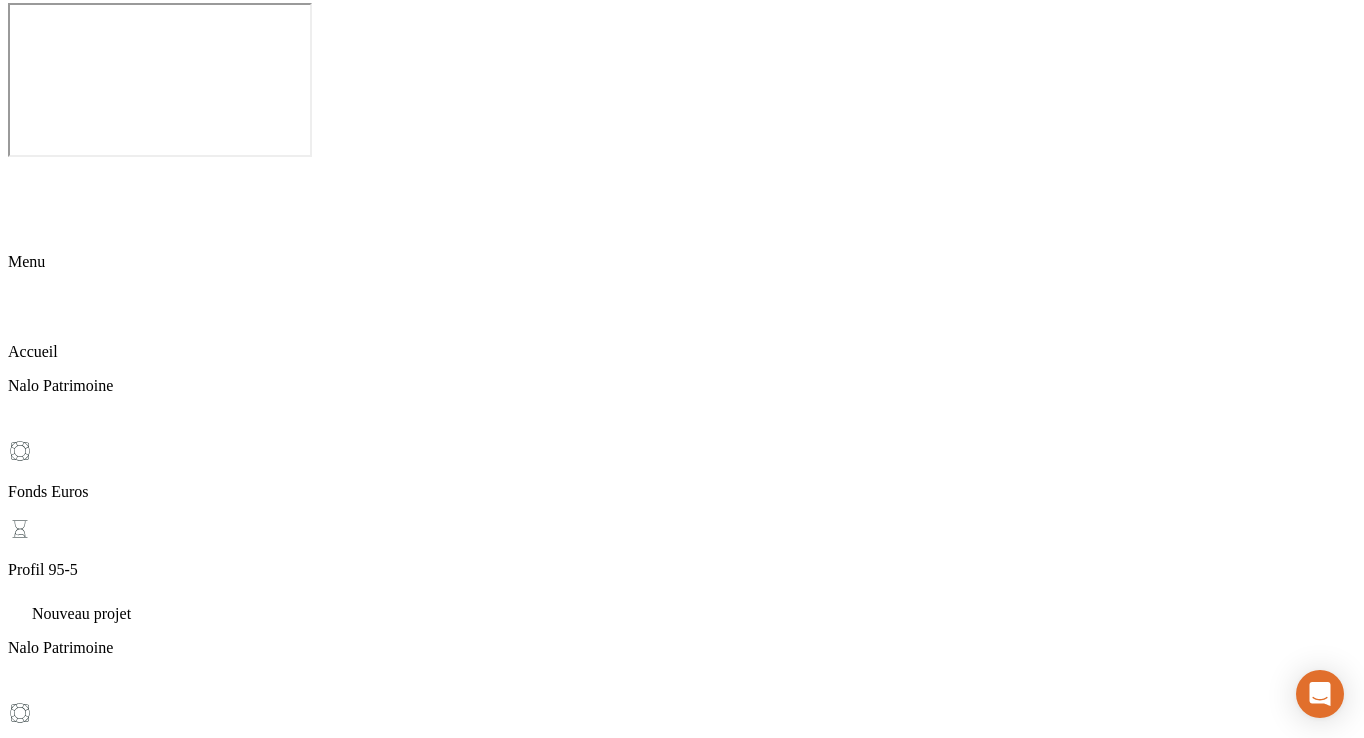 click on "Se déconnecter" at bounding box center (62, 4028) 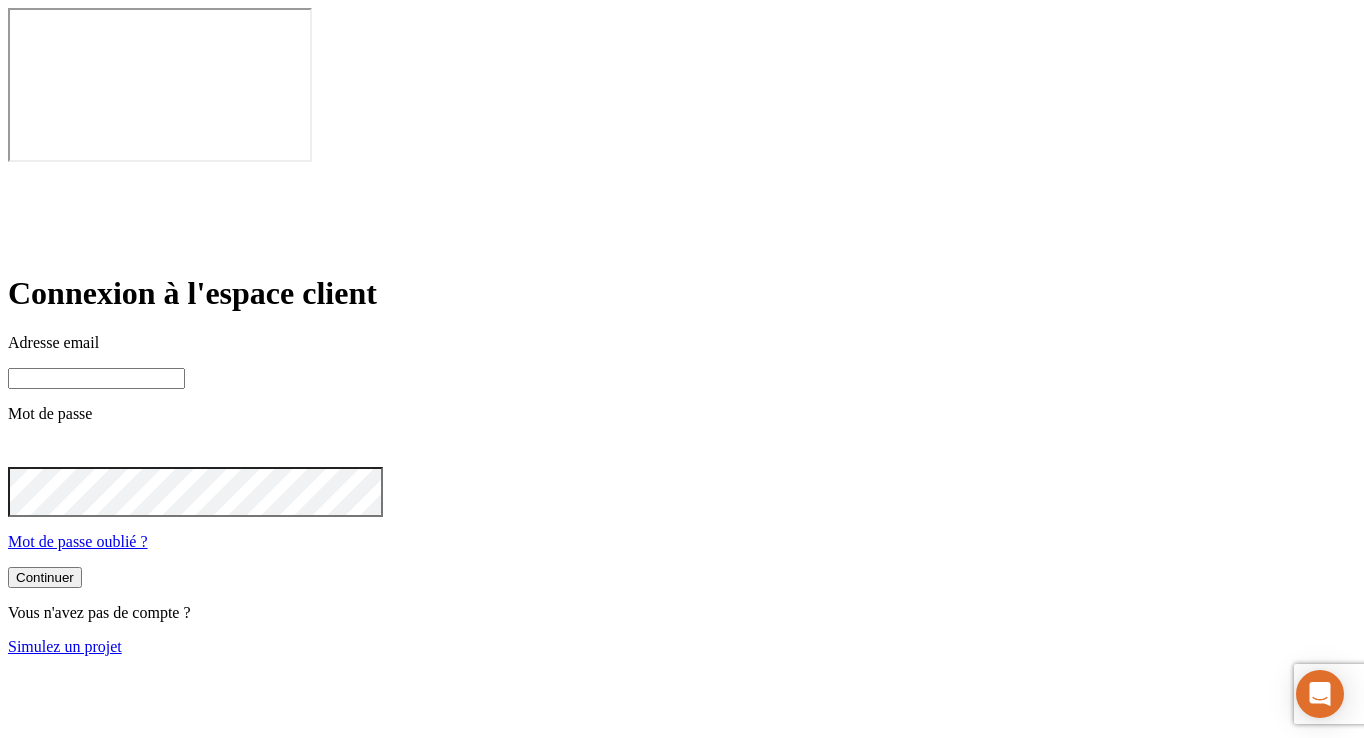scroll, scrollTop: 0, scrollLeft: 0, axis: both 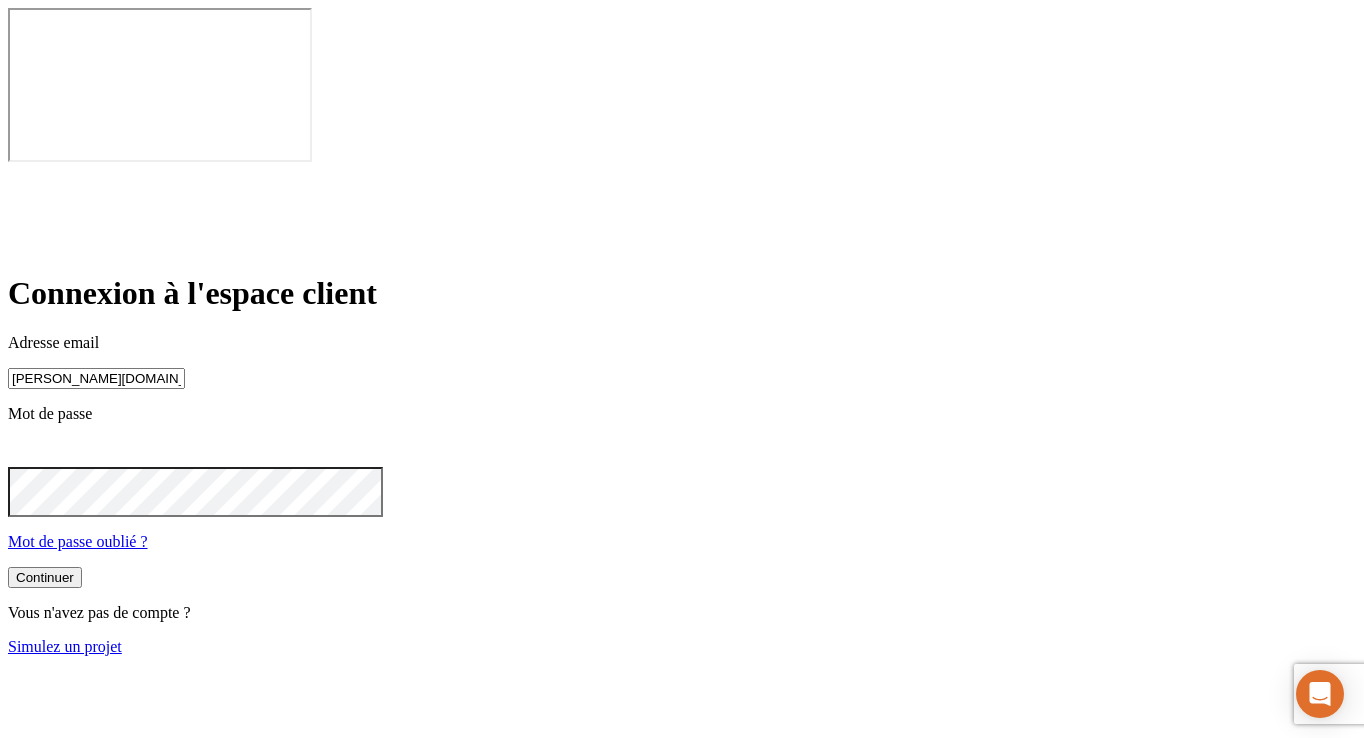 type on "[PERSON_NAME][DOMAIN_NAME][EMAIL_ADDRESS][DOMAIN_NAME]" 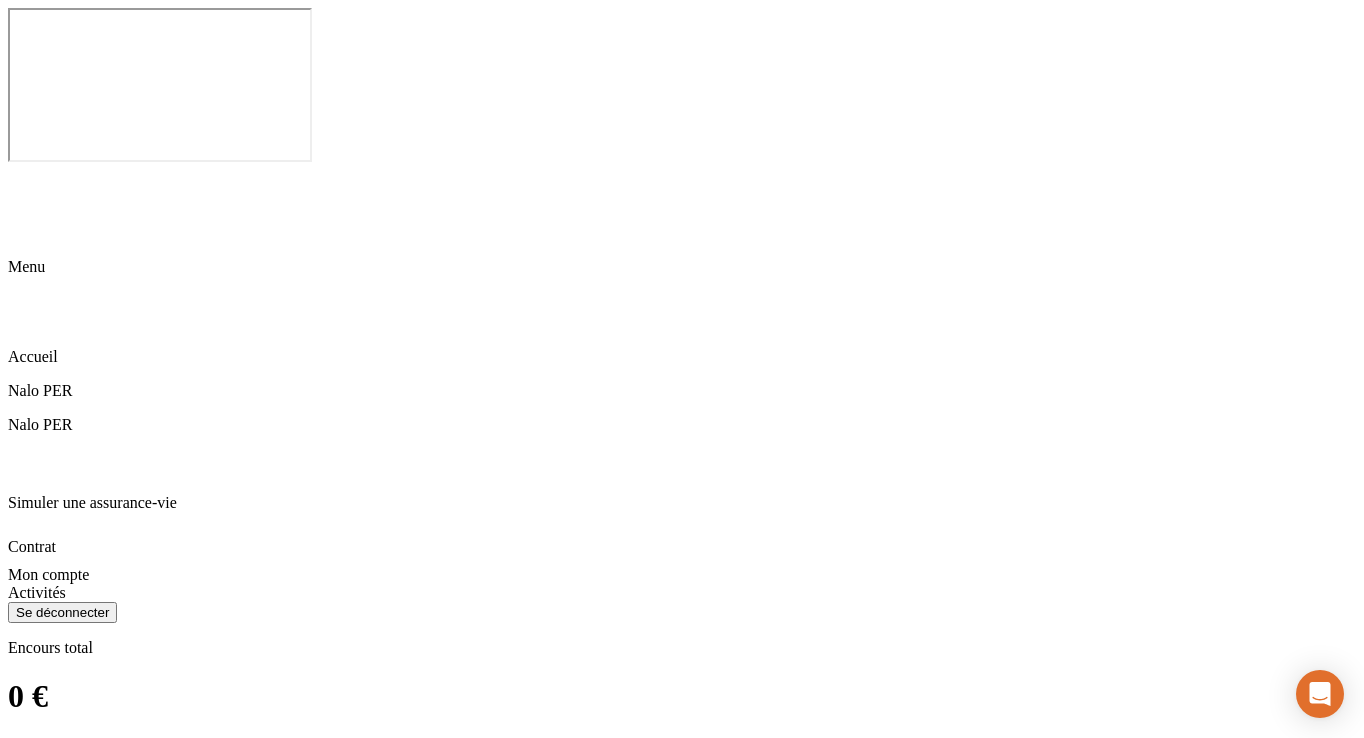 click on "Se déconnecter" at bounding box center [258, 2110] 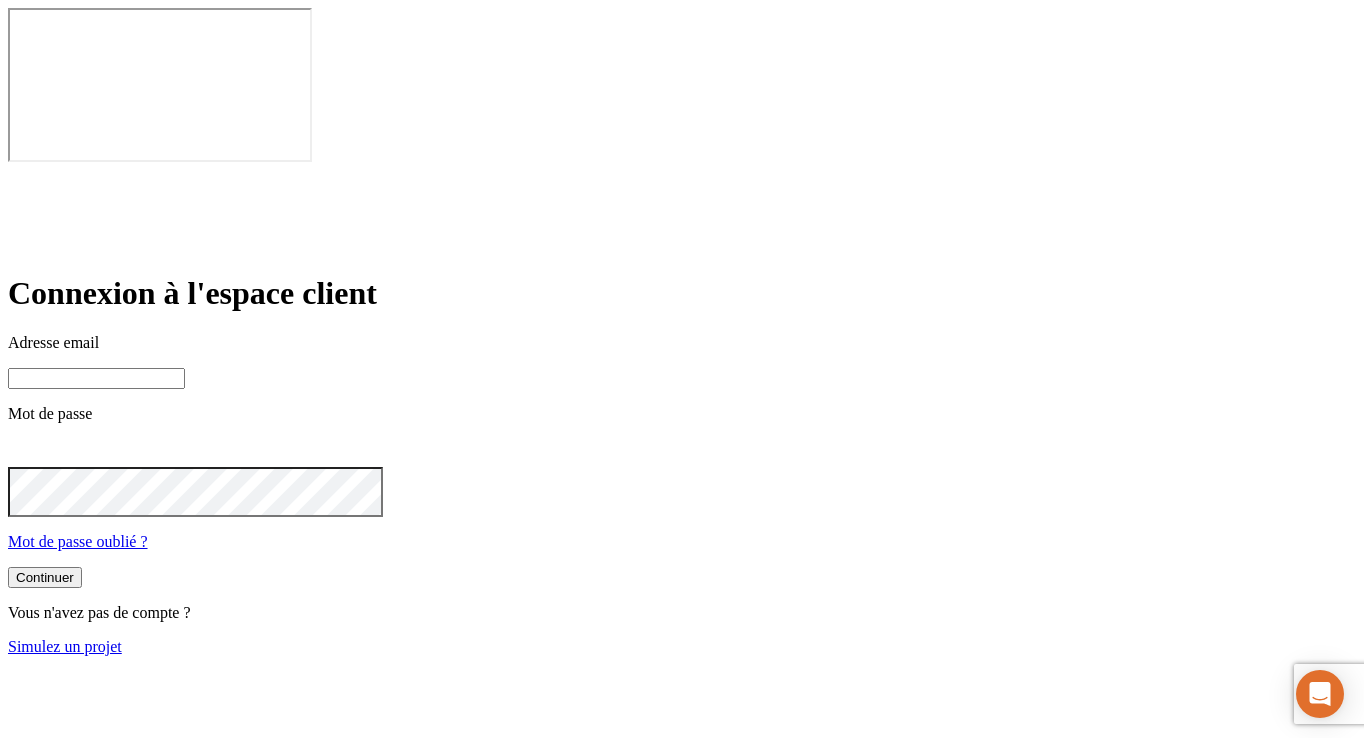 click at bounding box center (96, 378) 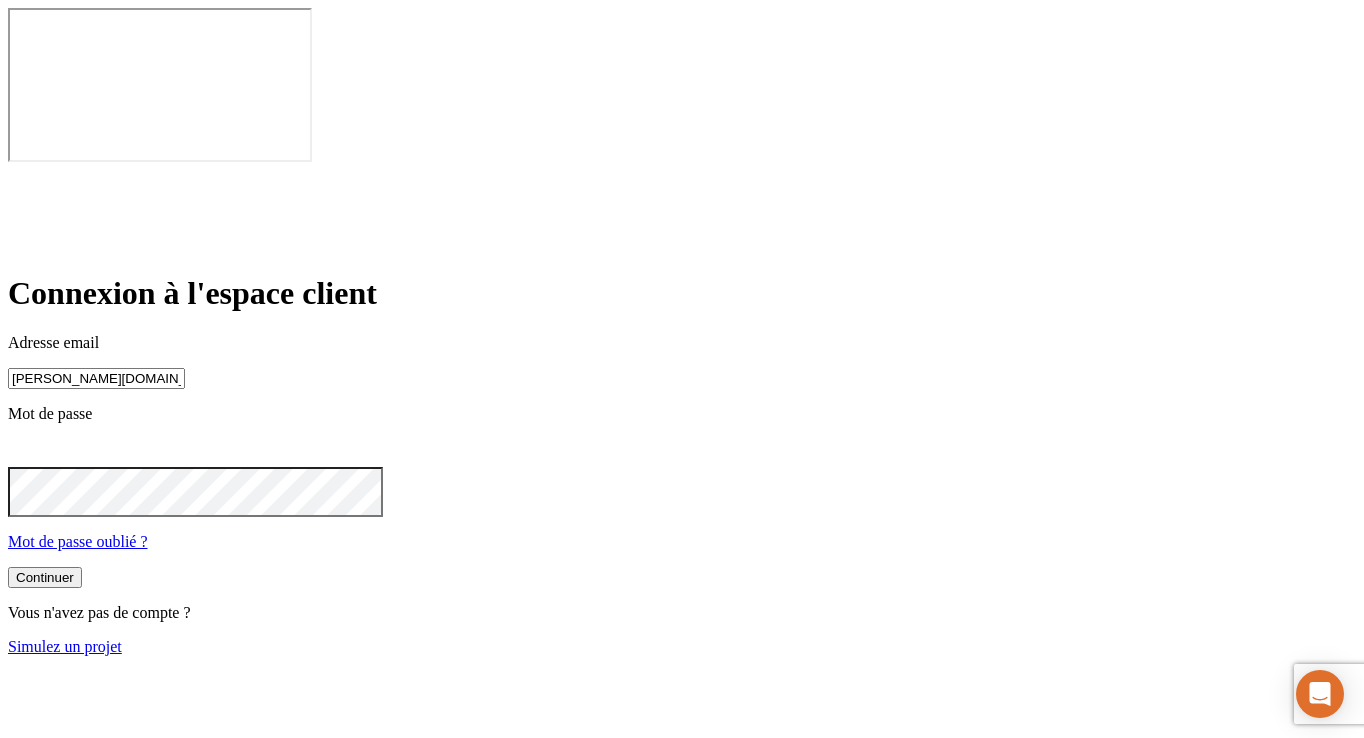 type on "[PERSON_NAME][DOMAIN_NAME][EMAIL_ADDRESS][DOMAIN_NAME]" 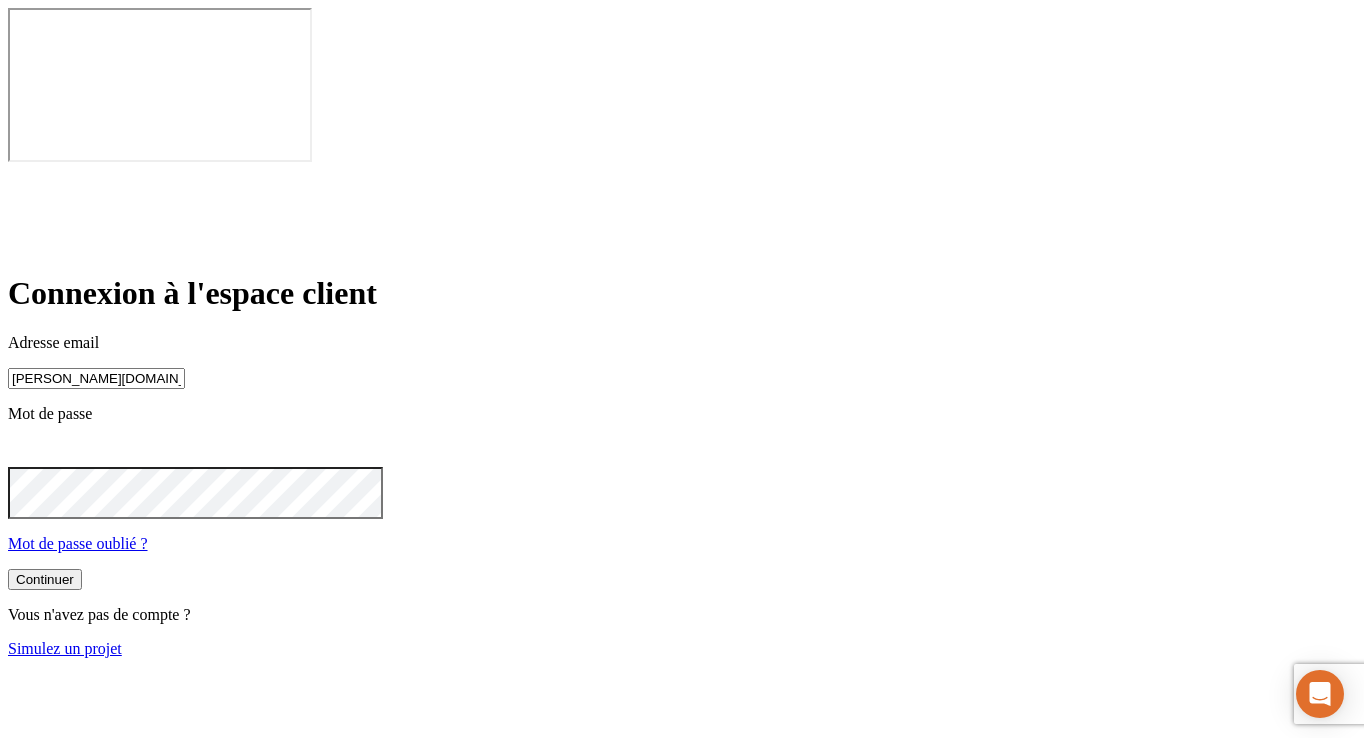 click on "Continuer" at bounding box center [45, 579] 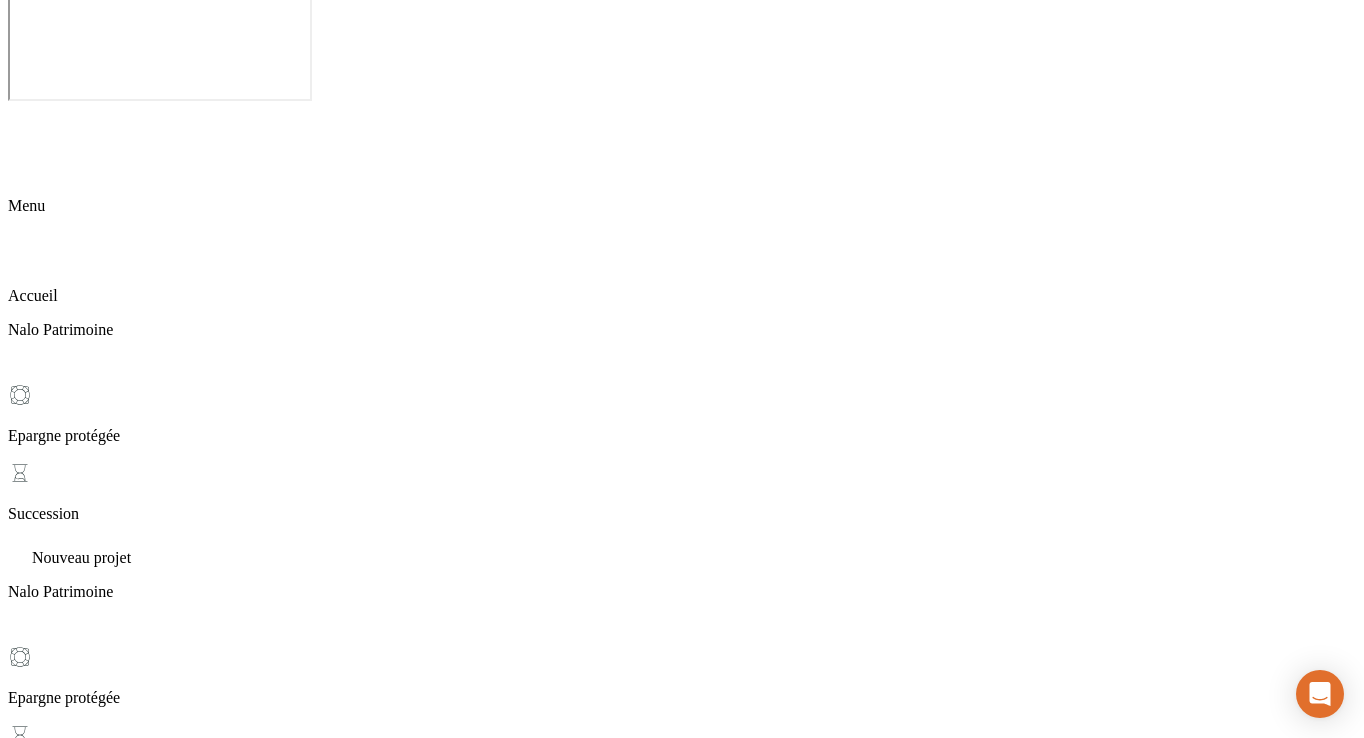 scroll, scrollTop: 62, scrollLeft: 0, axis: vertical 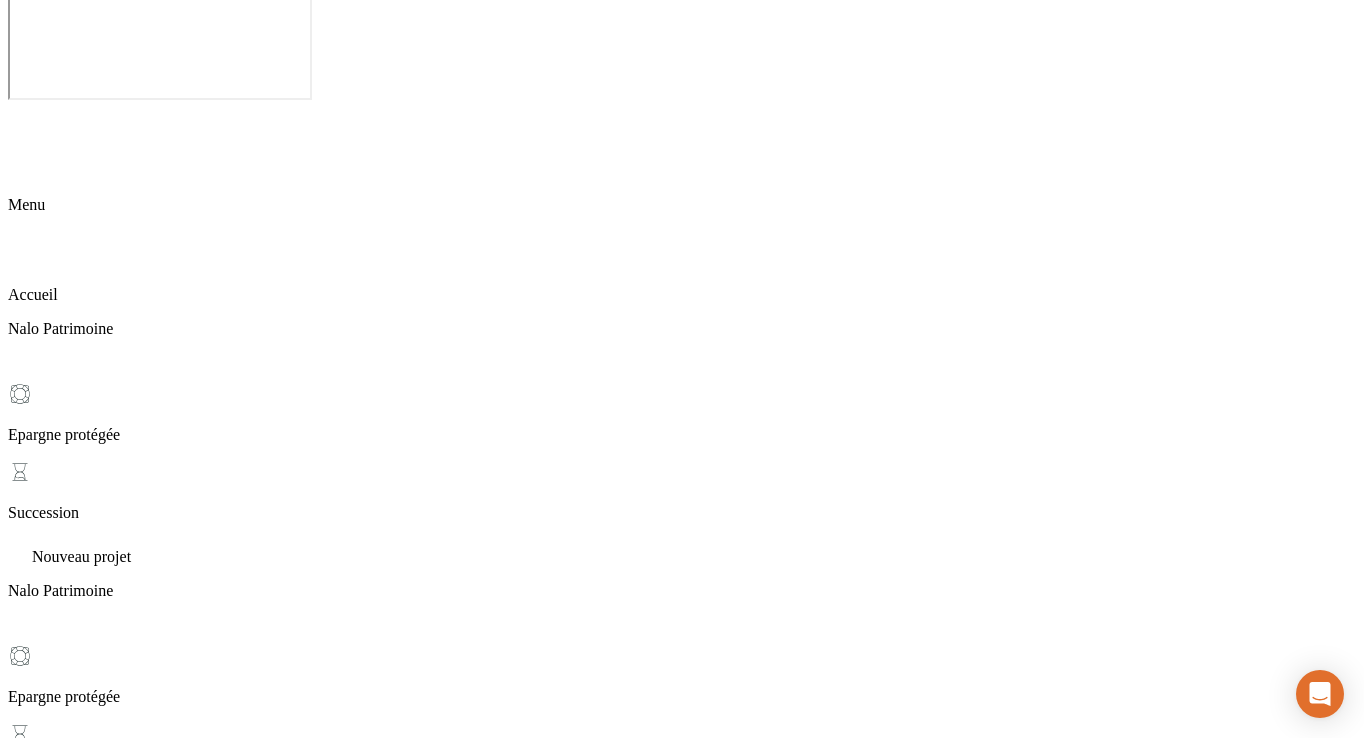 click on "Se déconnecter" at bounding box center [62, 4049] 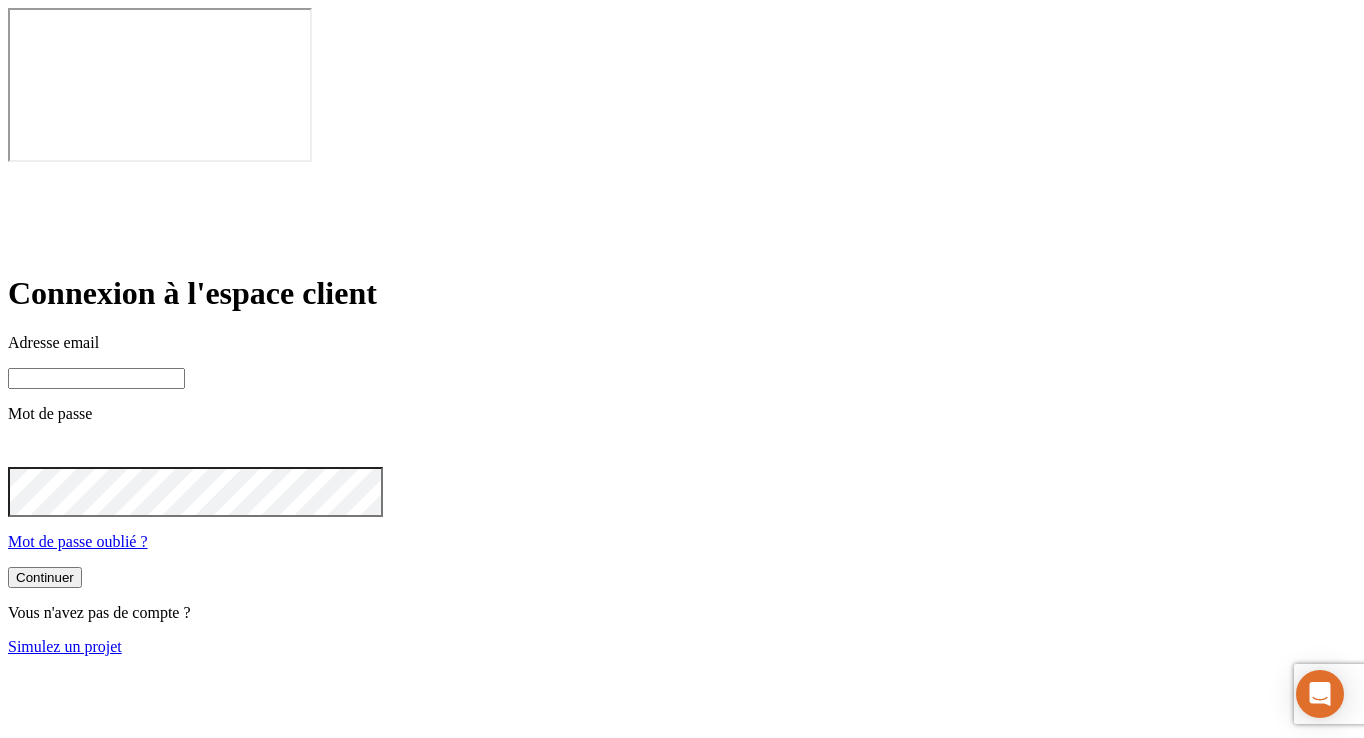 scroll, scrollTop: 0, scrollLeft: 0, axis: both 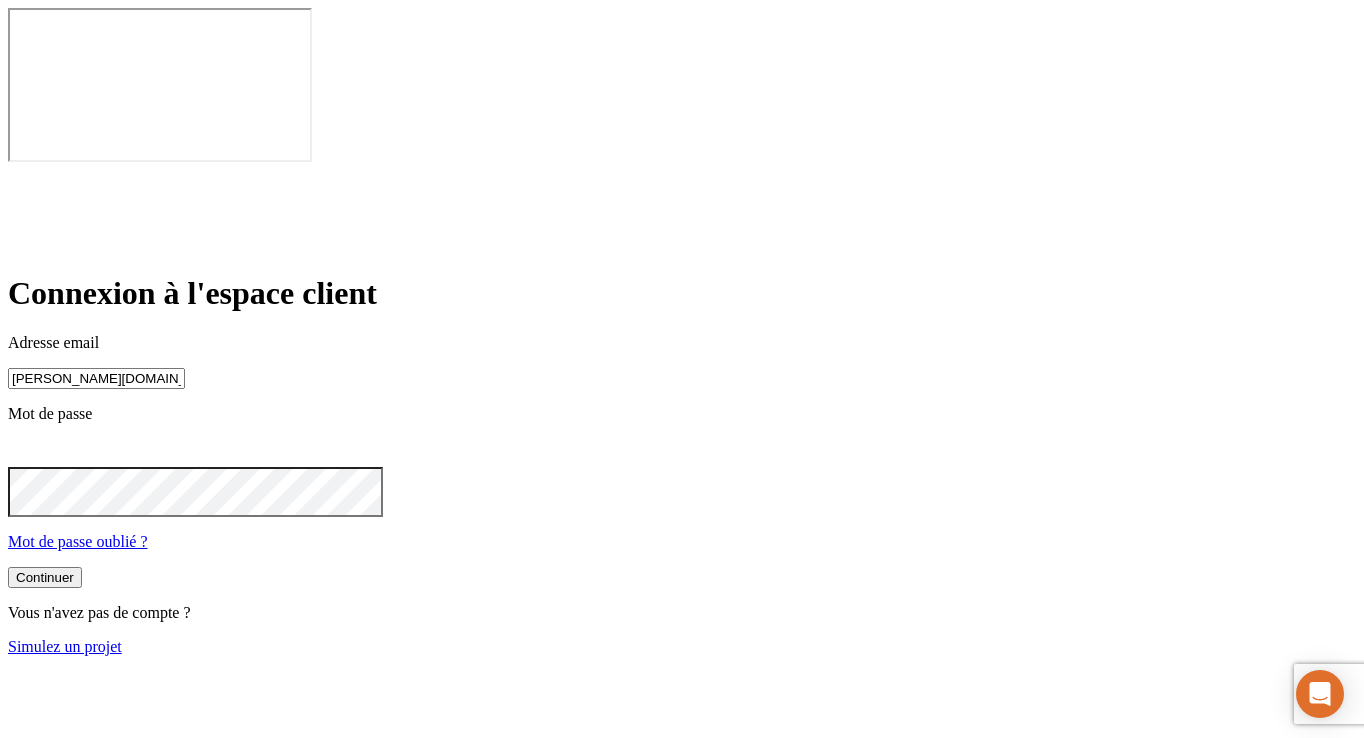 type on "[PERSON_NAME][DOMAIN_NAME][EMAIL_ADDRESS][DOMAIN_NAME]" 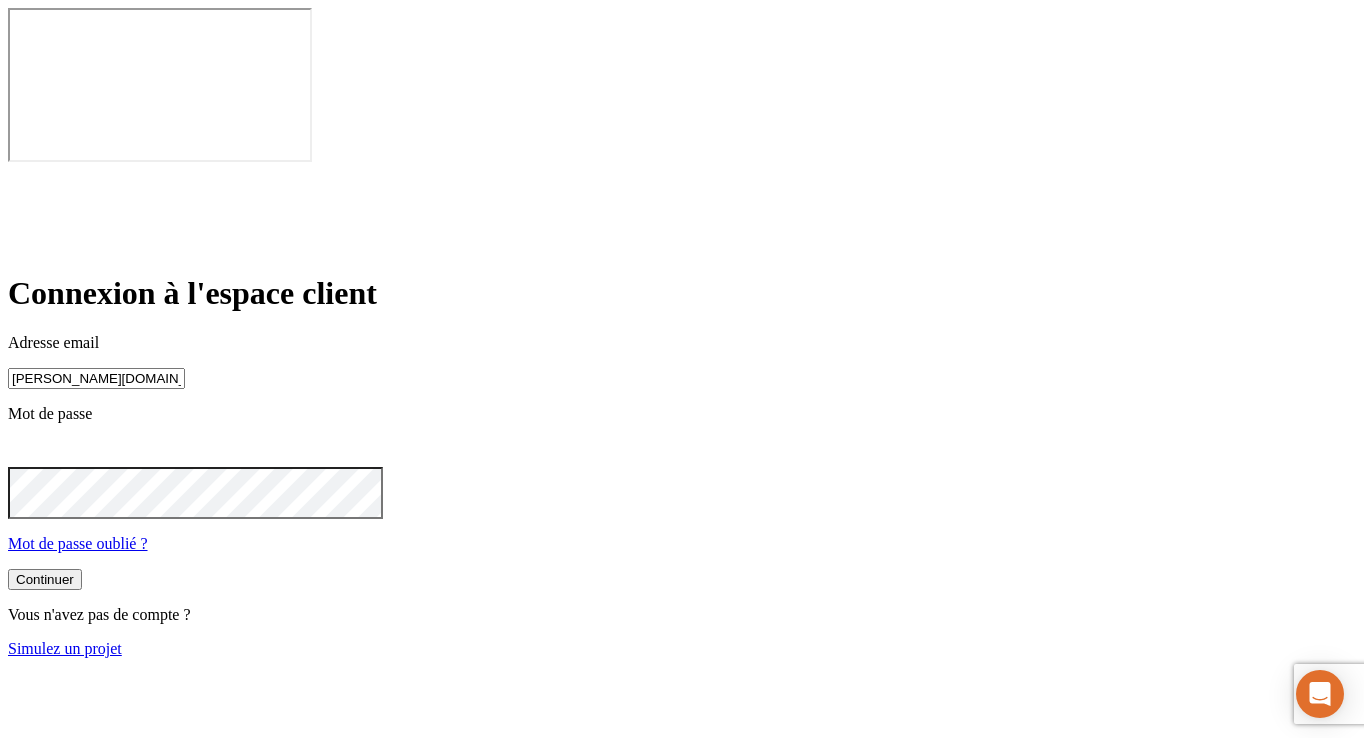 click on "Continuer" at bounding box center (45, 579) 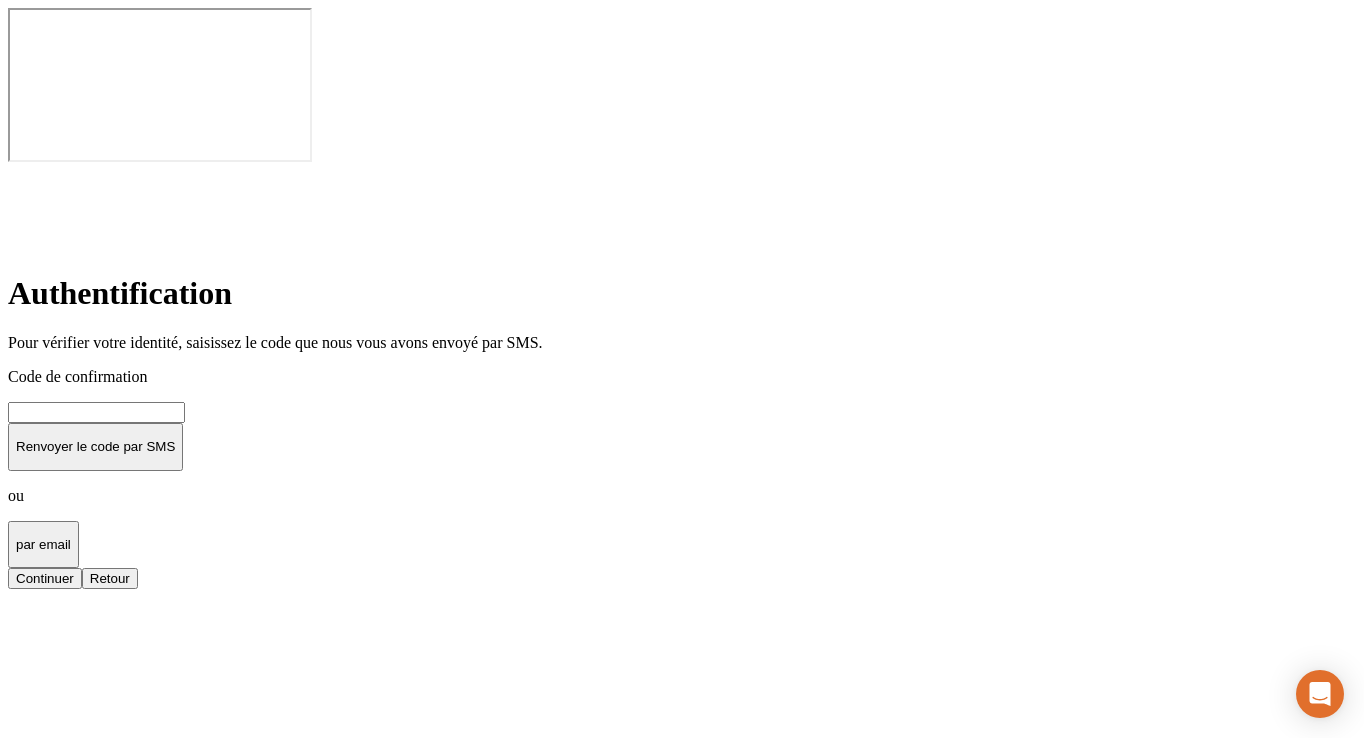 click at bounding box center (96, 412) 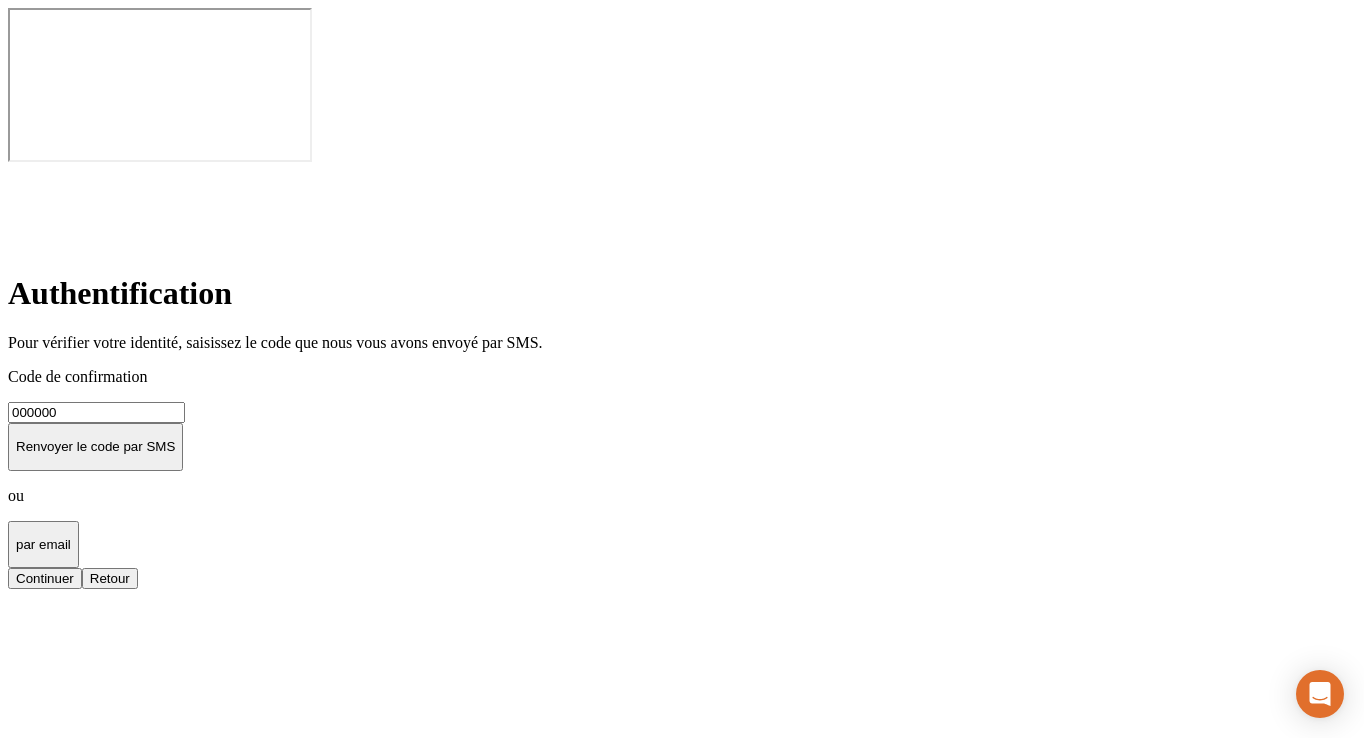 type on "000000" 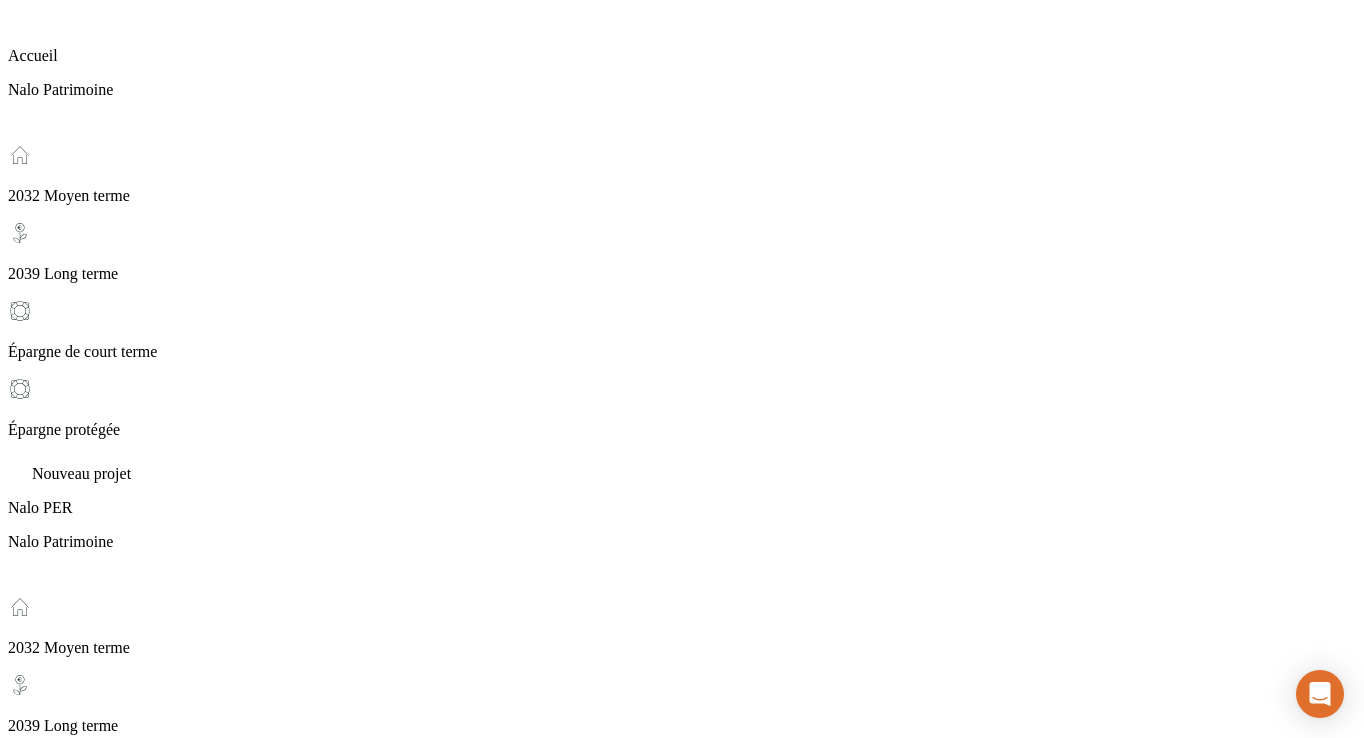 scroll, scrollTop: 0, scrollLeft: 0, axis: both 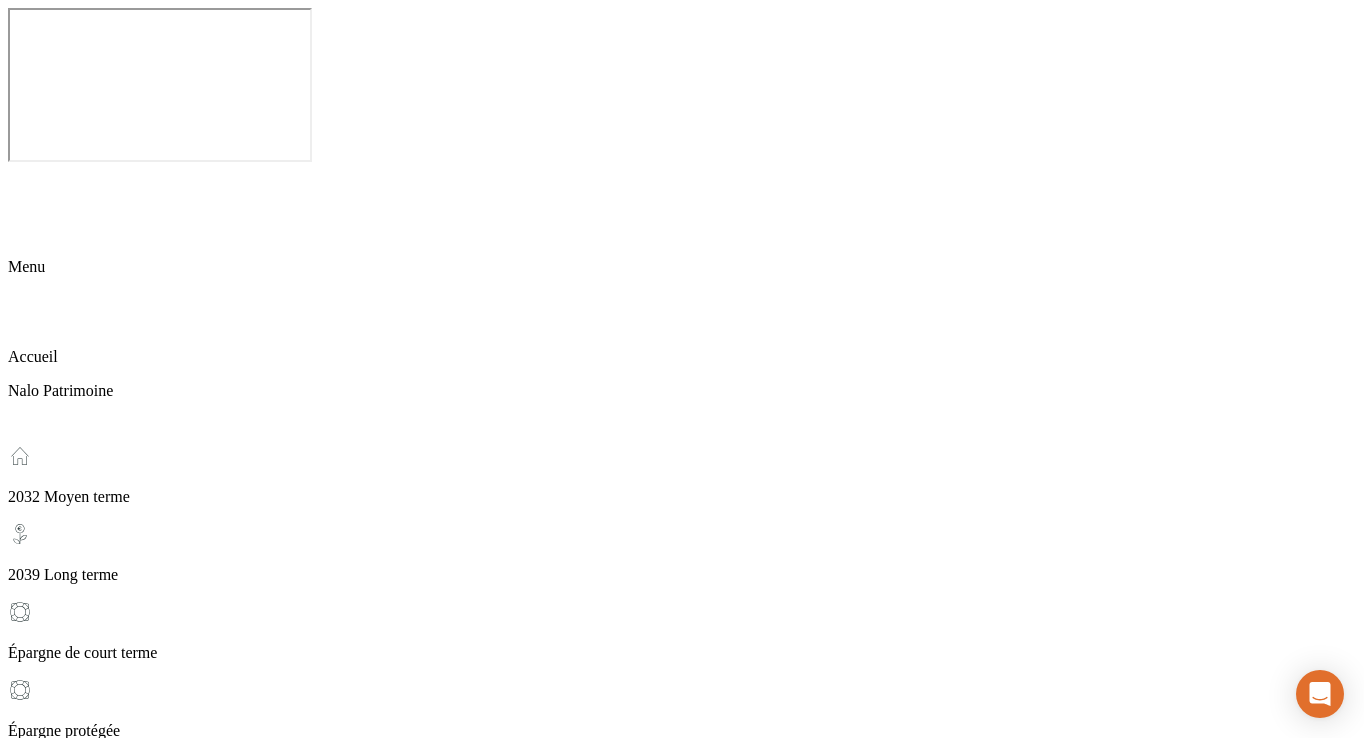 click on "Se déconnecter" at bounding box center (62, 5780) 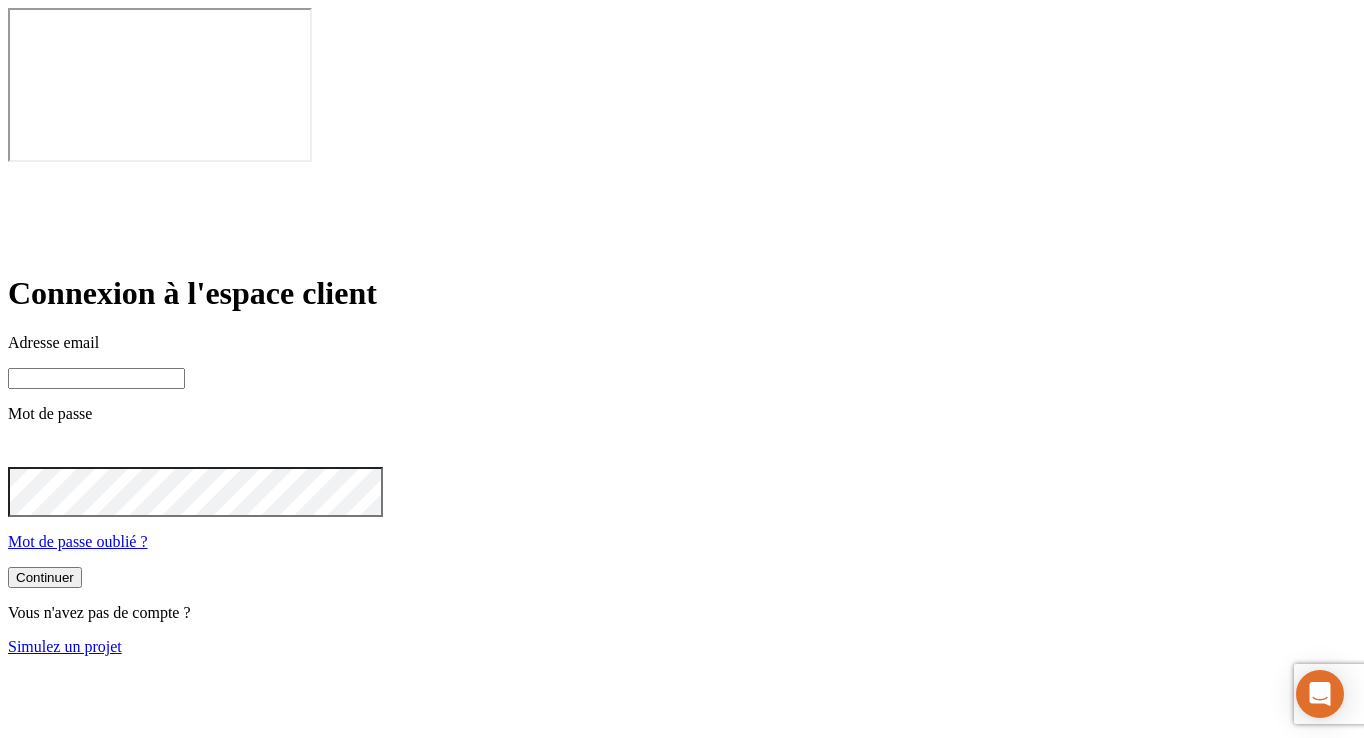 click at bounding box center [96, 378] 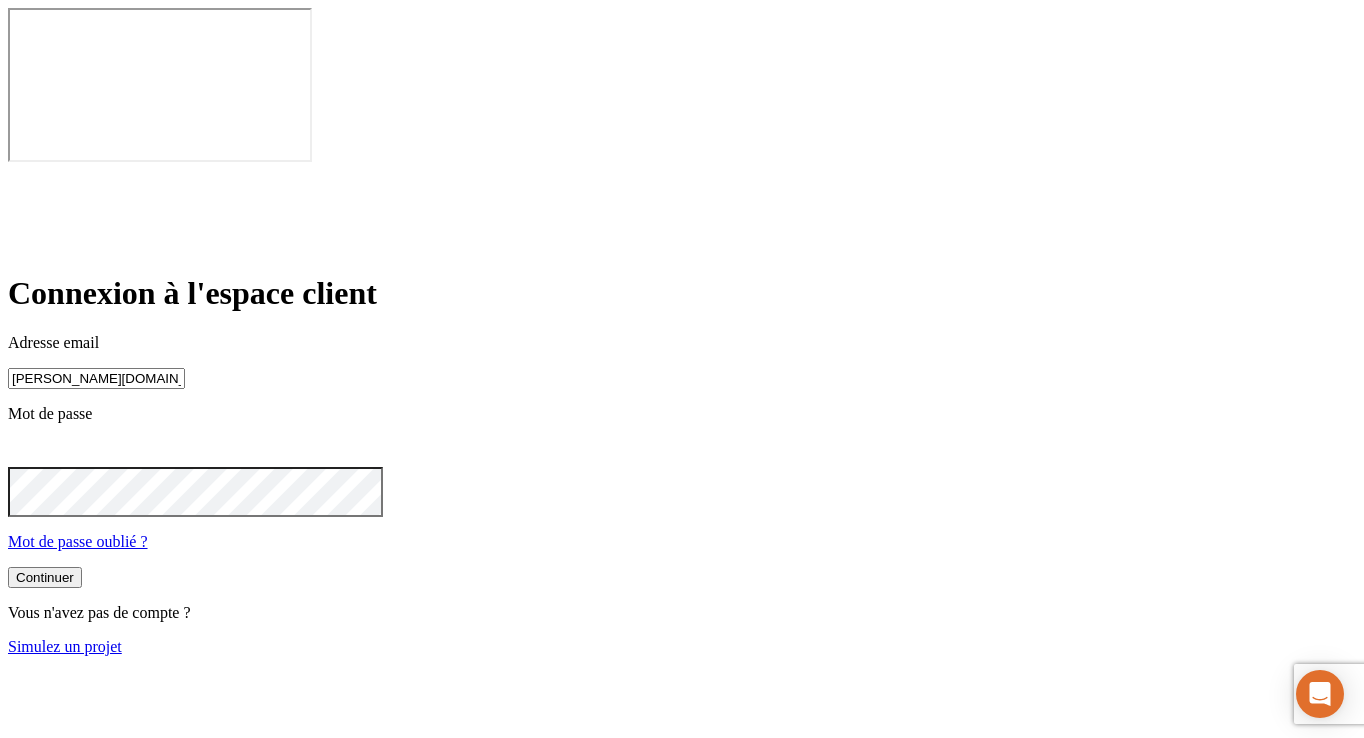 type on "[PERSON_NAME][DOMAIN_NAME][EMAIL_ADDRESS][DOMAIN_NAME]" 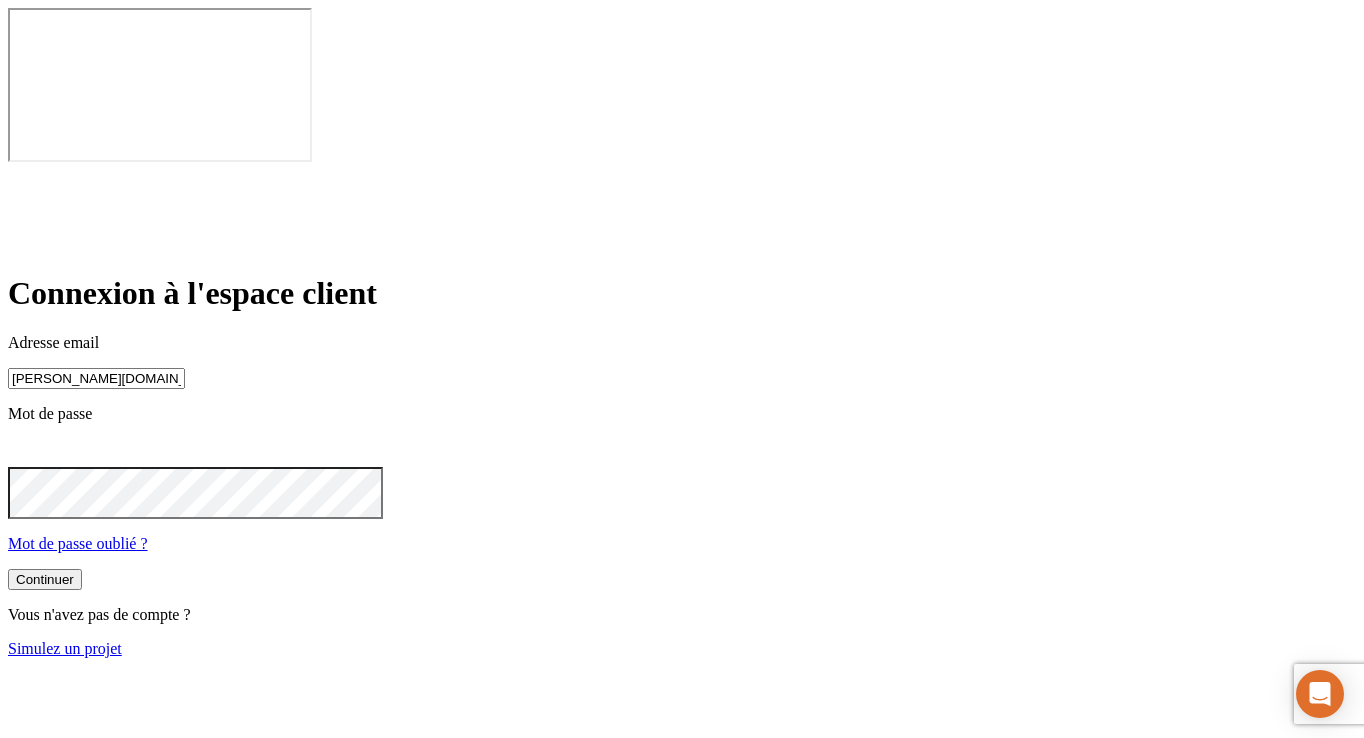 click on "Continuer" at bounding box center [45, 579] 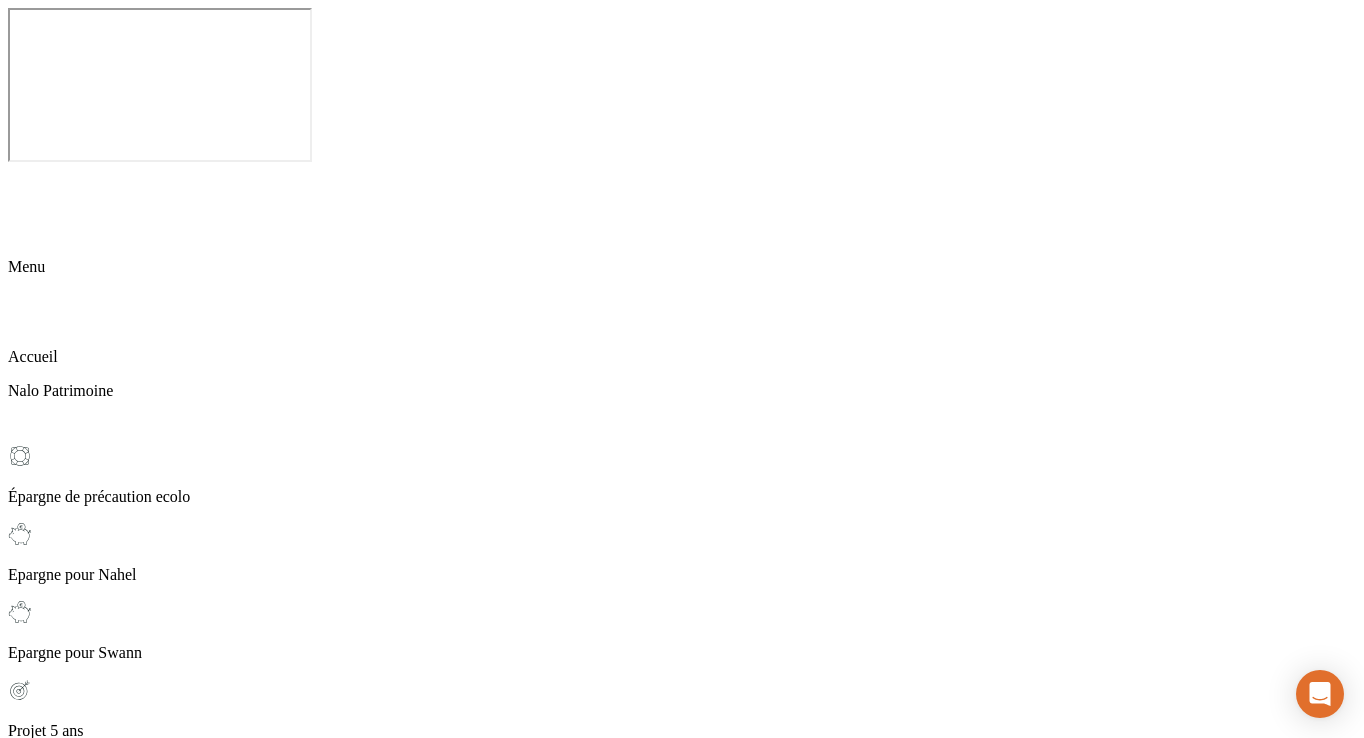 click on "Se déconnecter" at bounding box center [62, 5757] 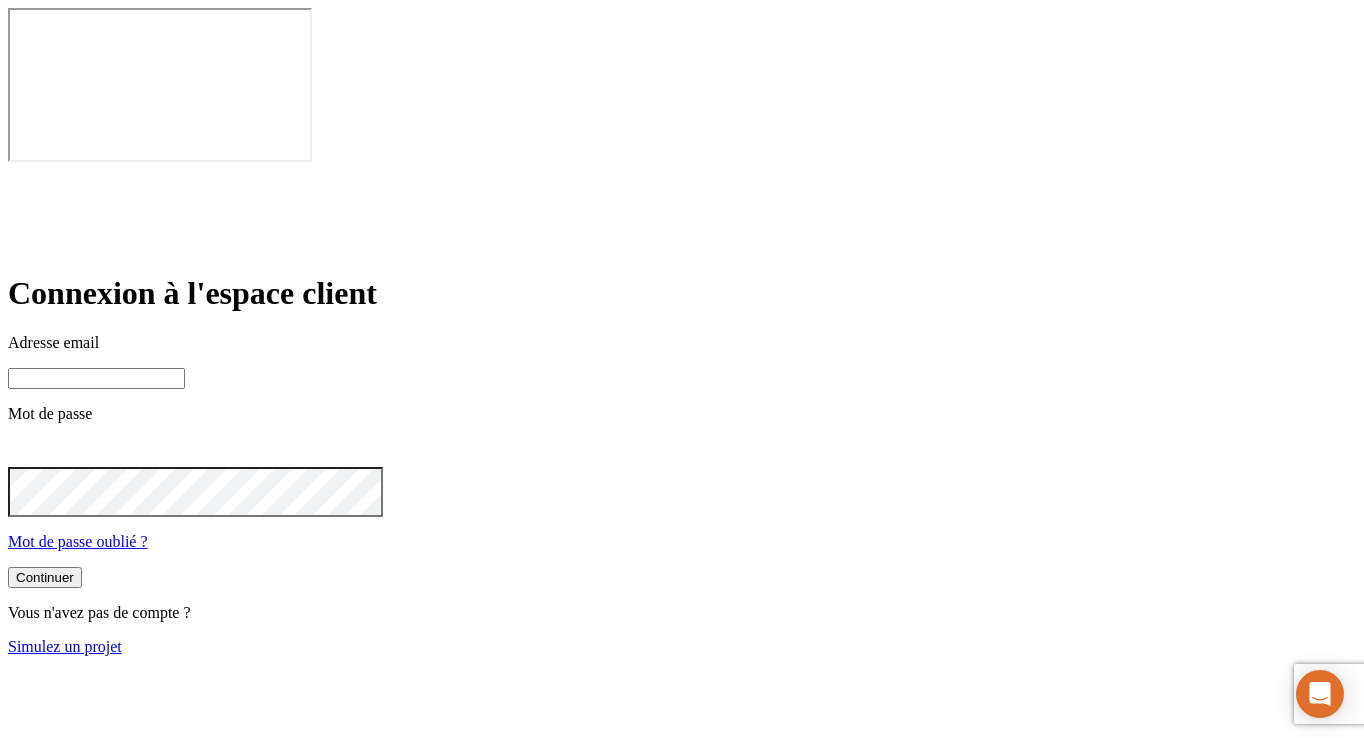 click at bounding box center (96, 378) 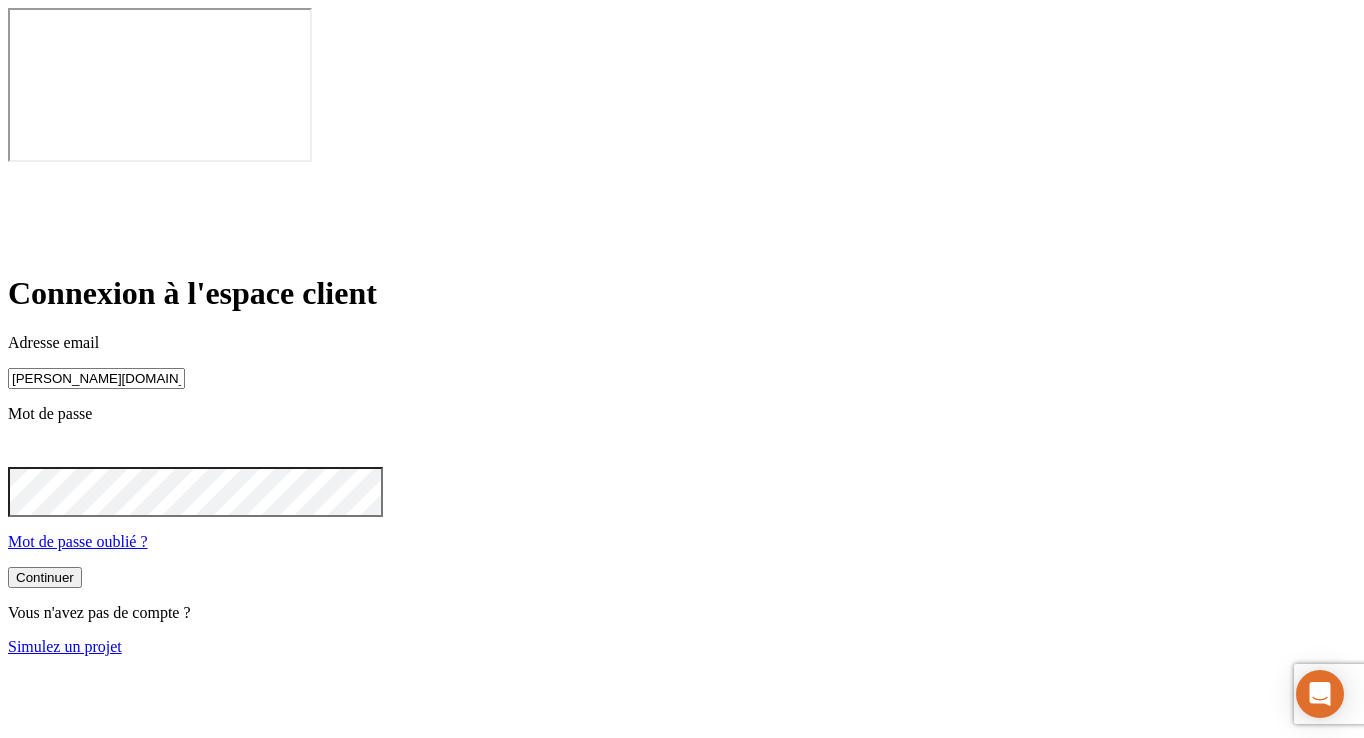 type on "[PERSON_NAME][DOMAIN_NAME][EMAIL_ADDRESS][DOMAIN_NAME]" 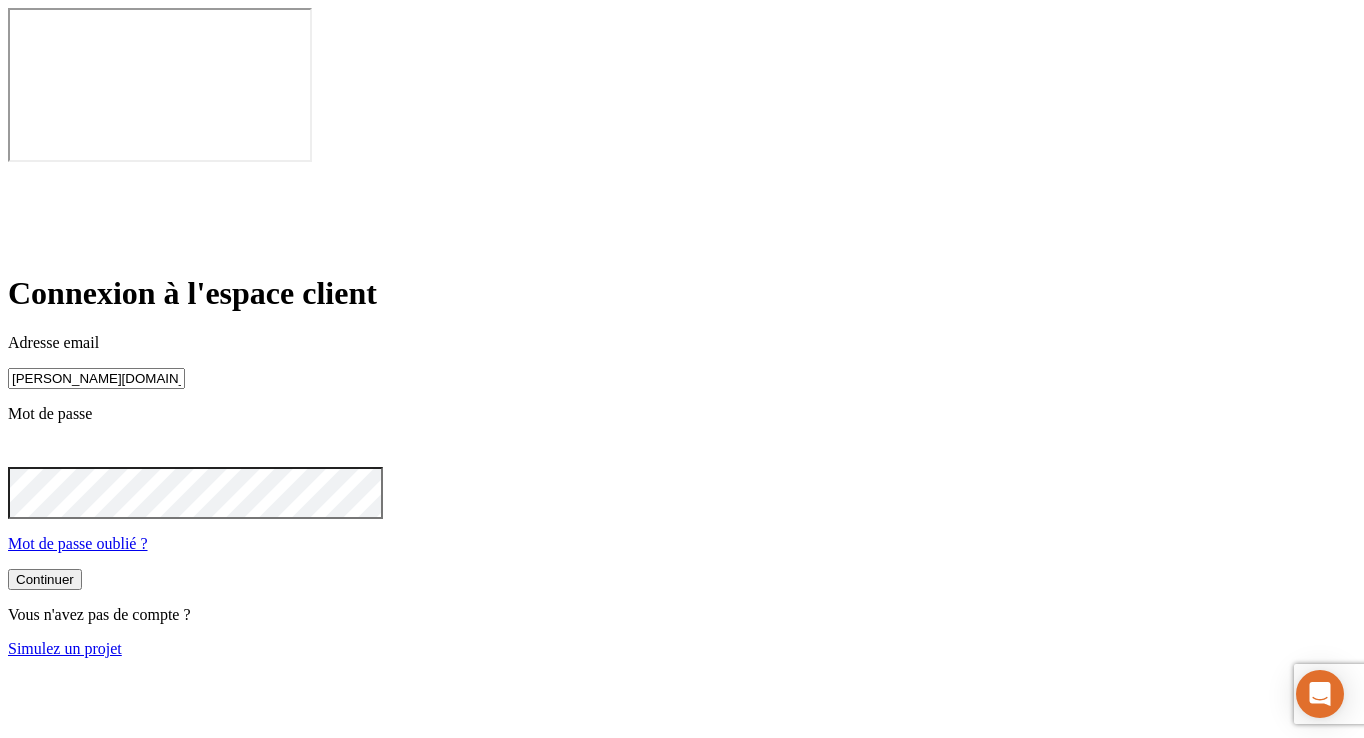 click on "Continuer" at bounding box center [45, 579] 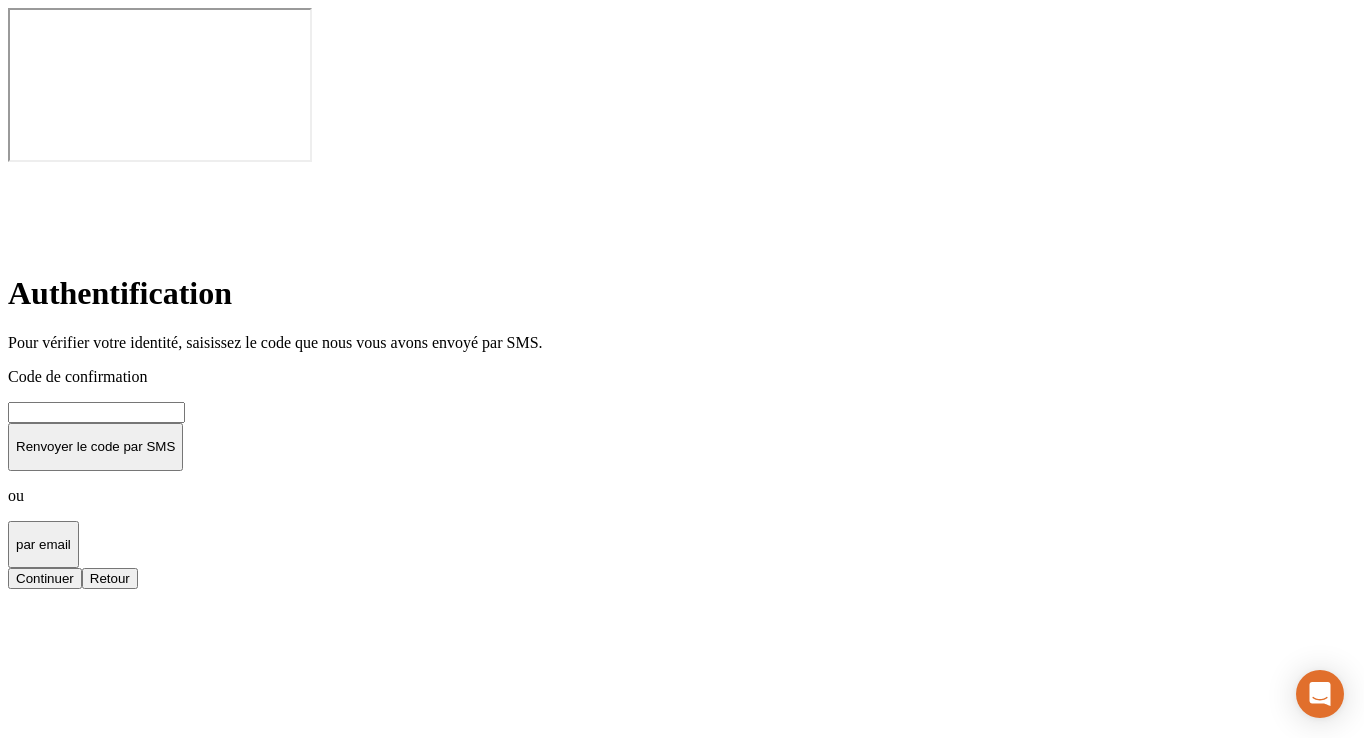 click at bounding box center [96, 412] 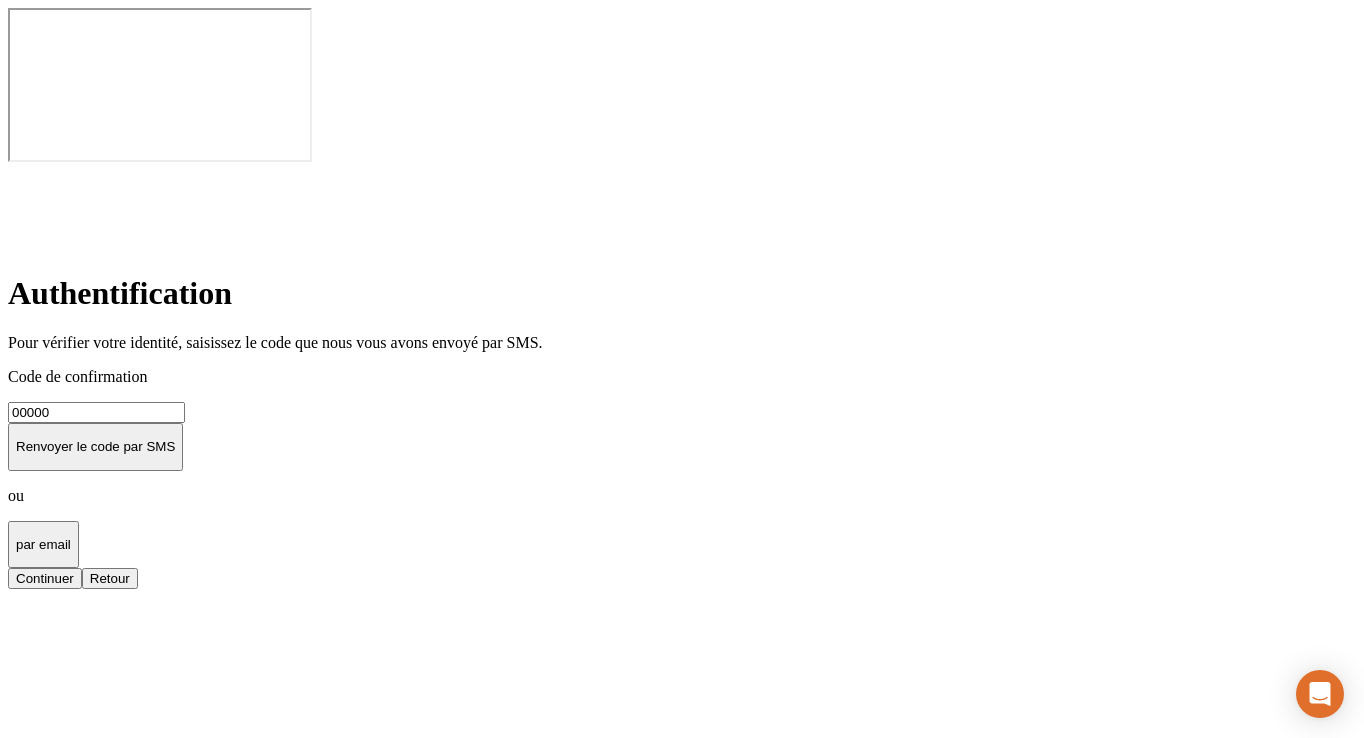 click on "Continuer" at bounding box center [45, 578] 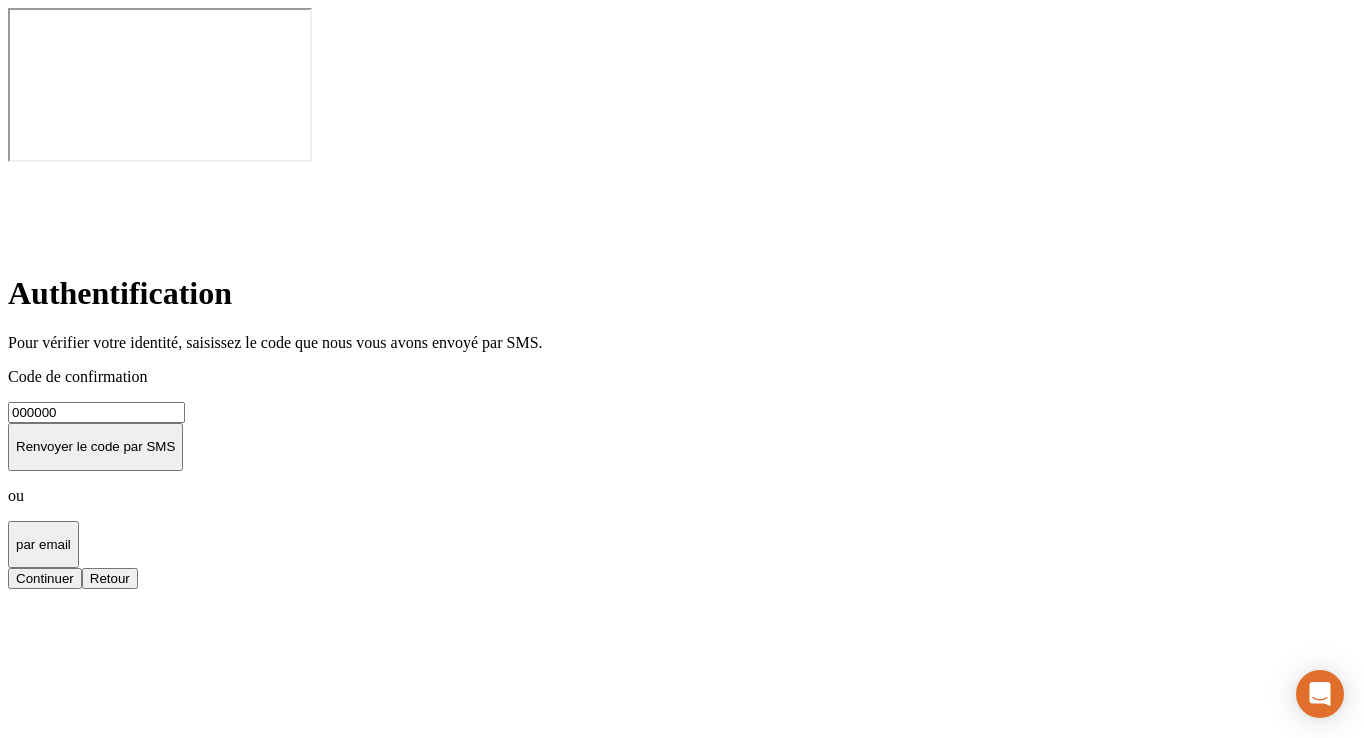 type on "000000" 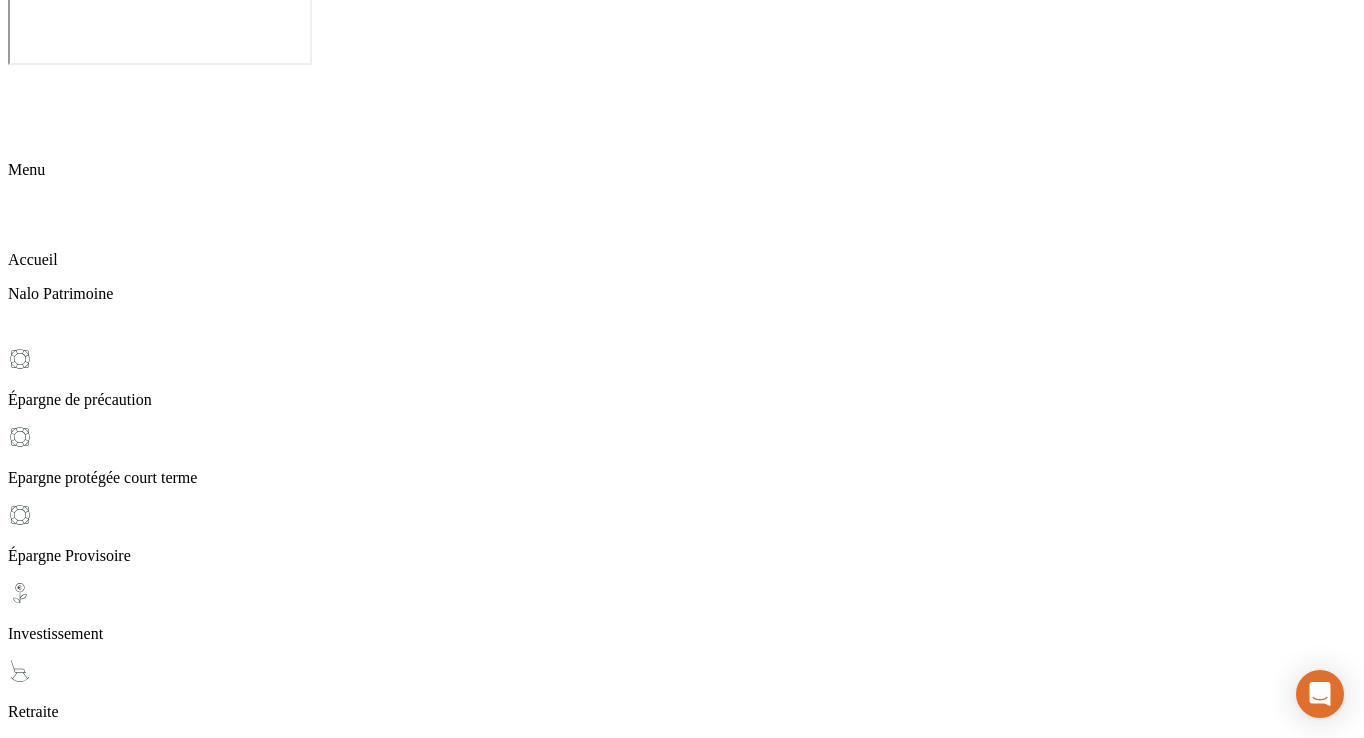 scroll, scrollTop: 0, scrollLeft: 0, axis: both 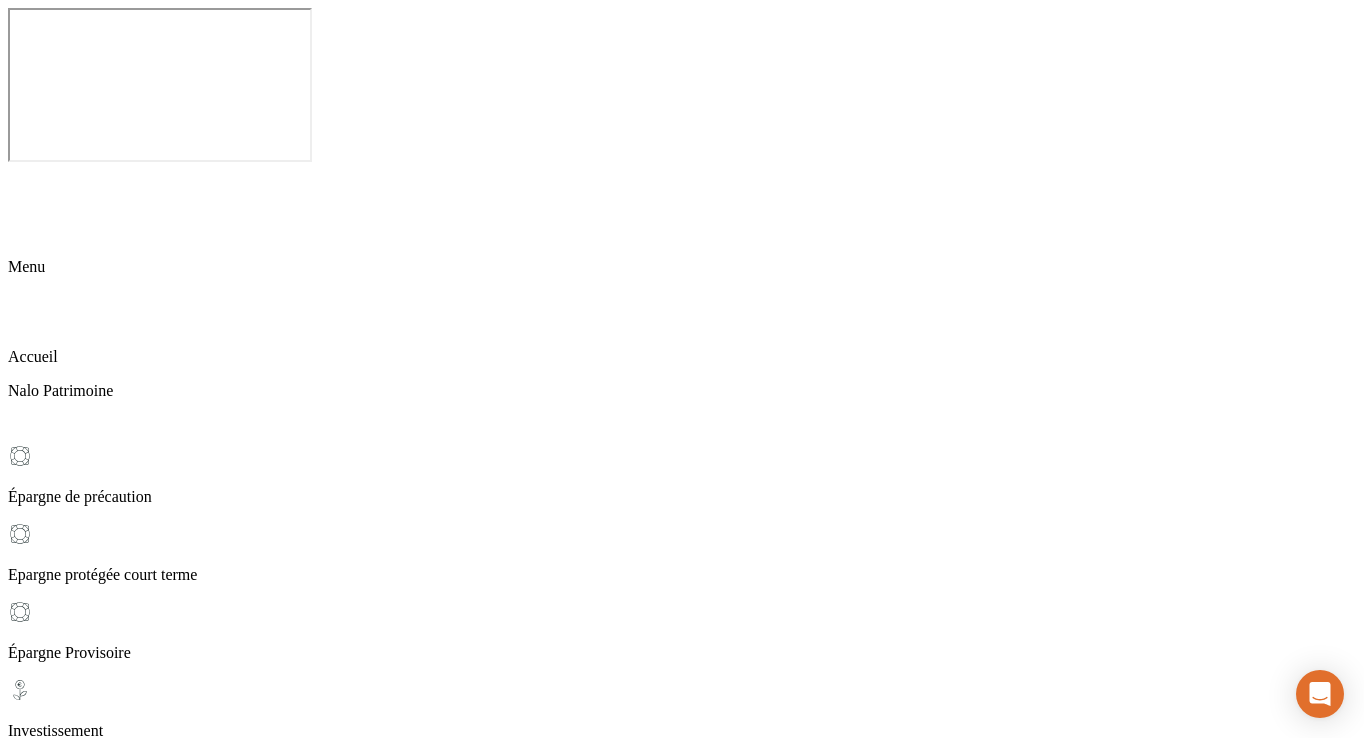 click on "Se déconnecter" at bounding box center [62, 5935] 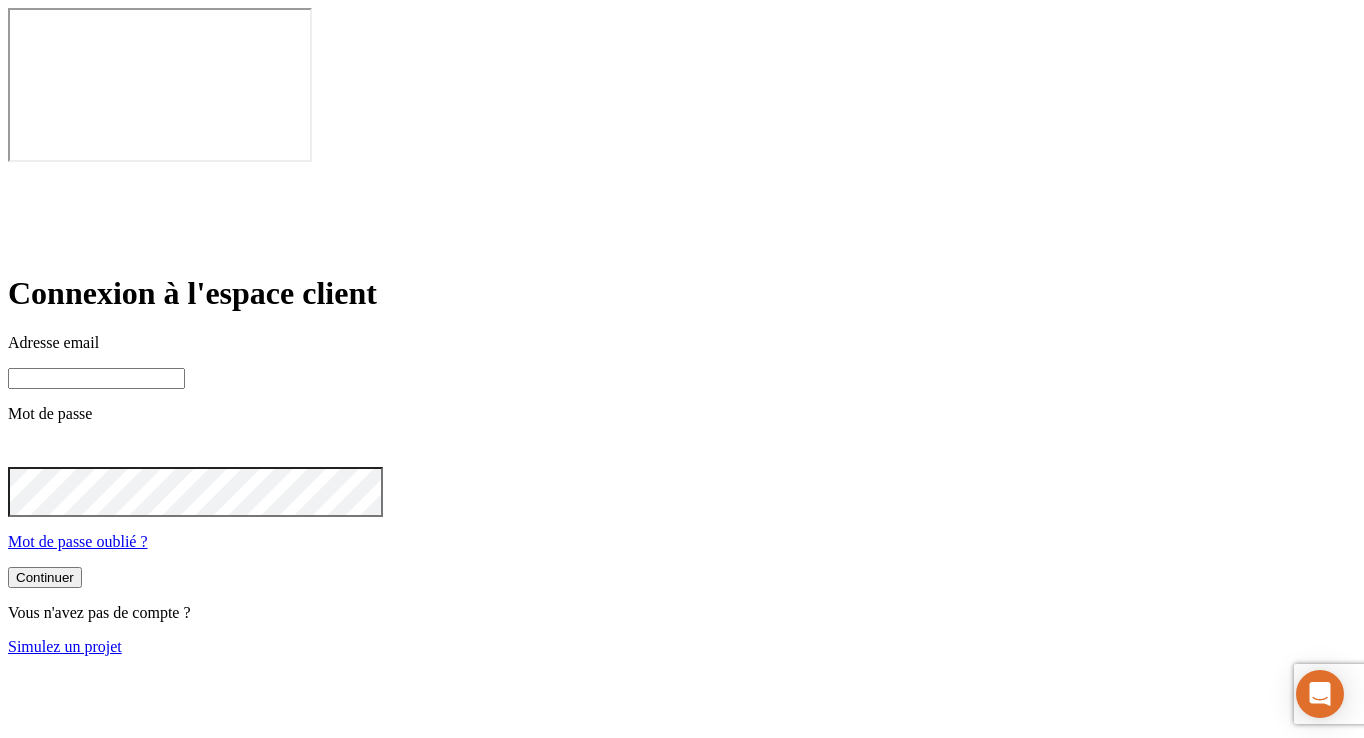 click at bounding box center (96, 378) 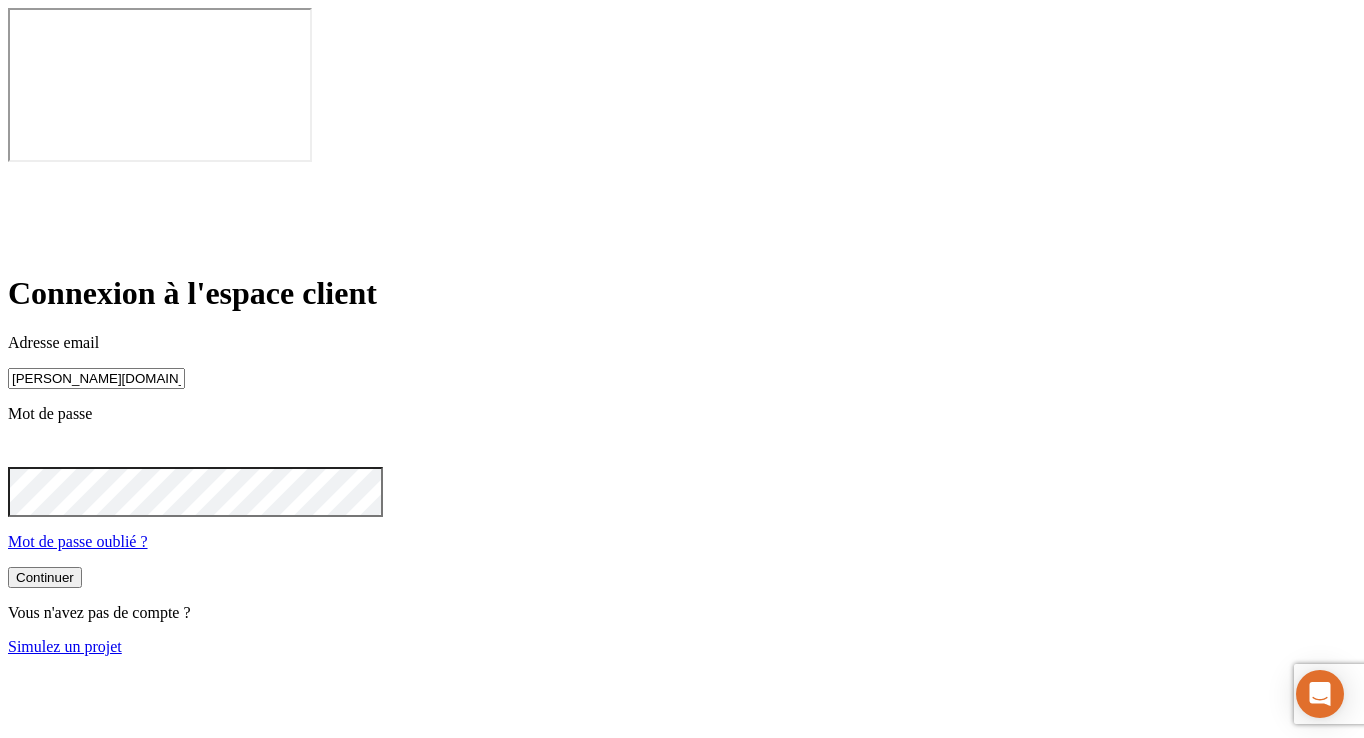 type on "[PERSON_NAME][DOMAIN_NAME][EMAIL_ADDRESS][DOMAIN_NAME]" 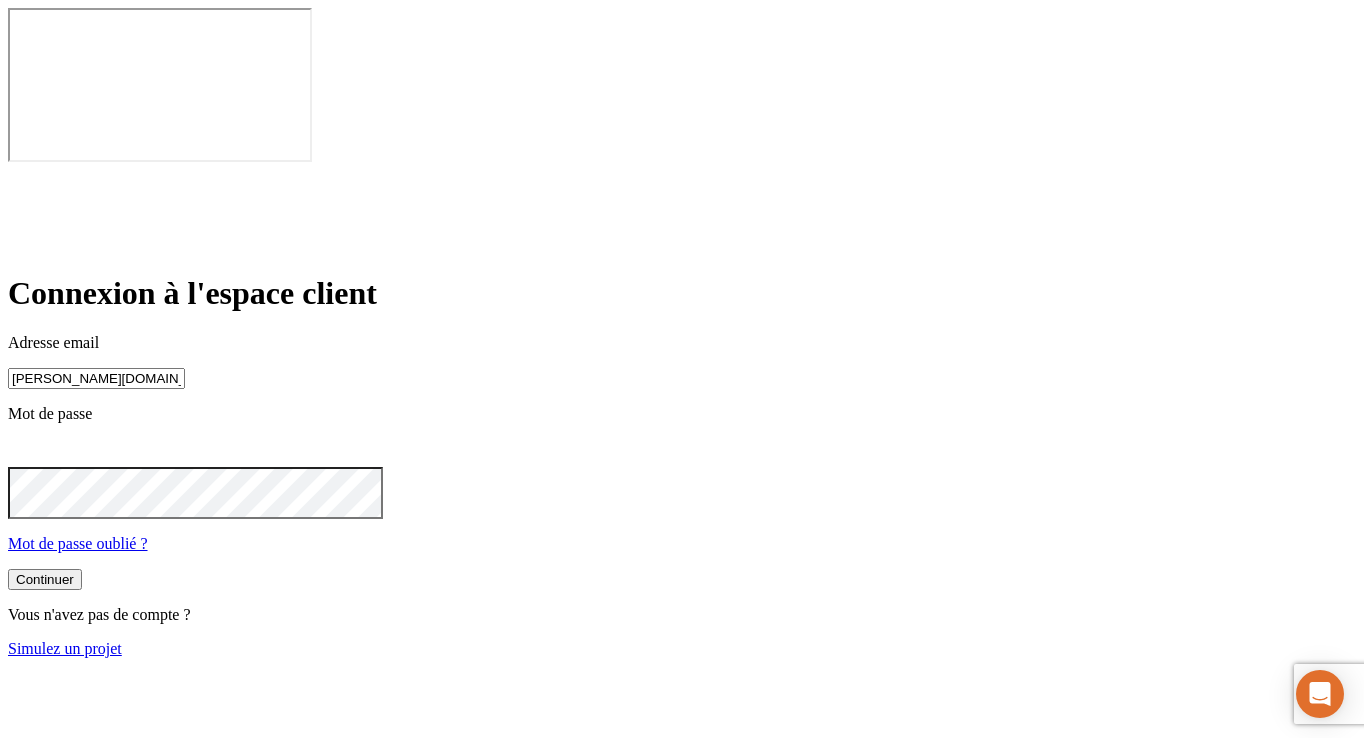 click on "Continuer" at bounding box center (45, 579) 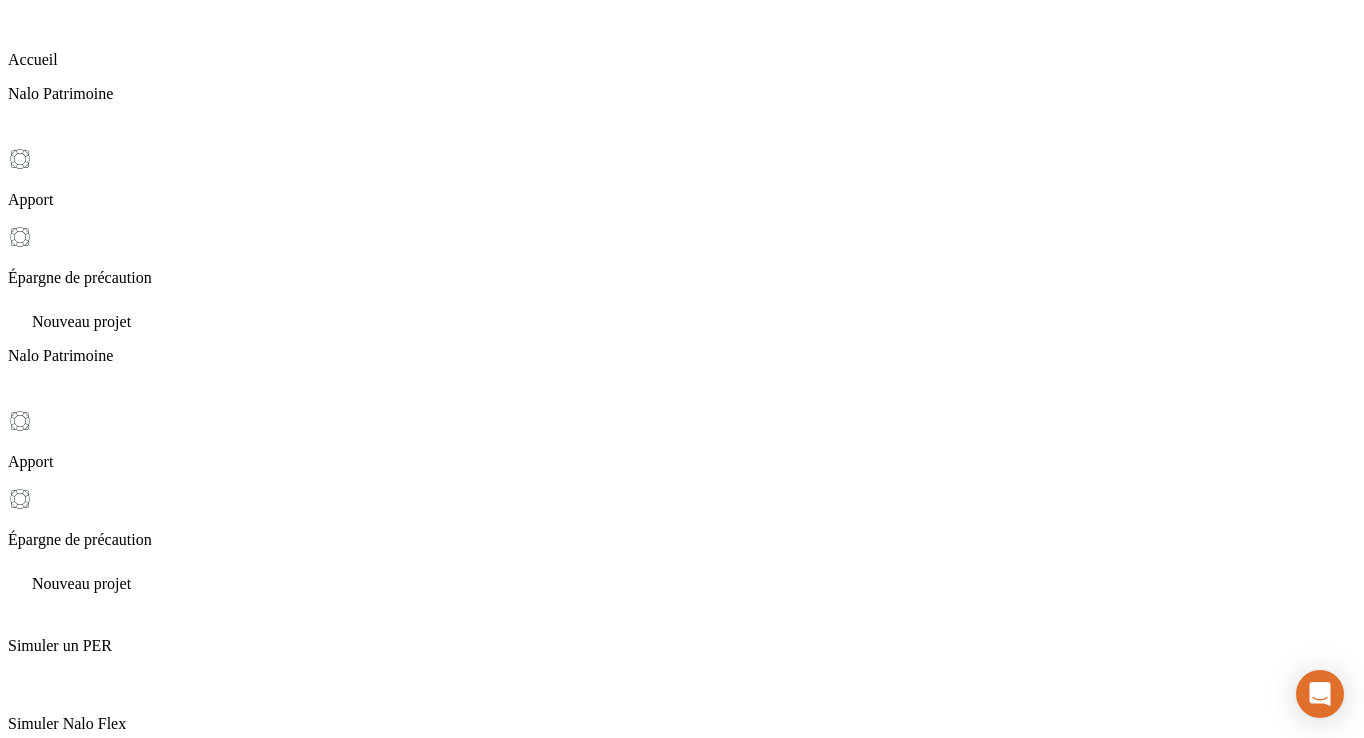 scroll, scrollTop: 312, scrollLeft: 0, axis: vertical 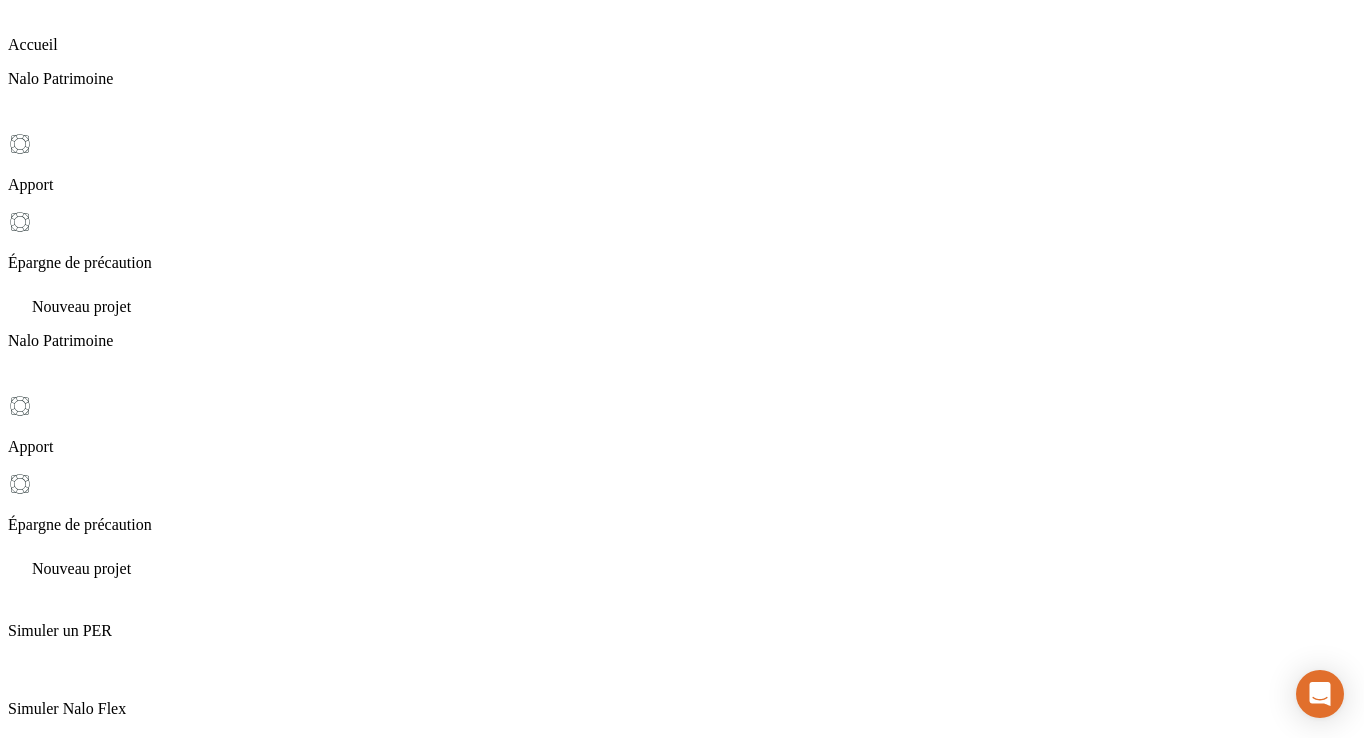 click on "Se déconnecter" at bounding box center [62, 4122] 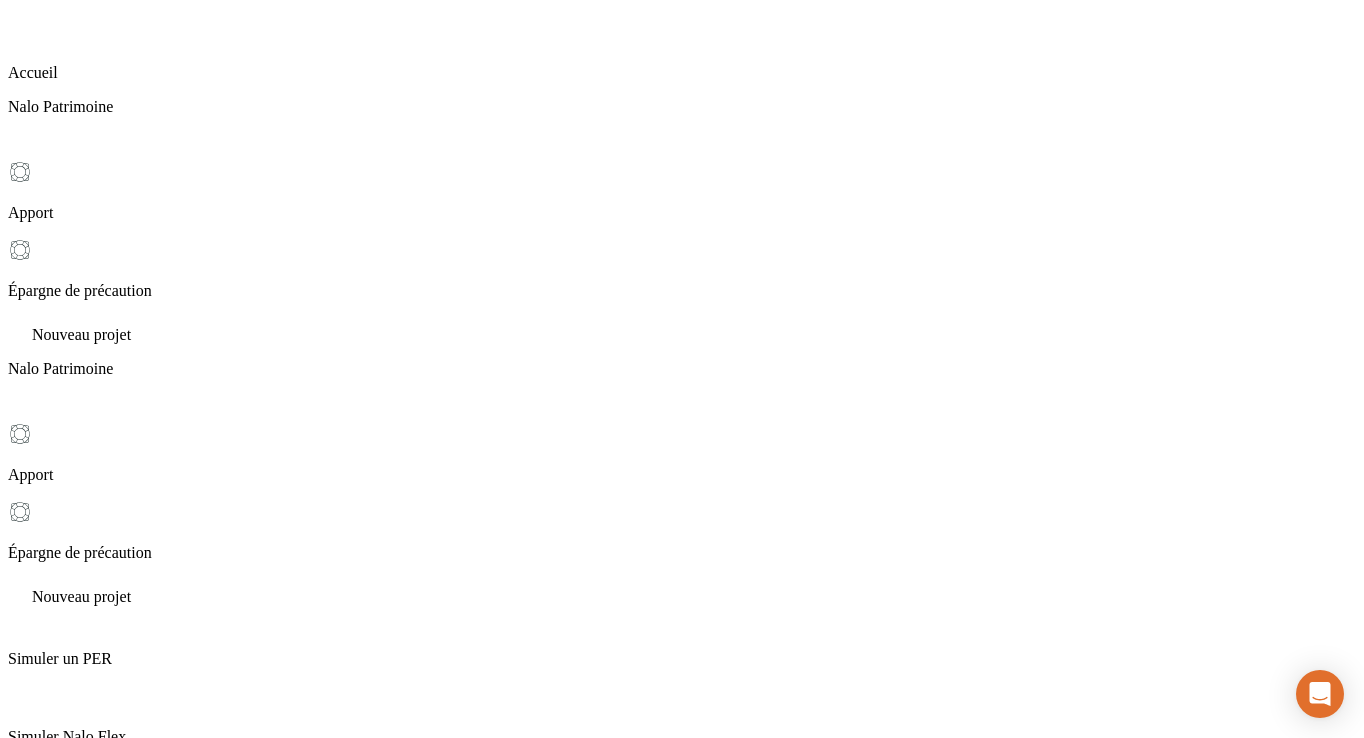 scroll, scrollTop: 0, scrollLeft: 0, axis: both 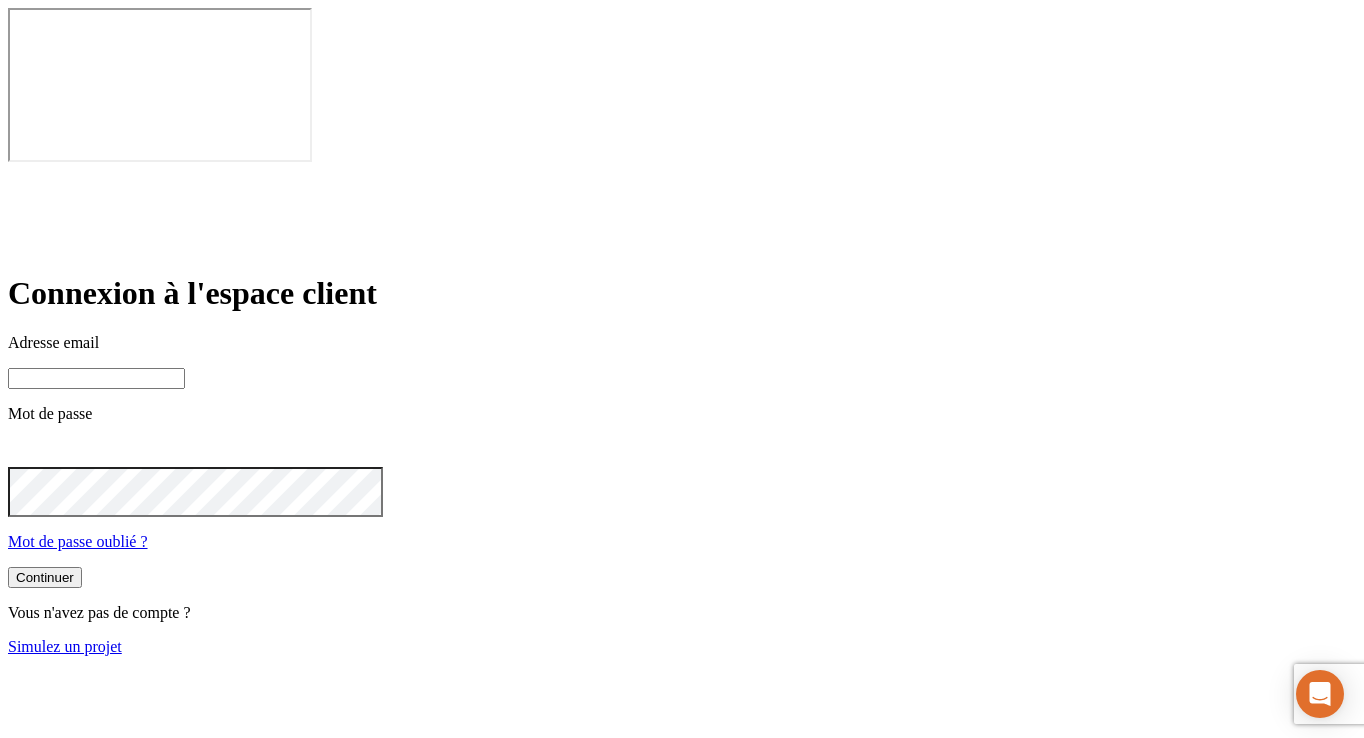 click at bounding box center [96, 378] 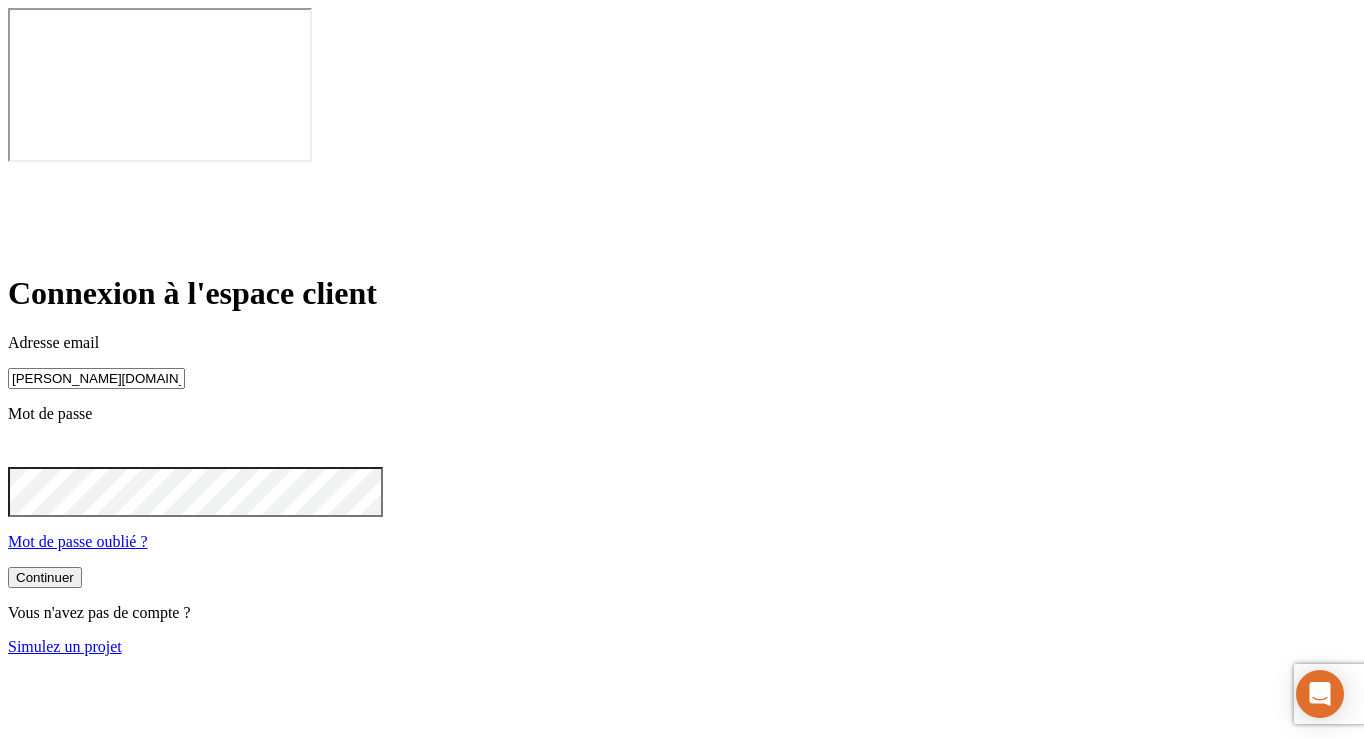 type on "[PERSON_NAME][DOMAIN_NAME][EMAIL_ADDRESS][DOMAIN_NAME]" 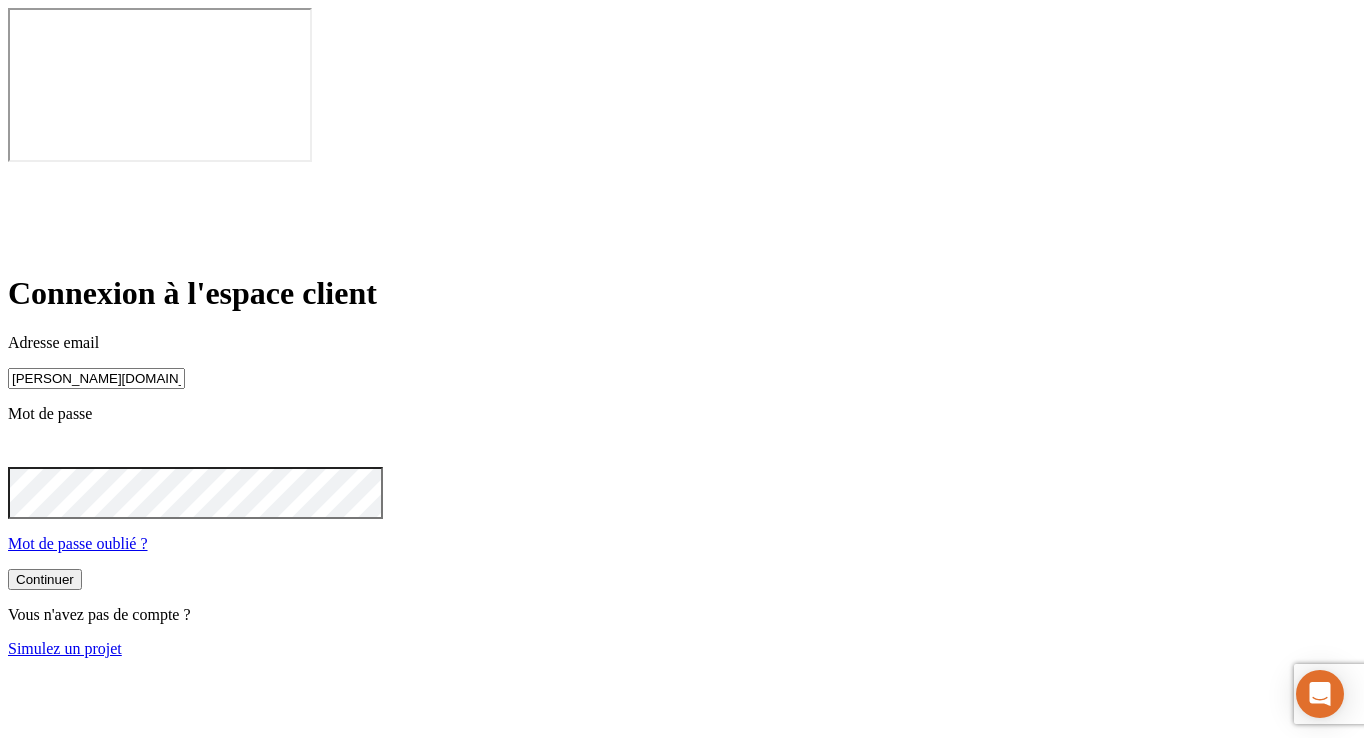 click on "Continuer" at bounding box center (45, 579) 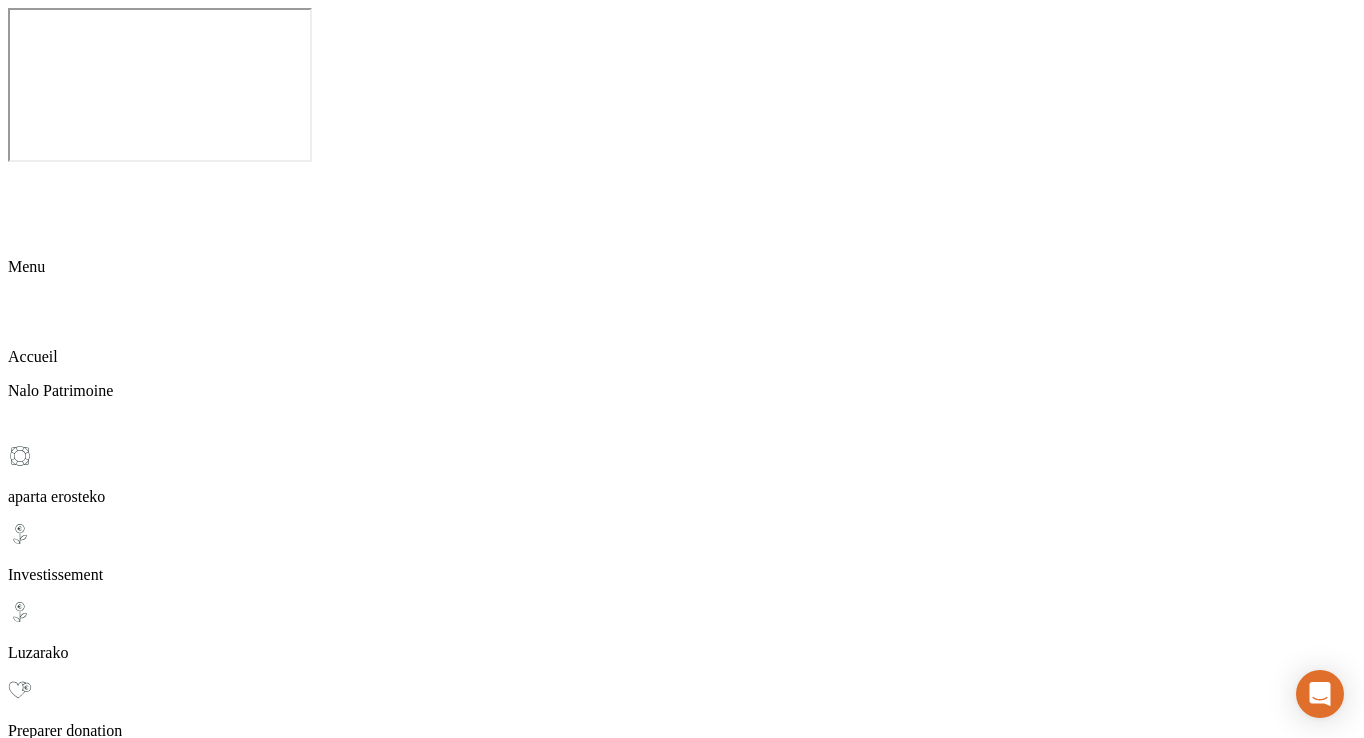 click on "Se déconnecter" at bounding box center (62, 5650) 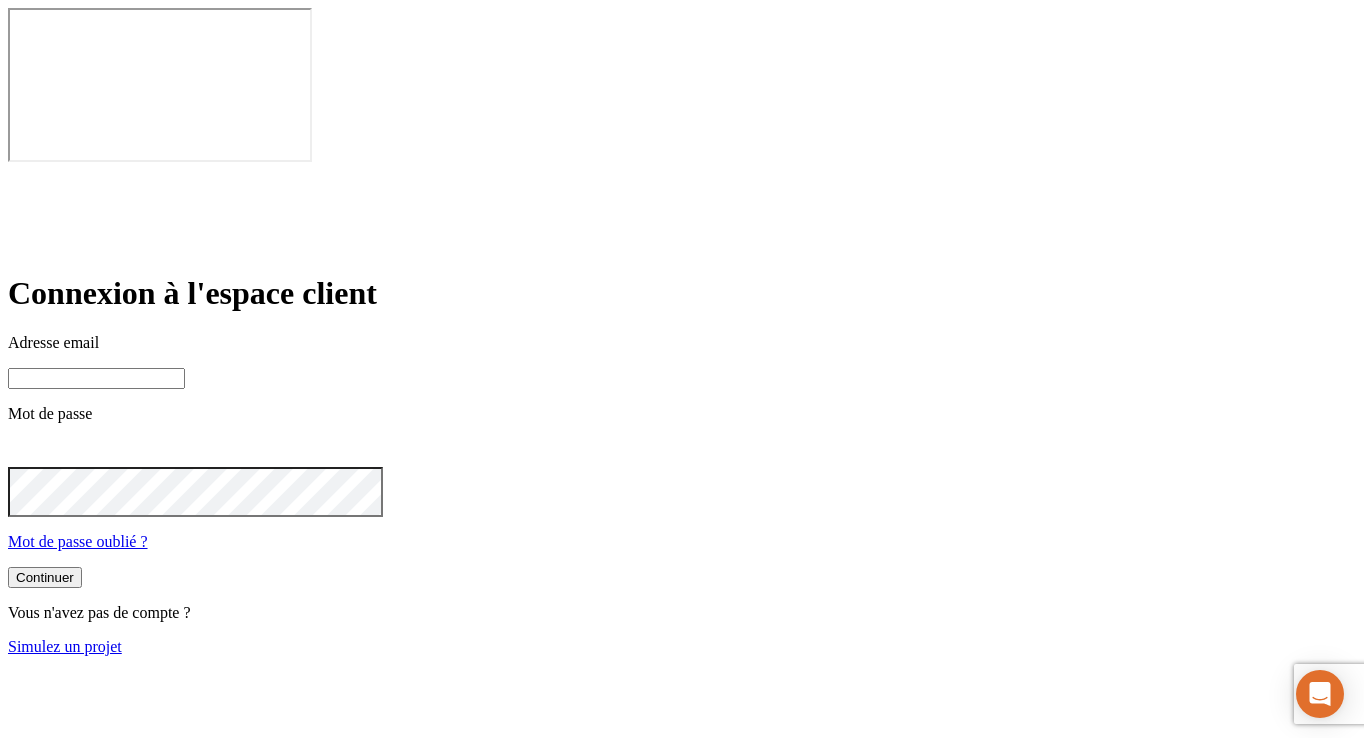 click at bounding box center (96, 378) 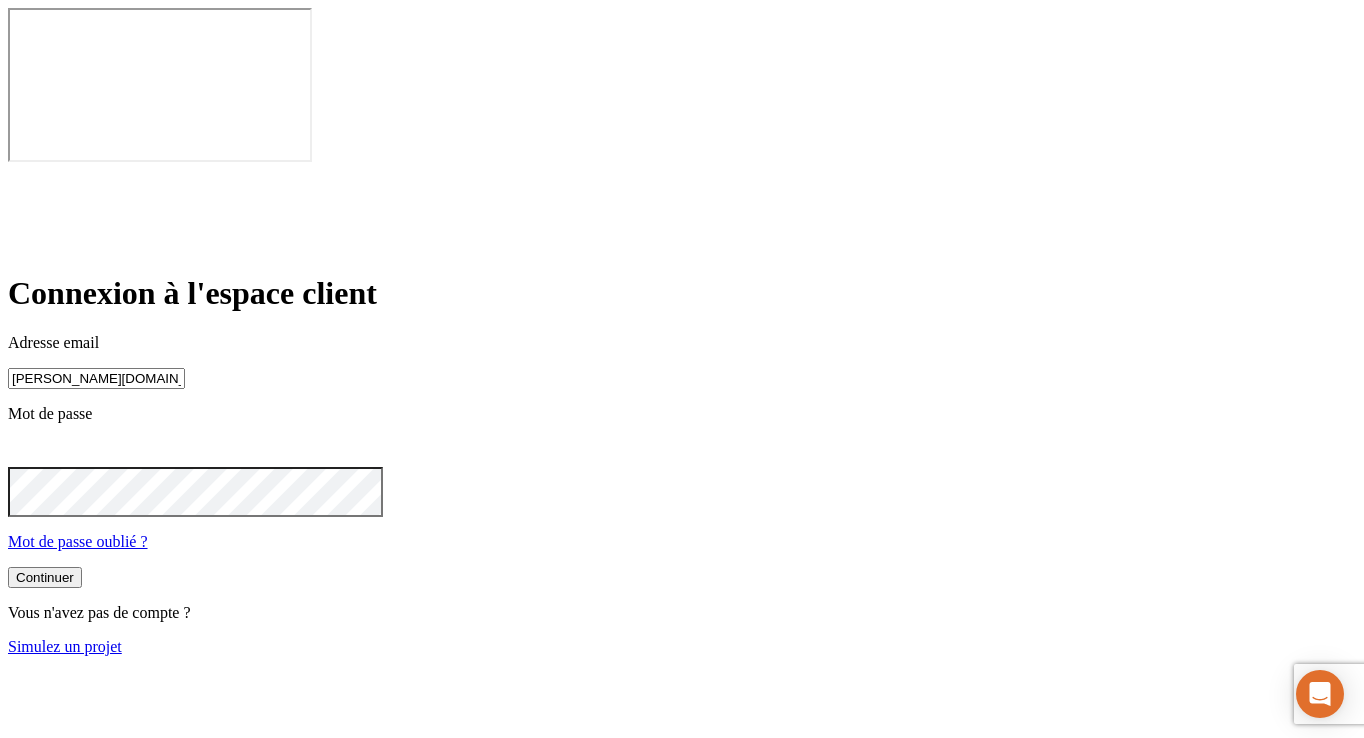 type on "[PERSON_NAME][DOMAIN_NAME][EMAIL_ADDRESS][DOMAIN_NAME]" 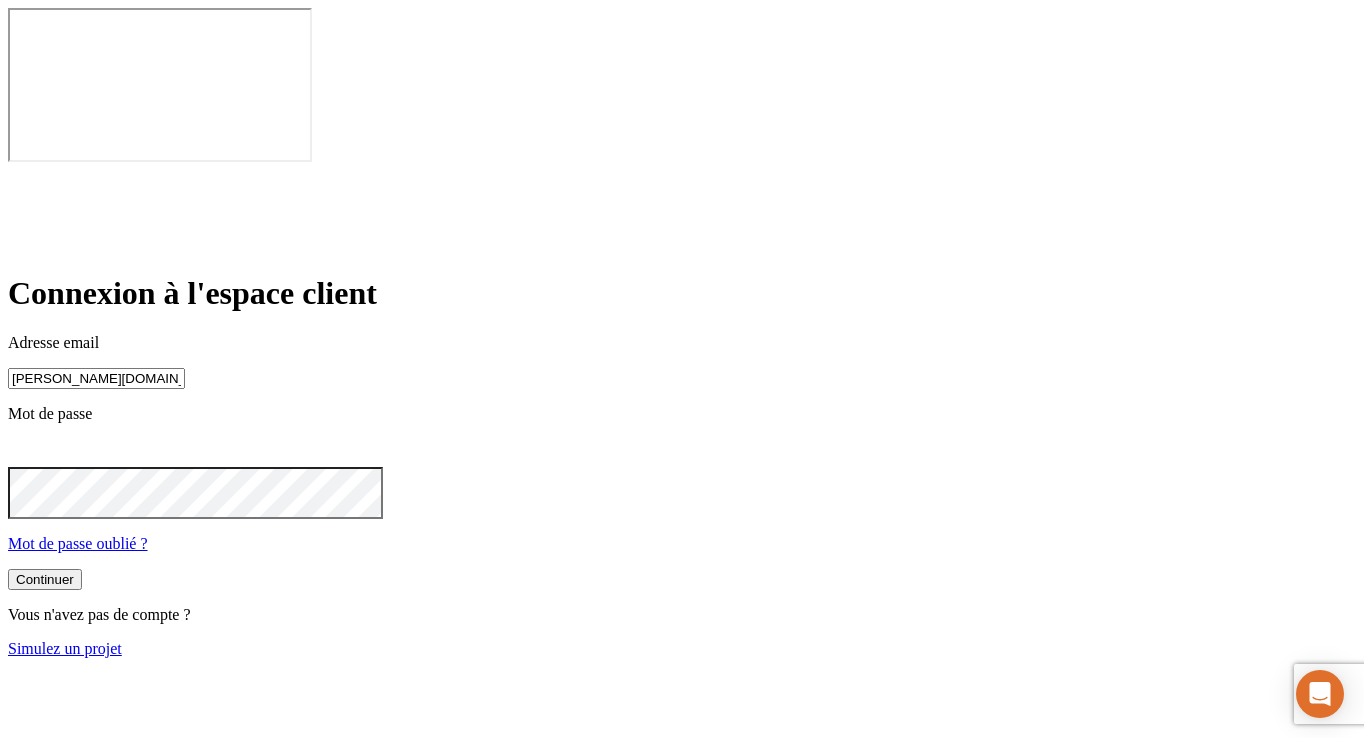 click on "Continuer" at bounding box center [45, 579] 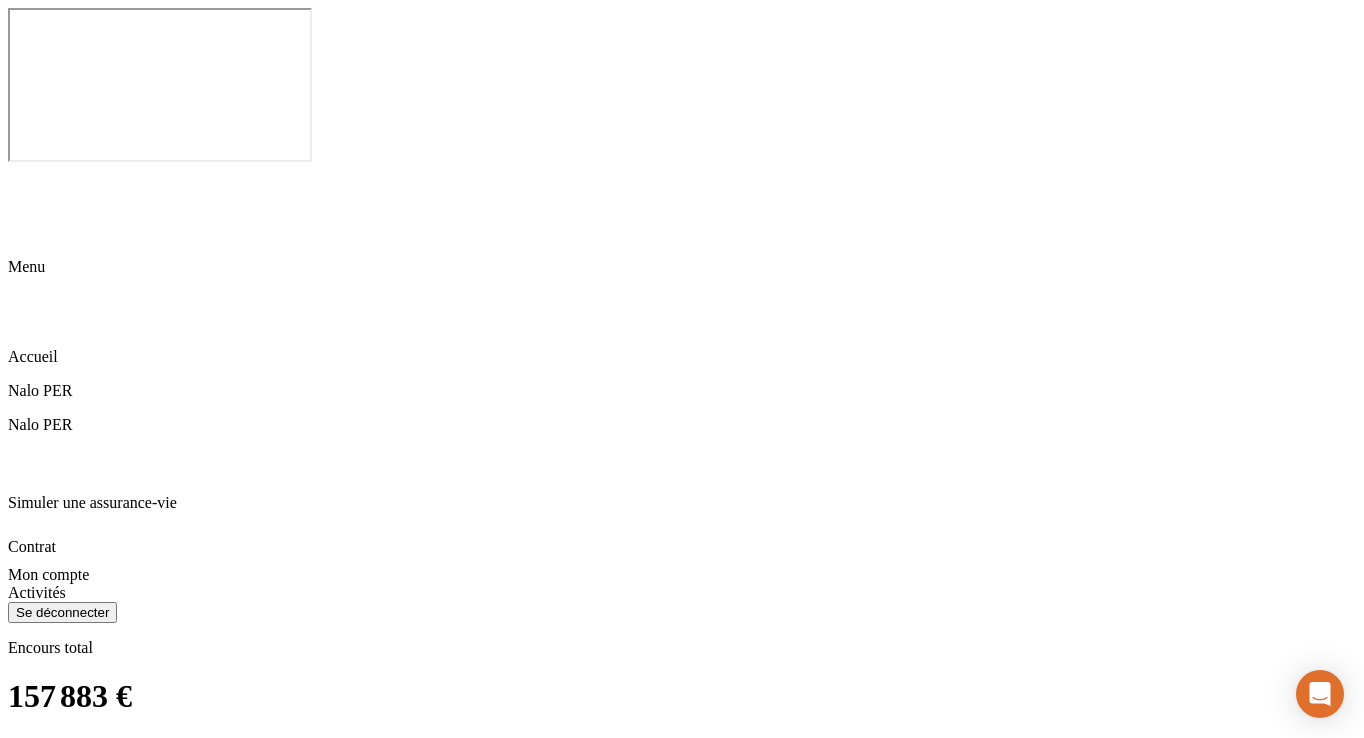 click on "Aide & contact Se déconnecter" at bounding box center (682, 2092) 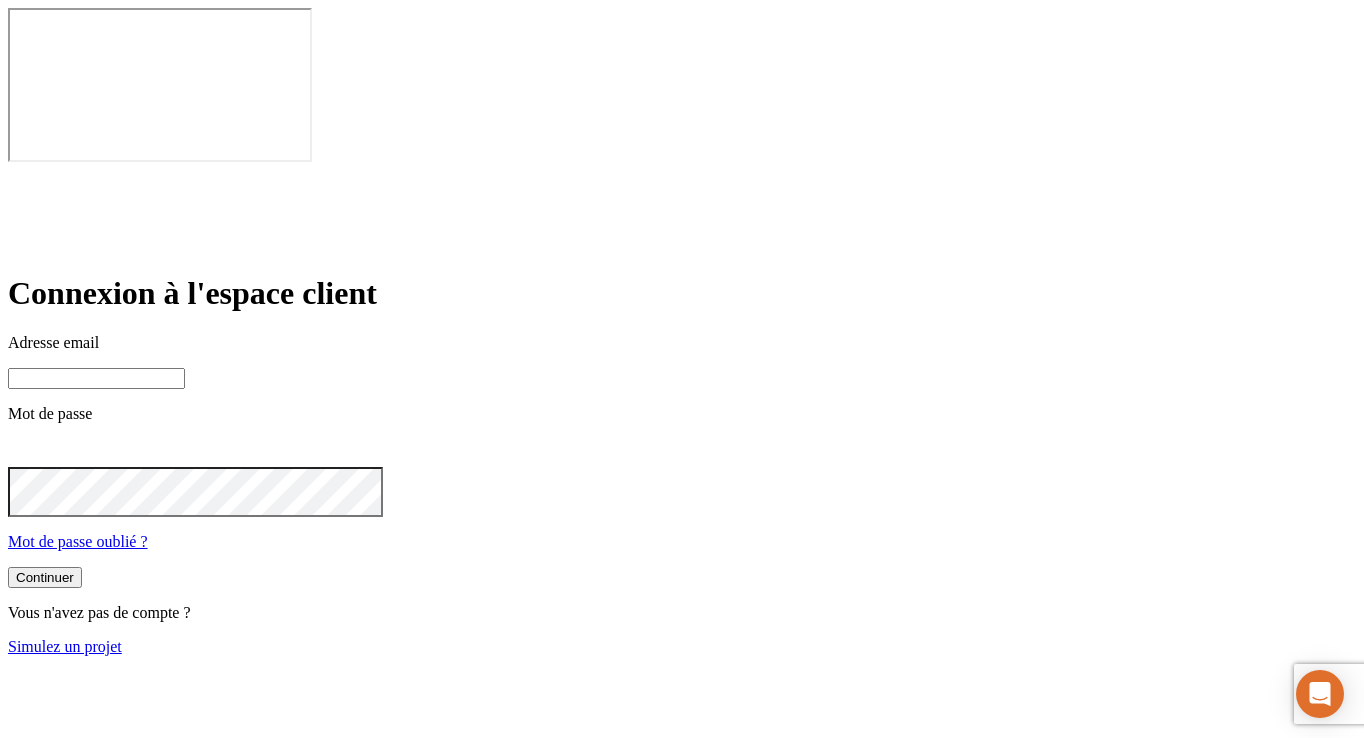 click at bounding box center [96, 378] 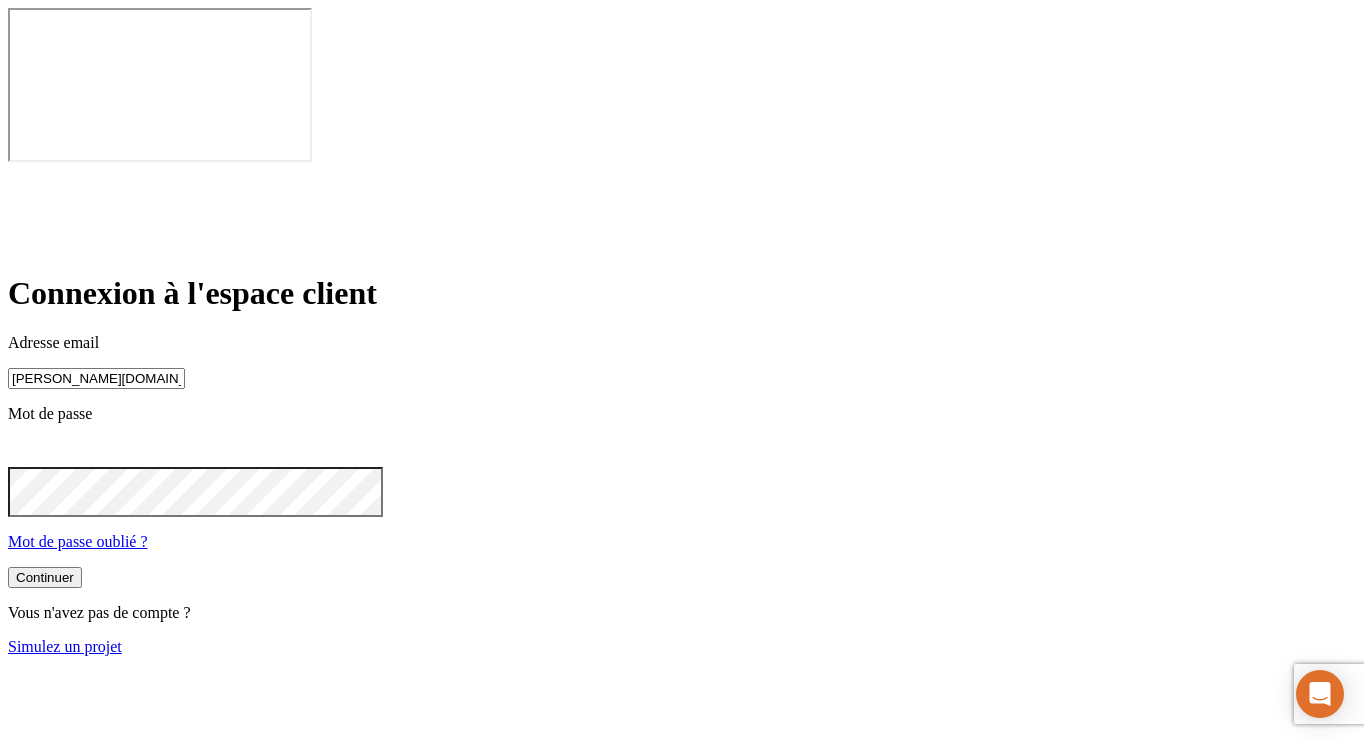 type on "[PERSON_NAME][DOMAIN_NAME][EMAIL_ADDRESS][DOMAIN_NAME]" 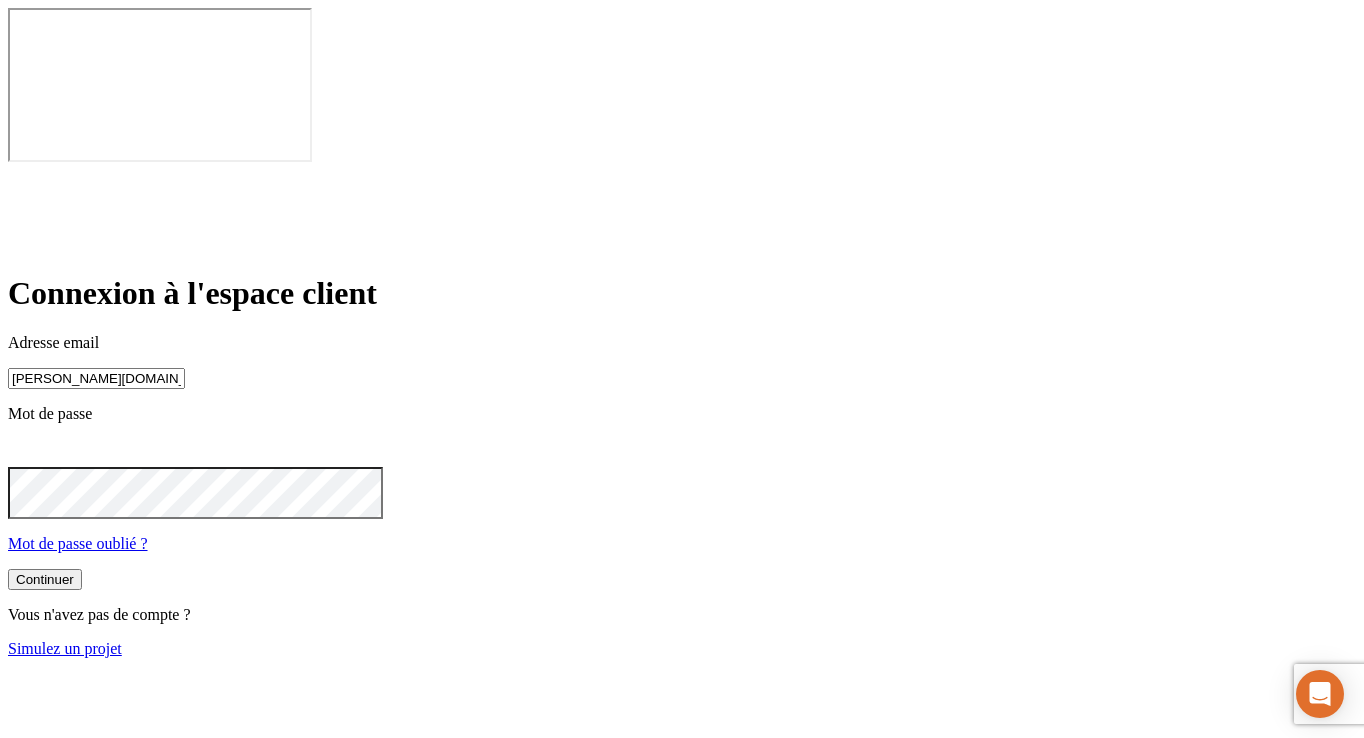 click on "Continuer" at bounding box center (45, 579) 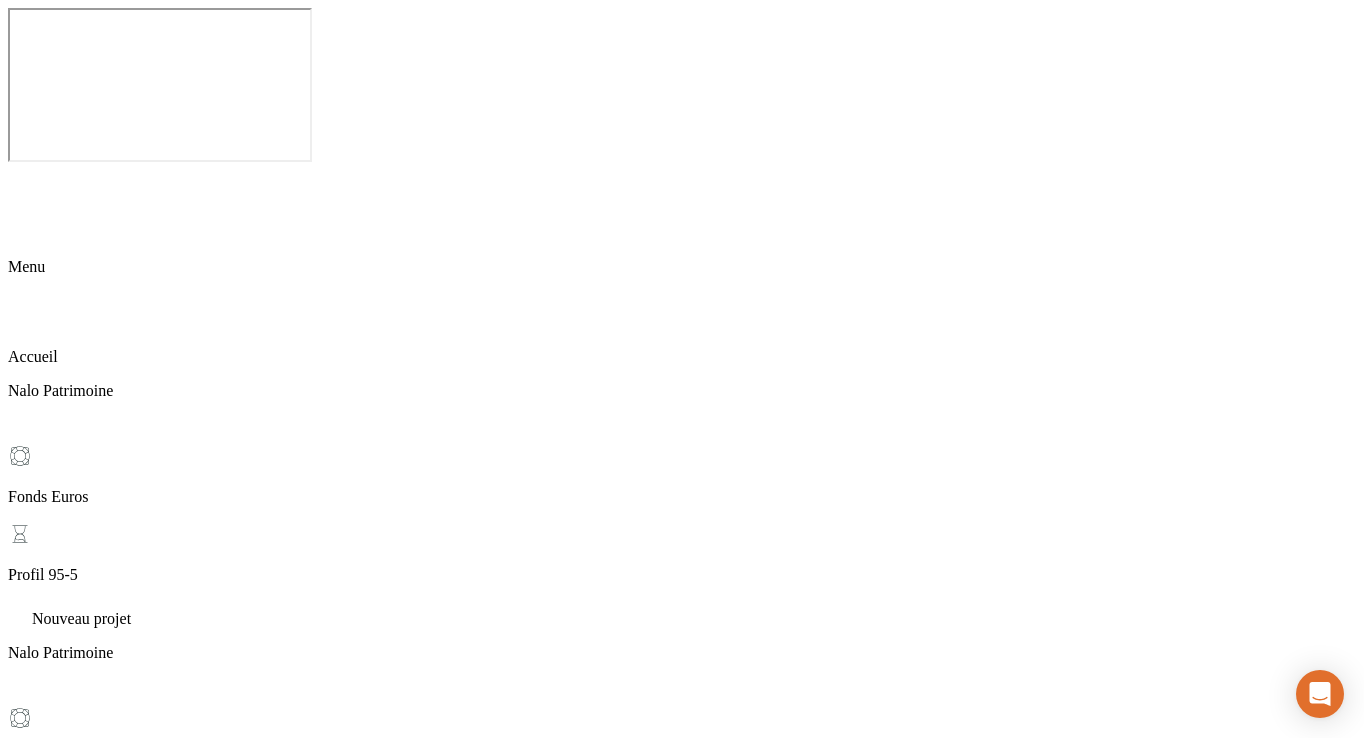 scroll, scrollTop: 5, scrollLeft: 0, axis: vertical 